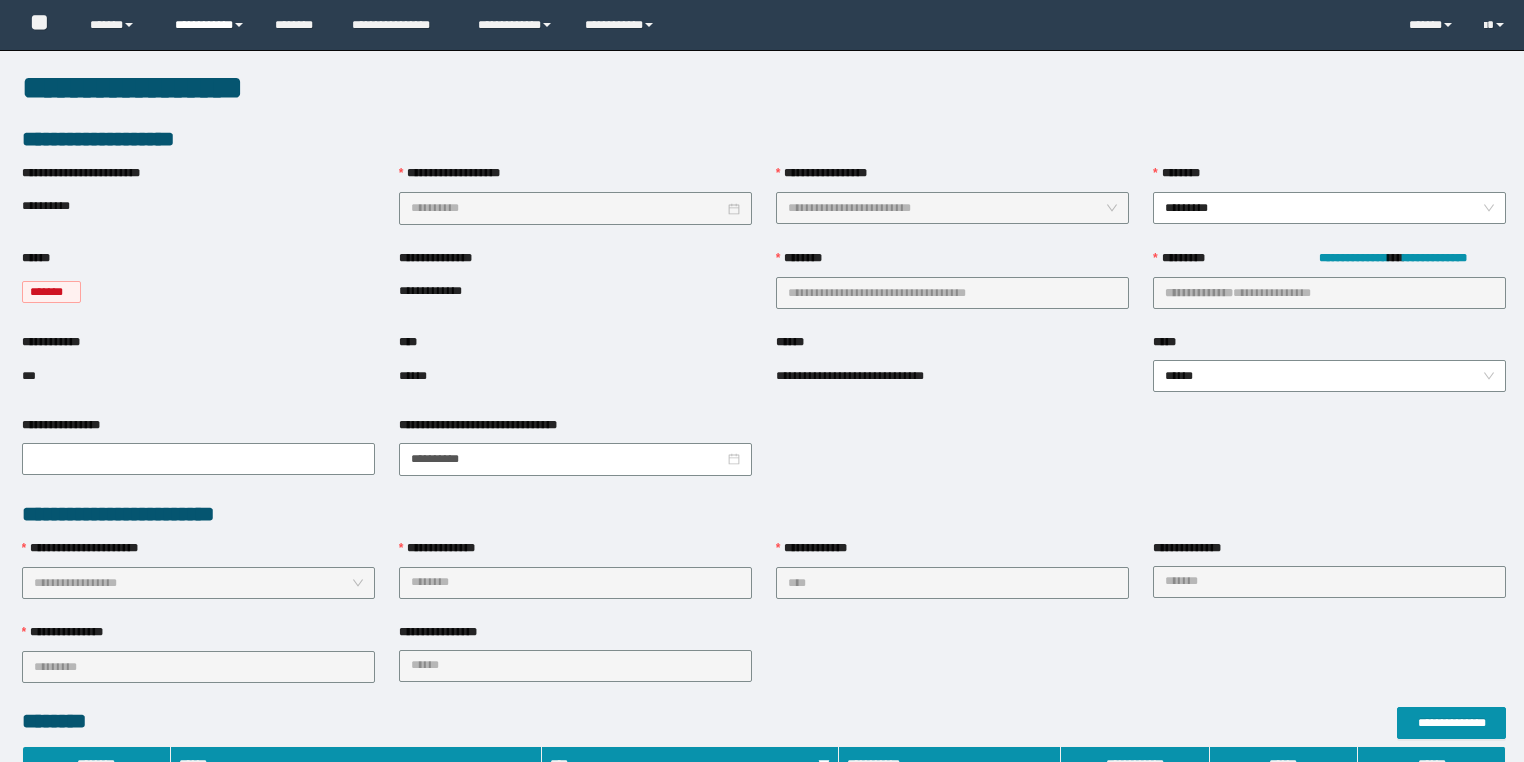 scroll, scrollTop: 0, scrollLeft: 0, axis: both 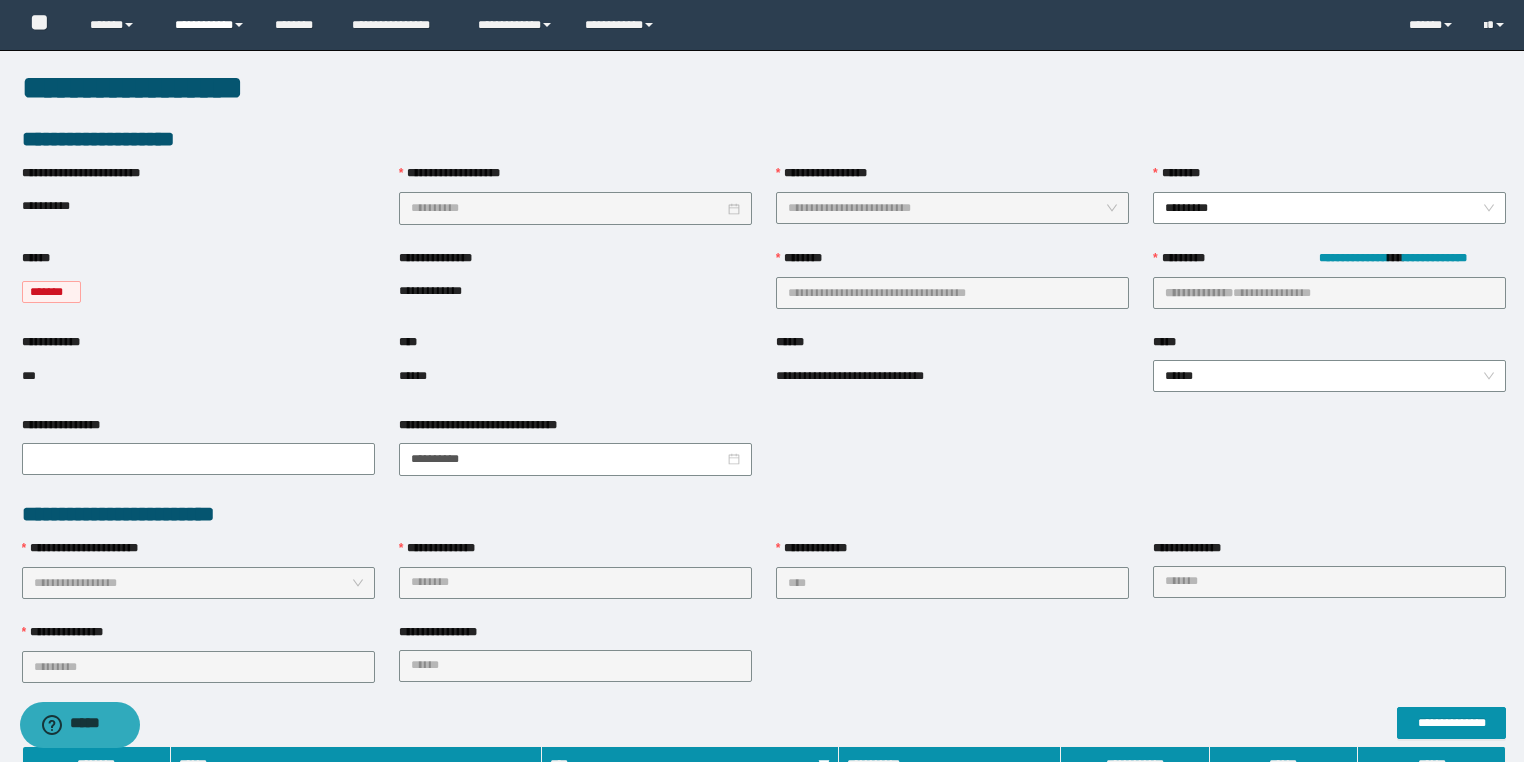 click on "**********" at bounding box center (210, 25) 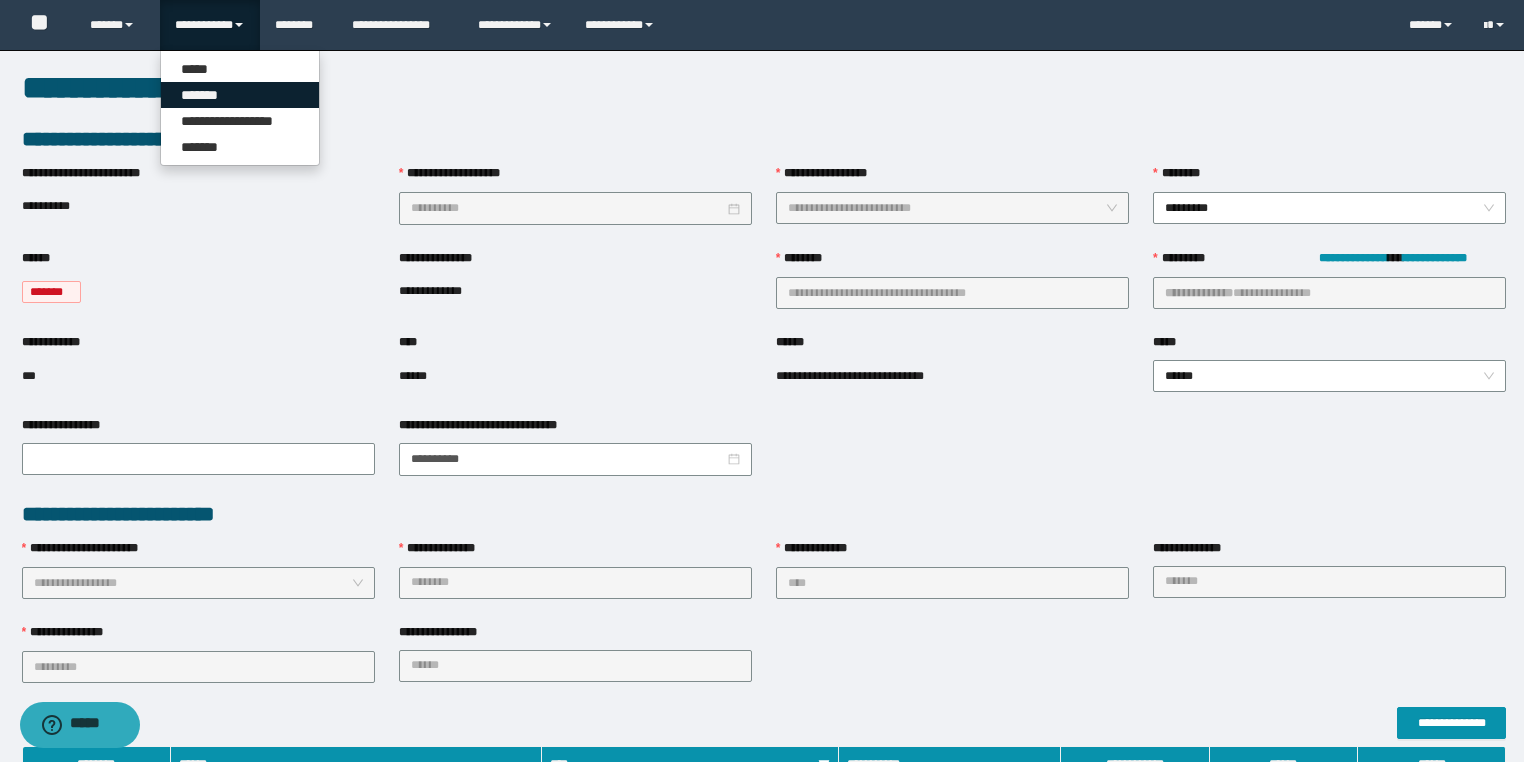 click on "*******" at bounding box center [240, 95] 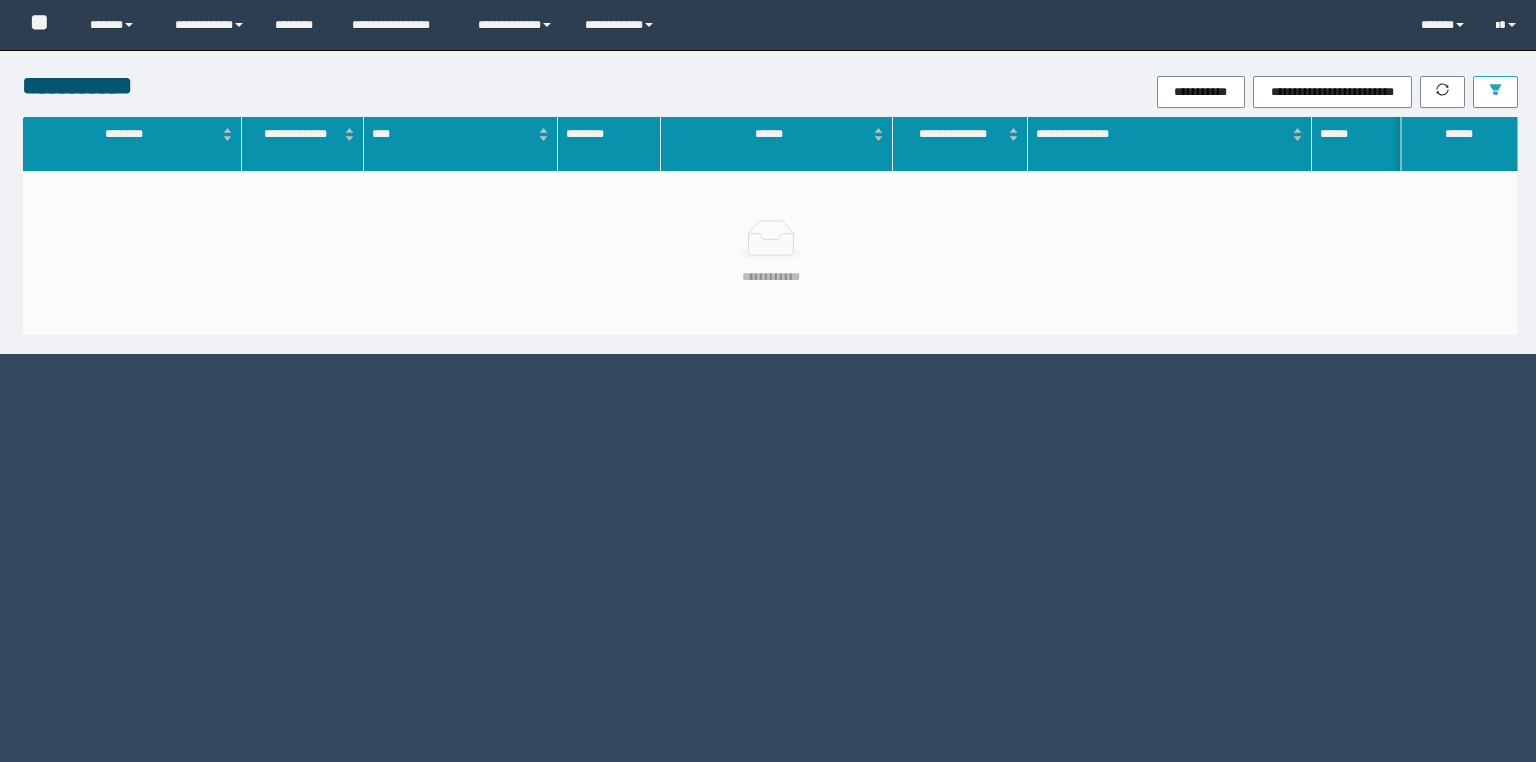 scroll, scrollTop: 0, scrollLeft: 0, axis: both 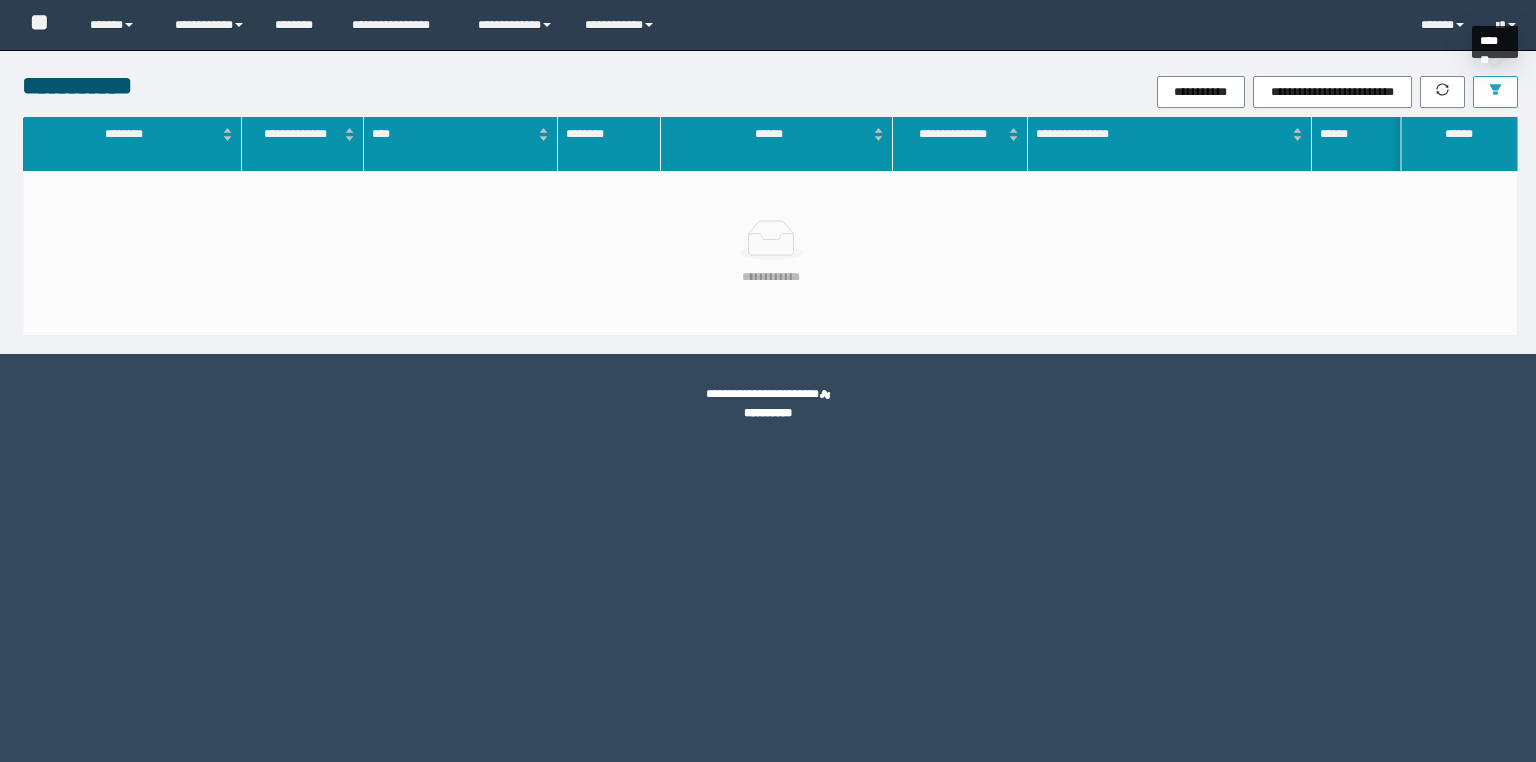 click 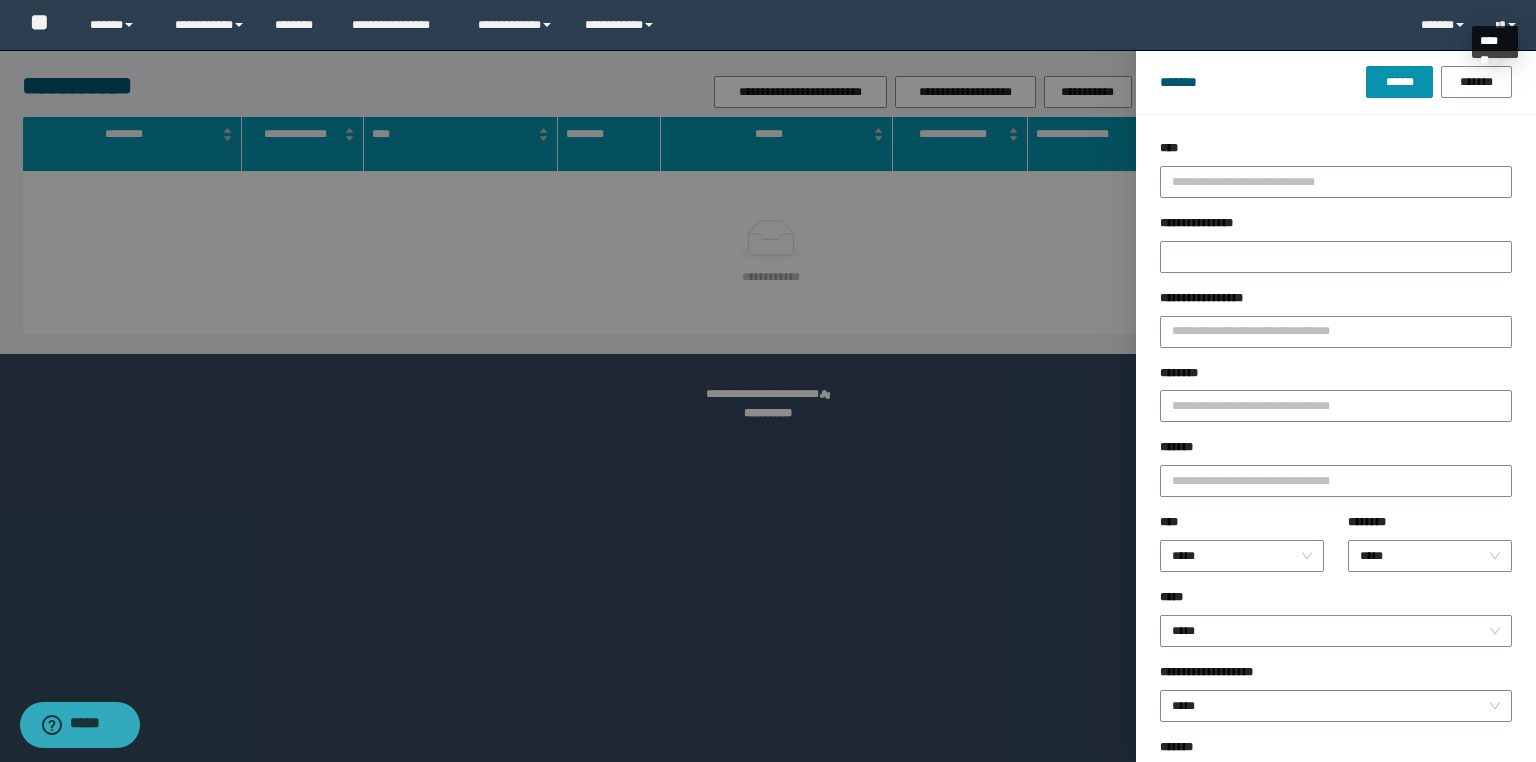 scroll, scrollTop: 0, scrollLeft: 0, axis: both 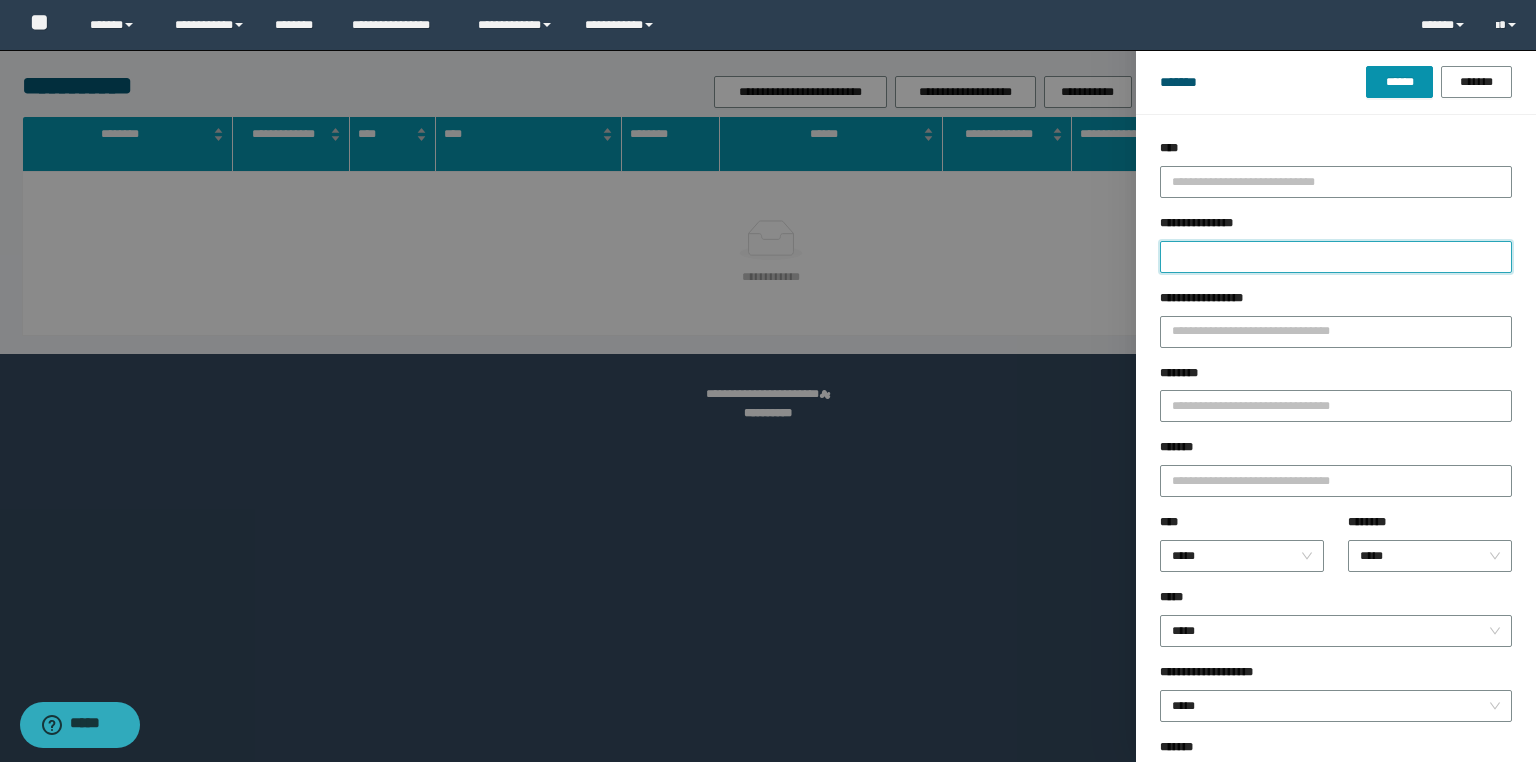 click on "**********" at bounding box center (1336, 257) 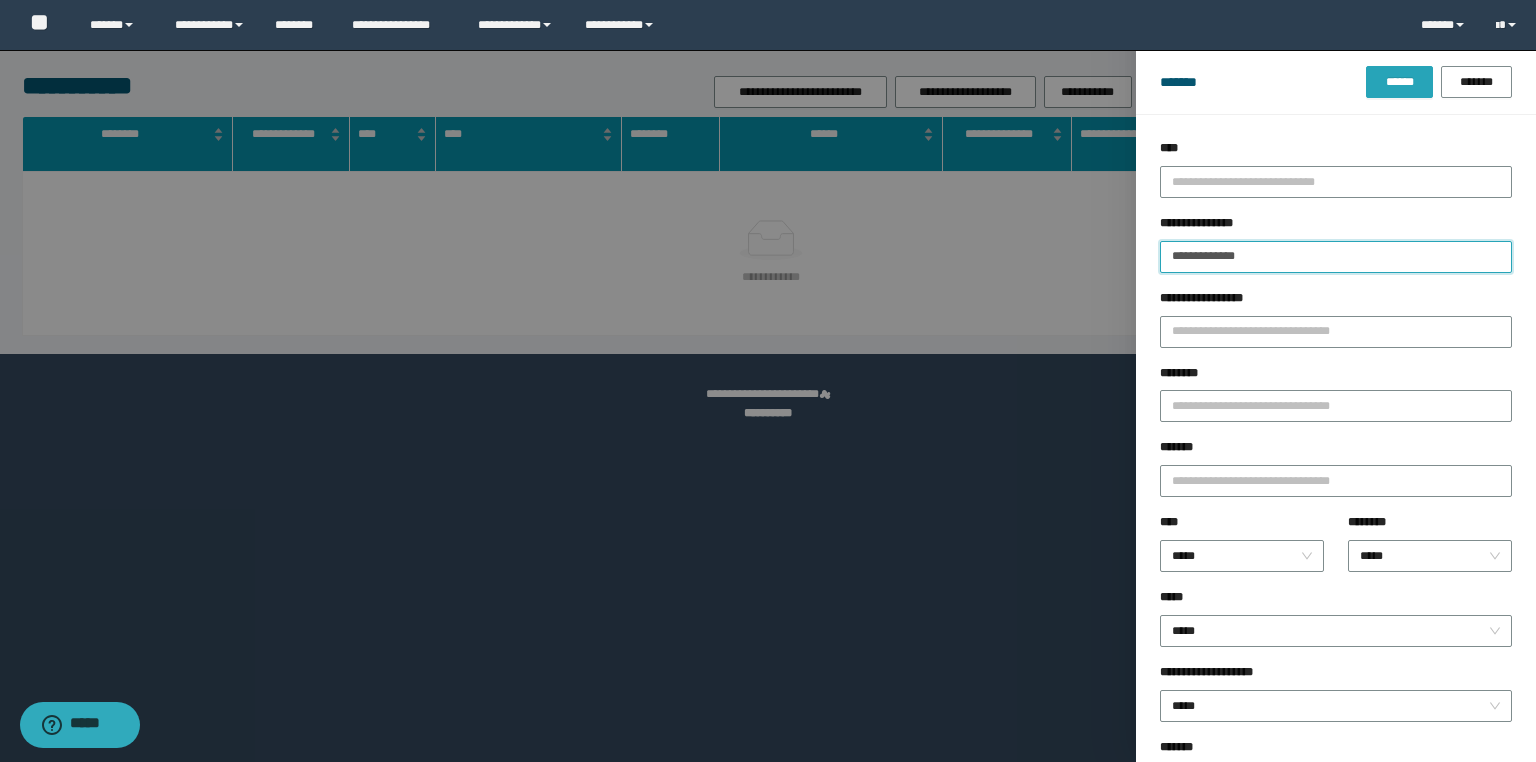 type on "**********" 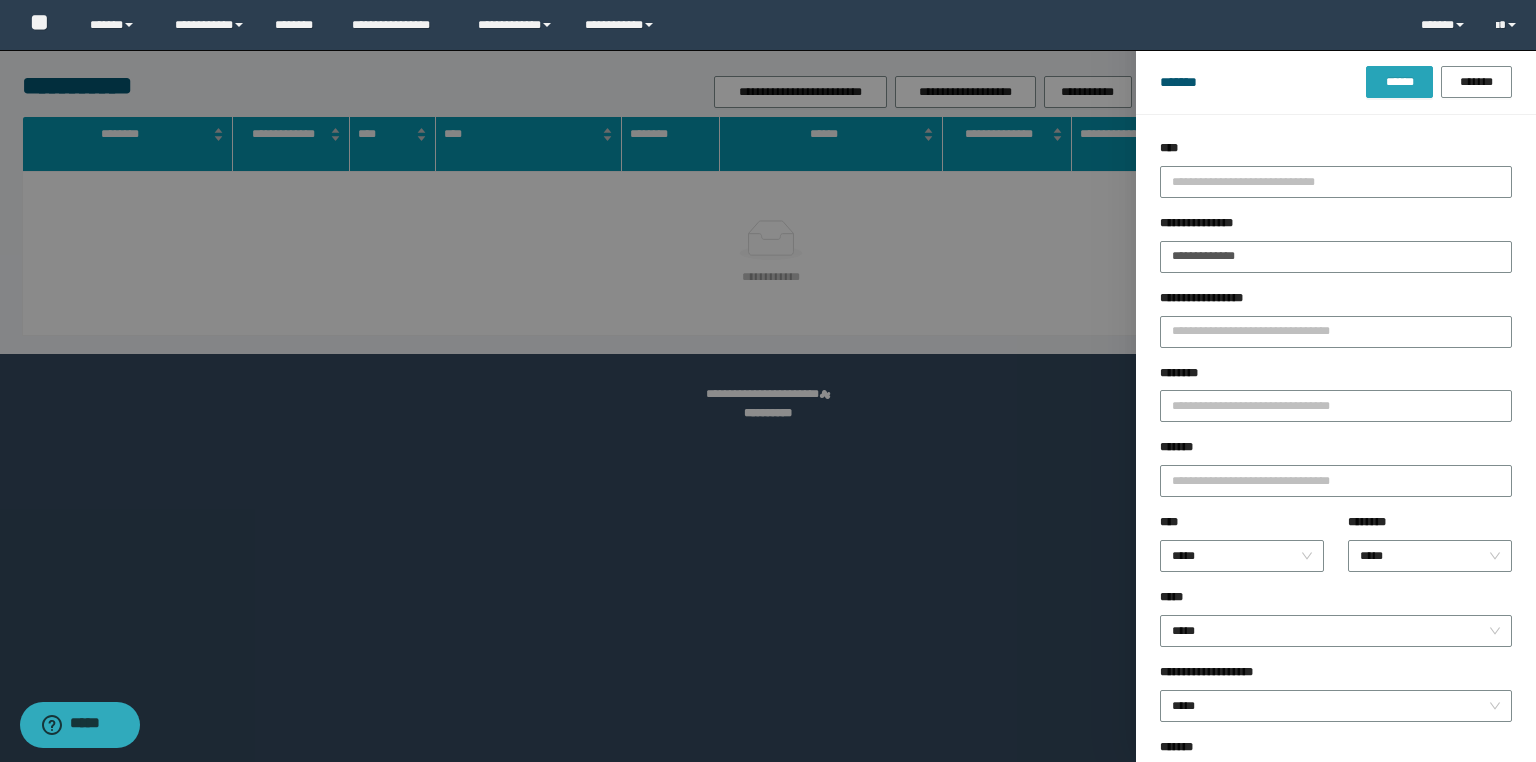 click on "******" at bounding box center [1399, 82] 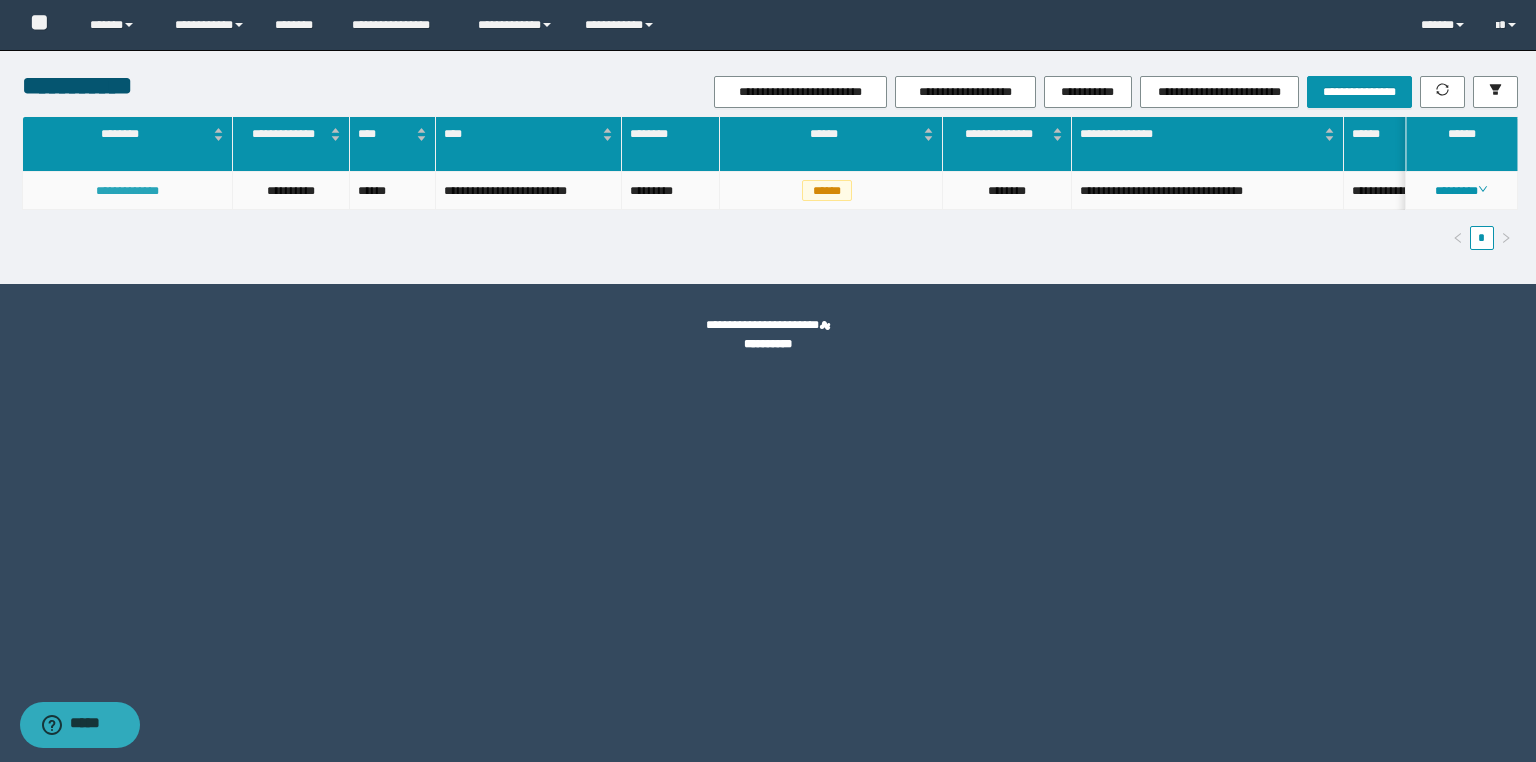 click on "**********" at bounding box center [127, 191] 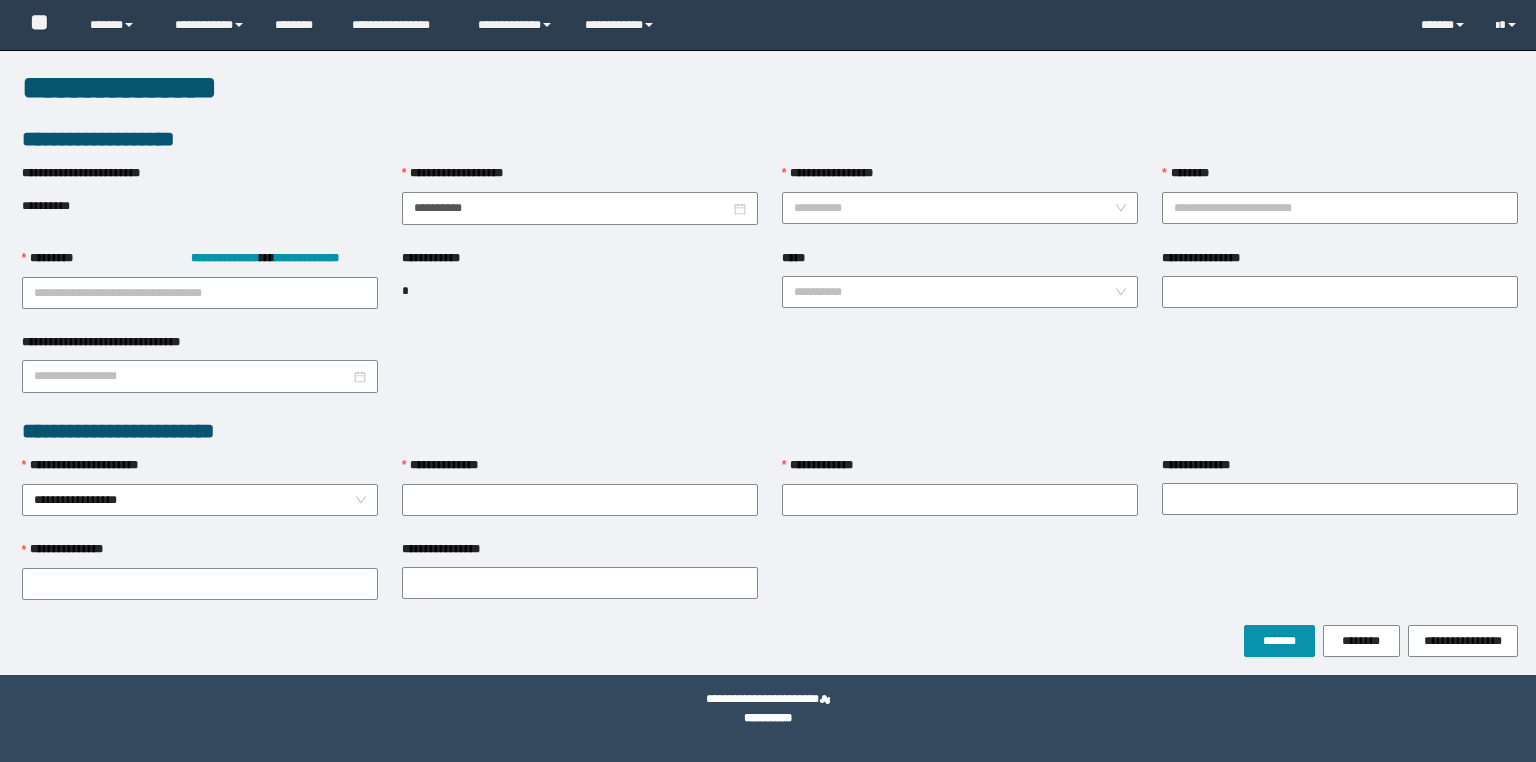scroll, scrollTop: 0, scrollLeft: 0, axis: both 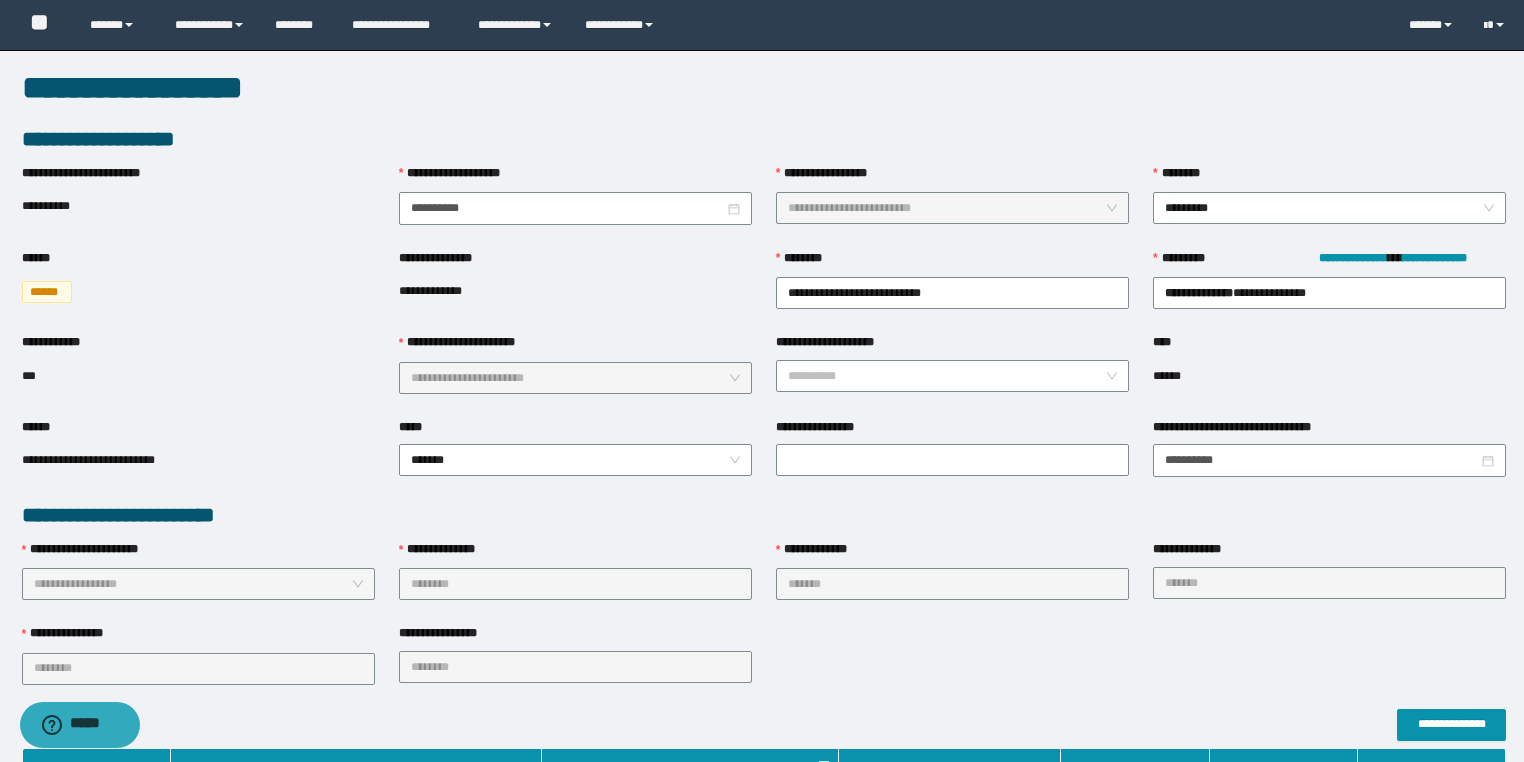 click on "**********" at bounding box center (764, 582) 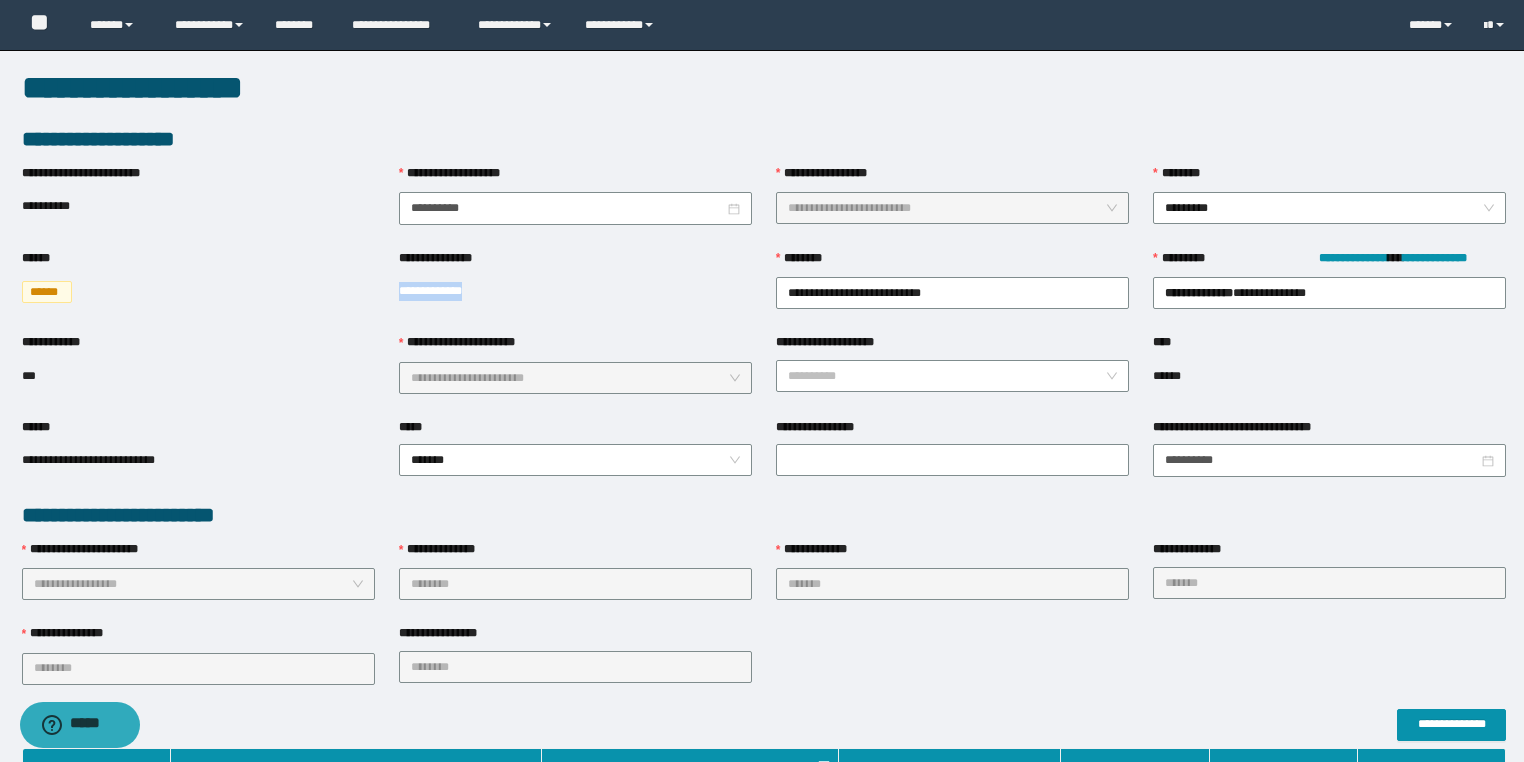 drag, startPoint x: 492, startPoint y: 290, endPoint x: 392, endPoint y: 296, distance: 100.17984 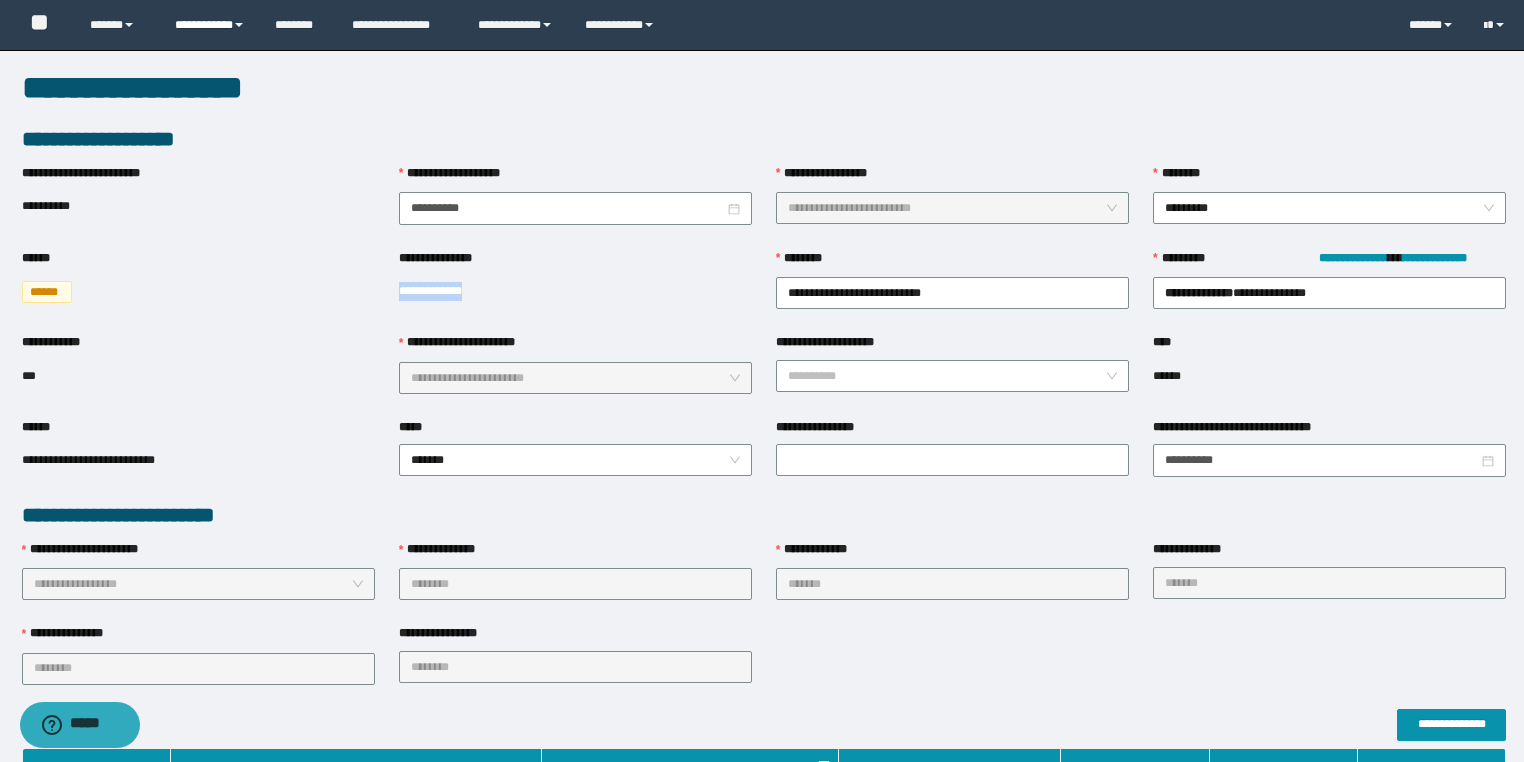 click on "**********" at bounding box center [210, 25] 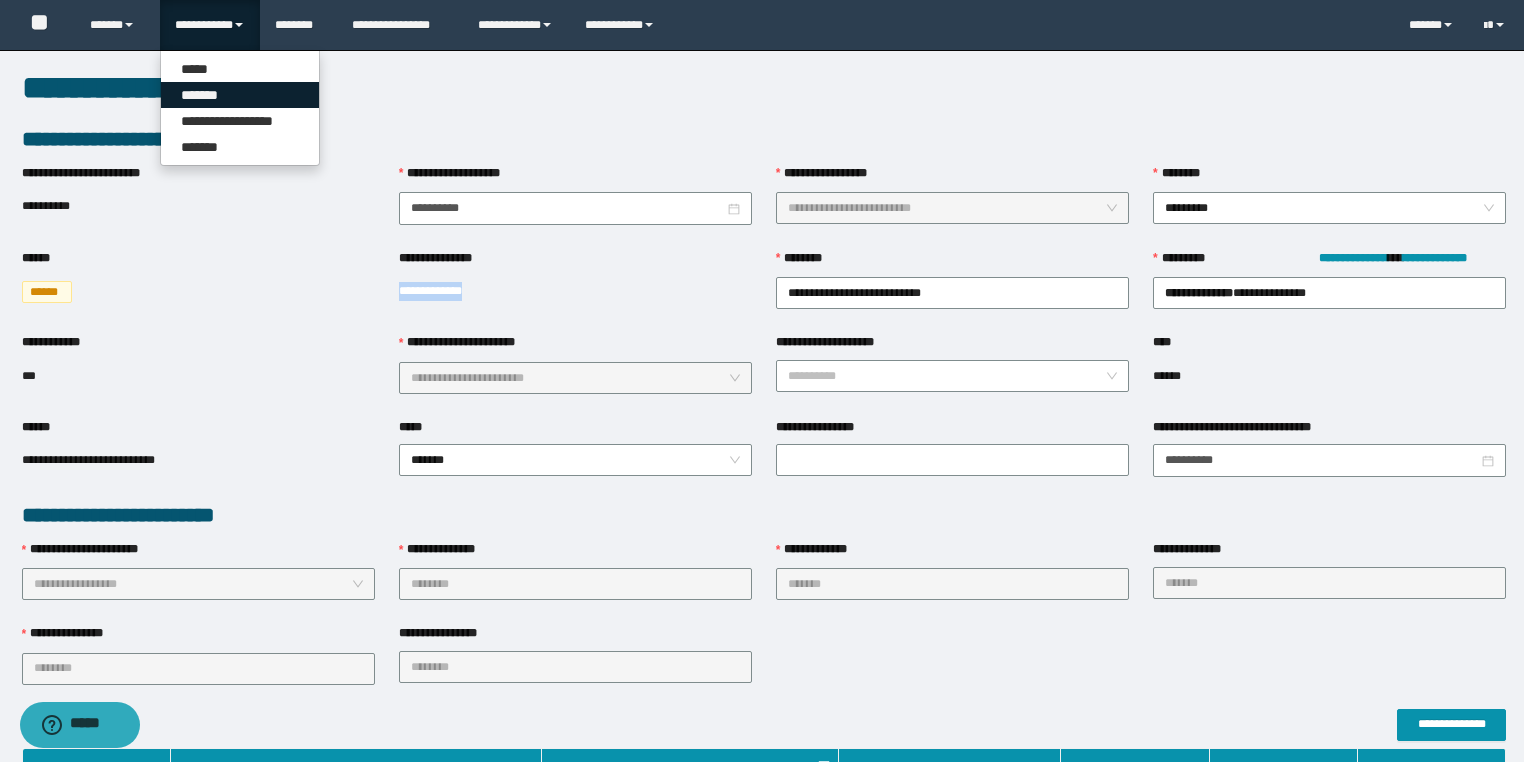 click on "*******" at bounding box center (240, 95) 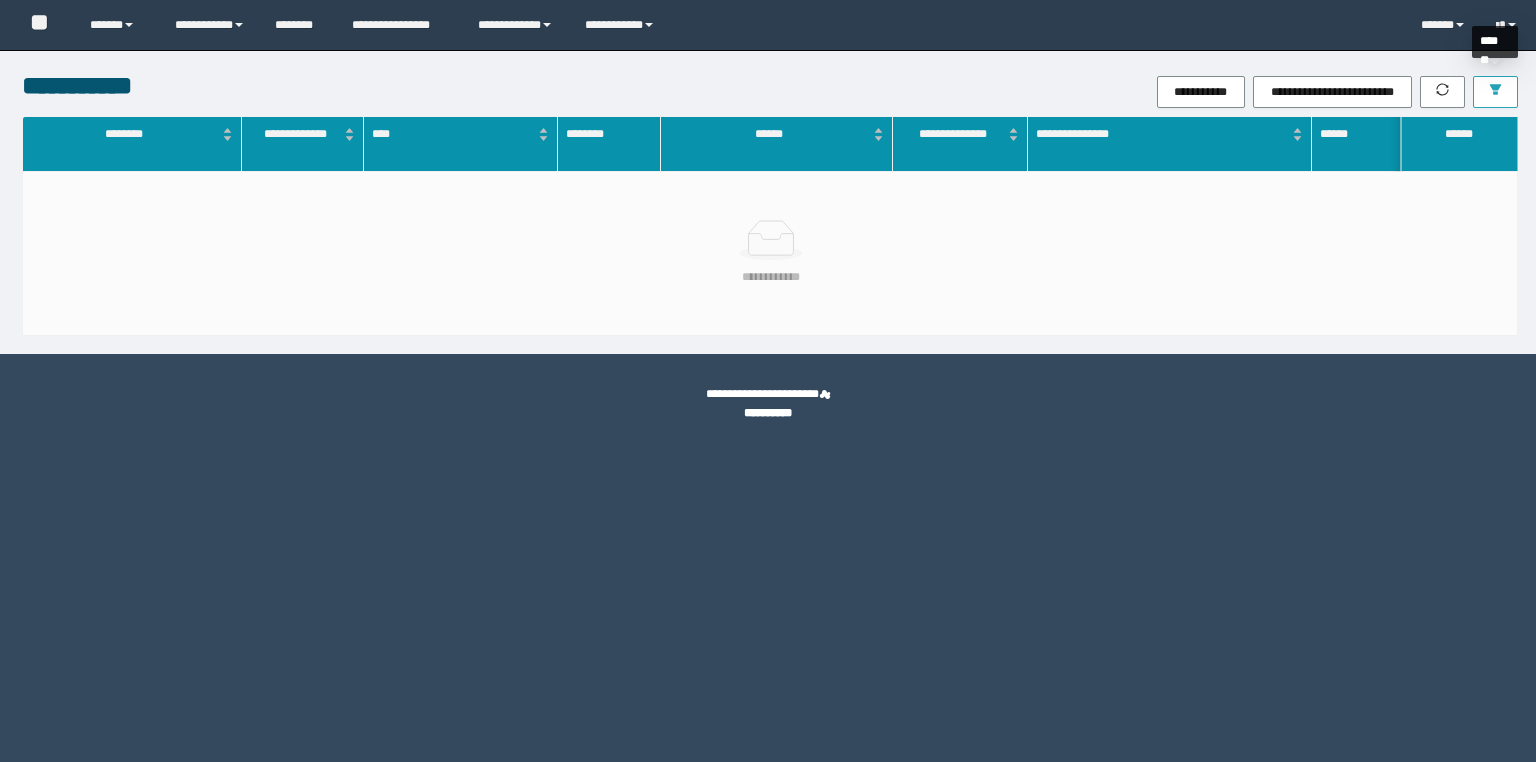 scroll, scrollTop: 0, scrollLeft: 0, axis: both 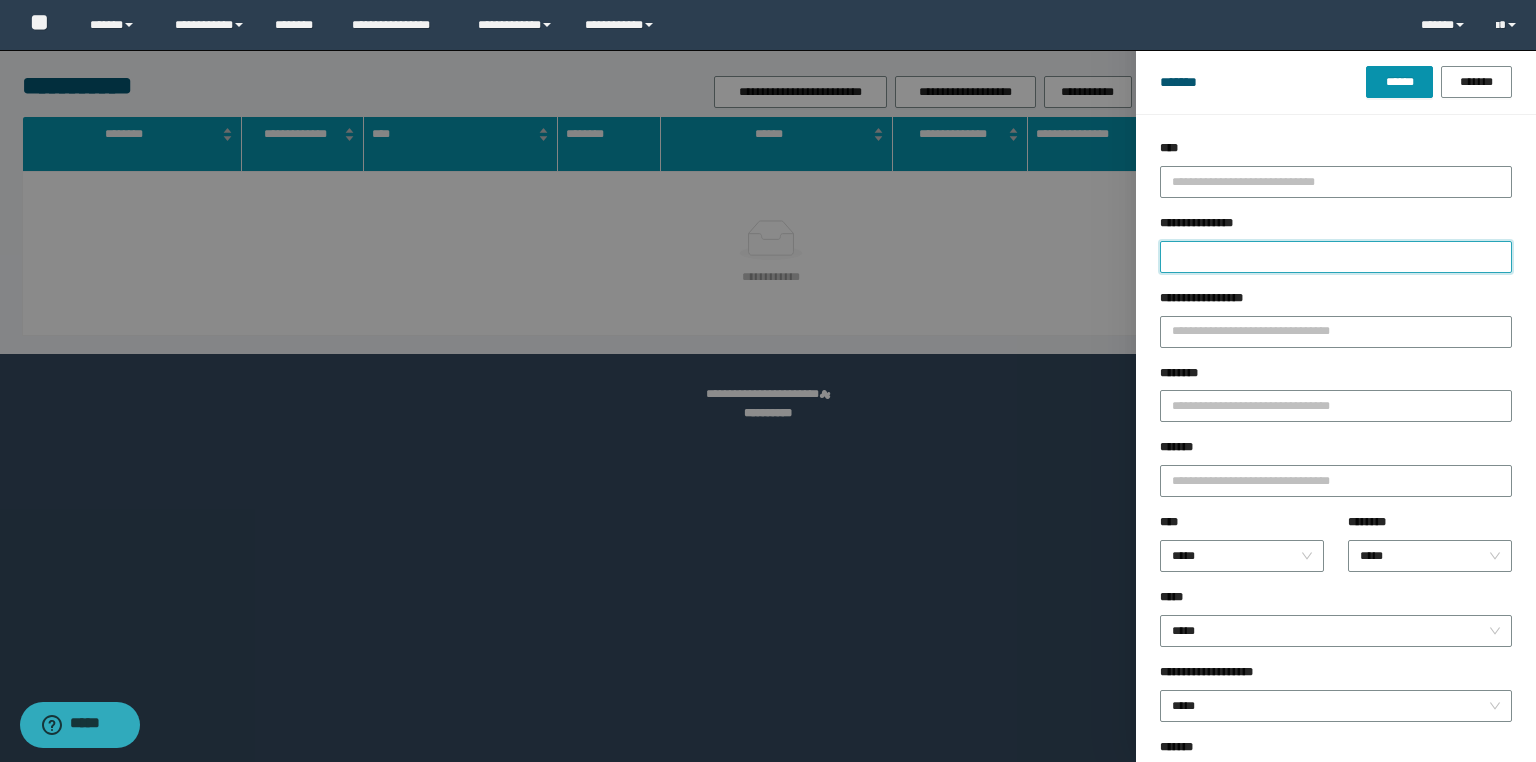 click on "**********" at bounding box center [1336, 257] 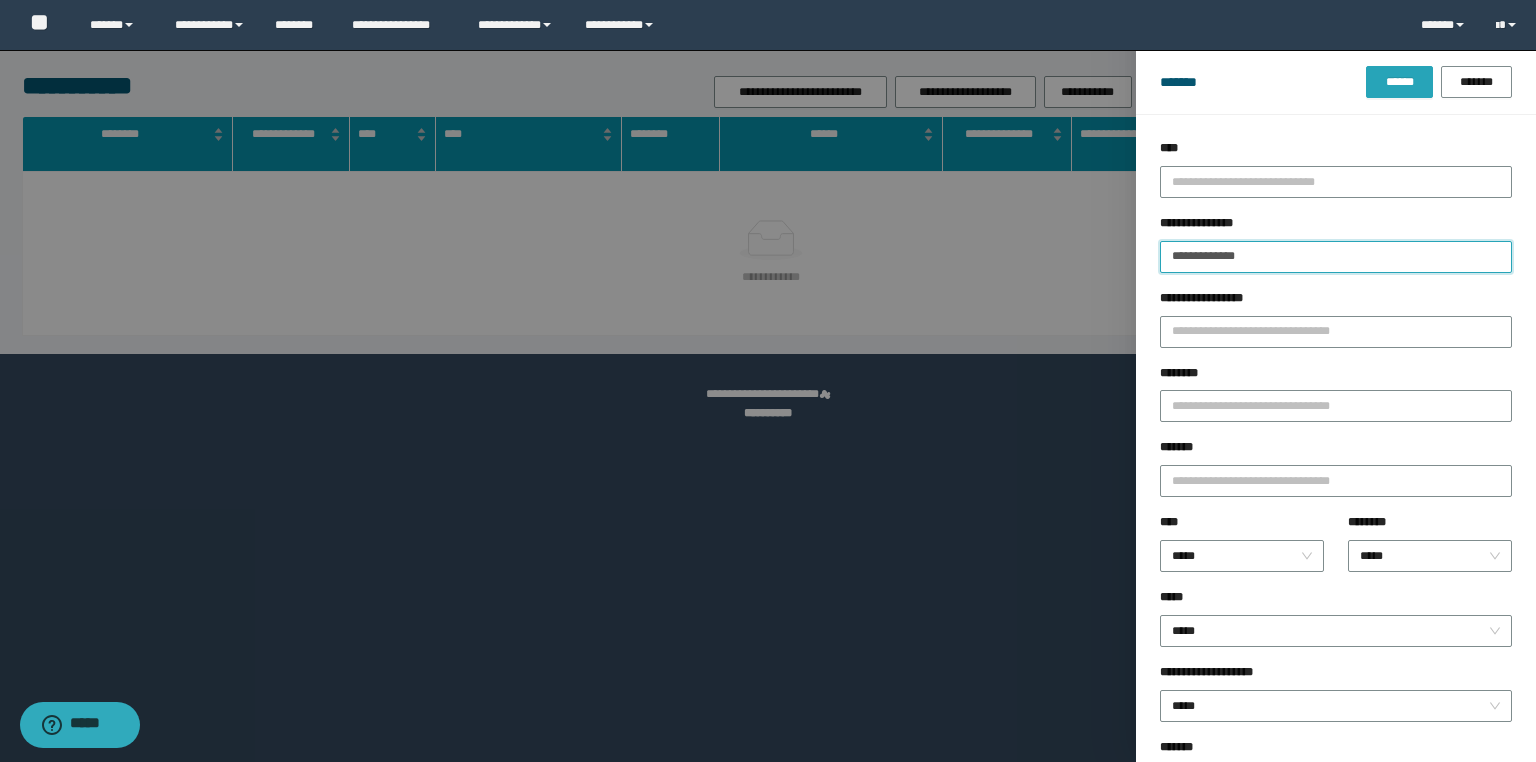type on "**********" 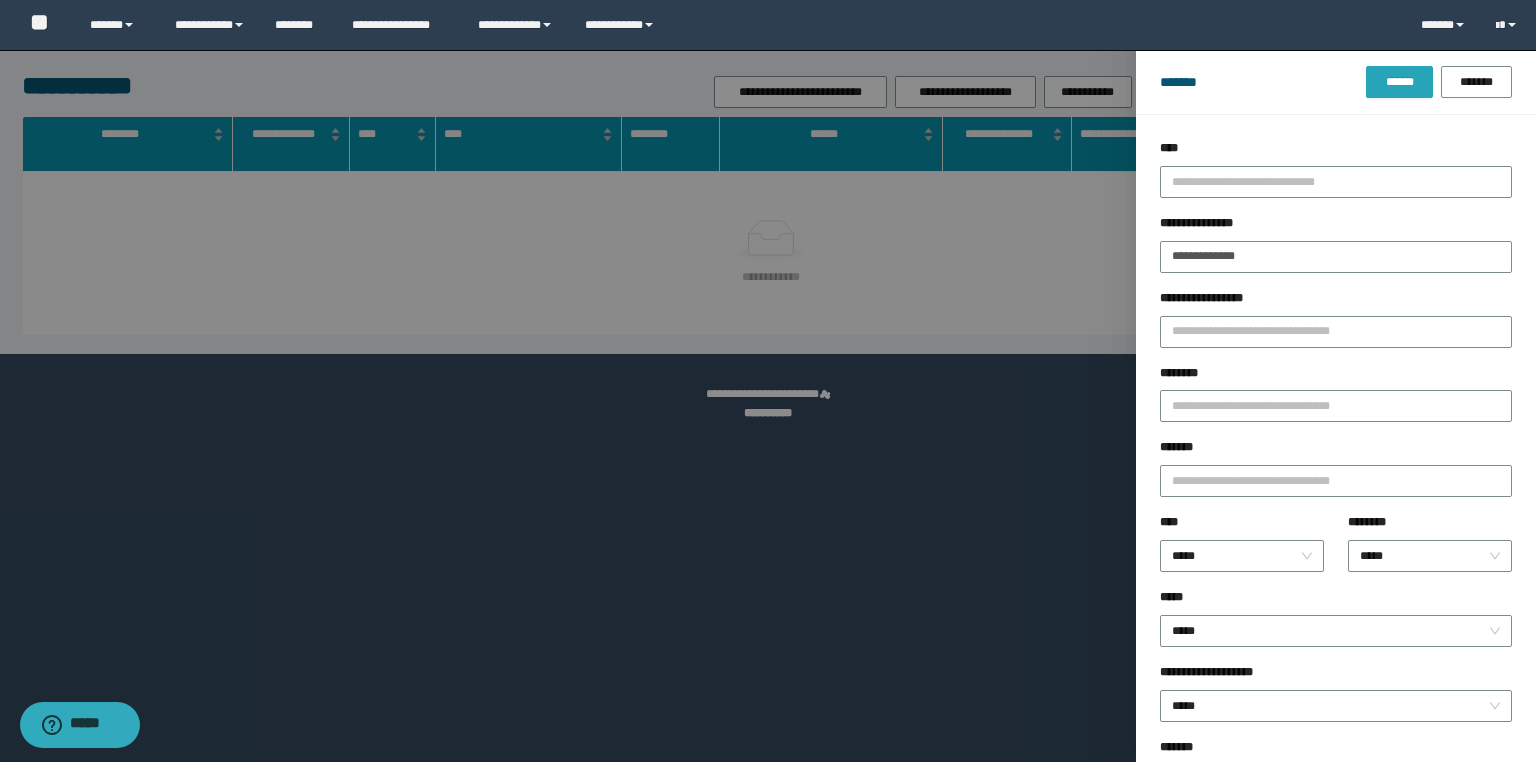 click on "******" at bounding box center [1399, 82] 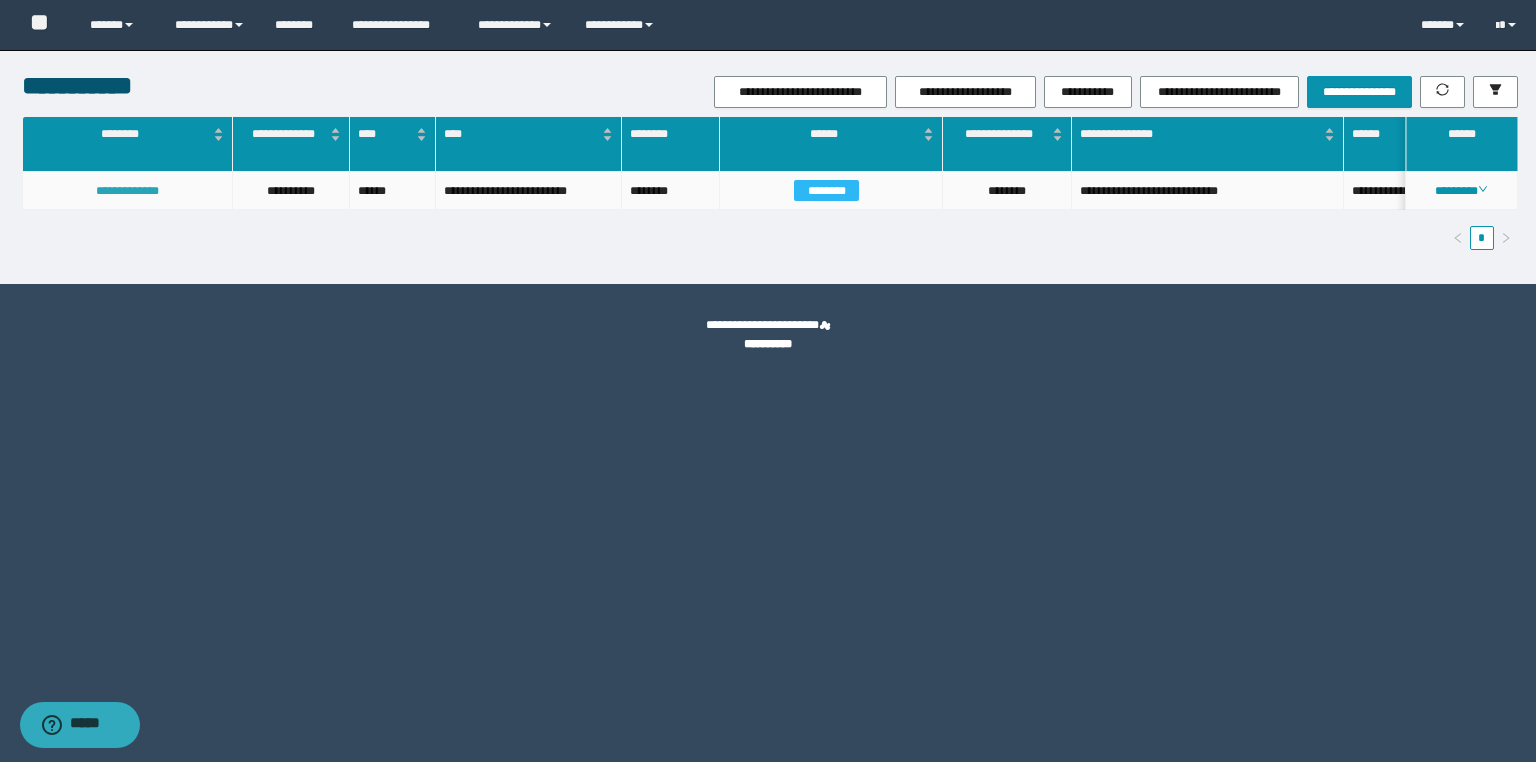 click on "**********" at bounding box center (127, 191) 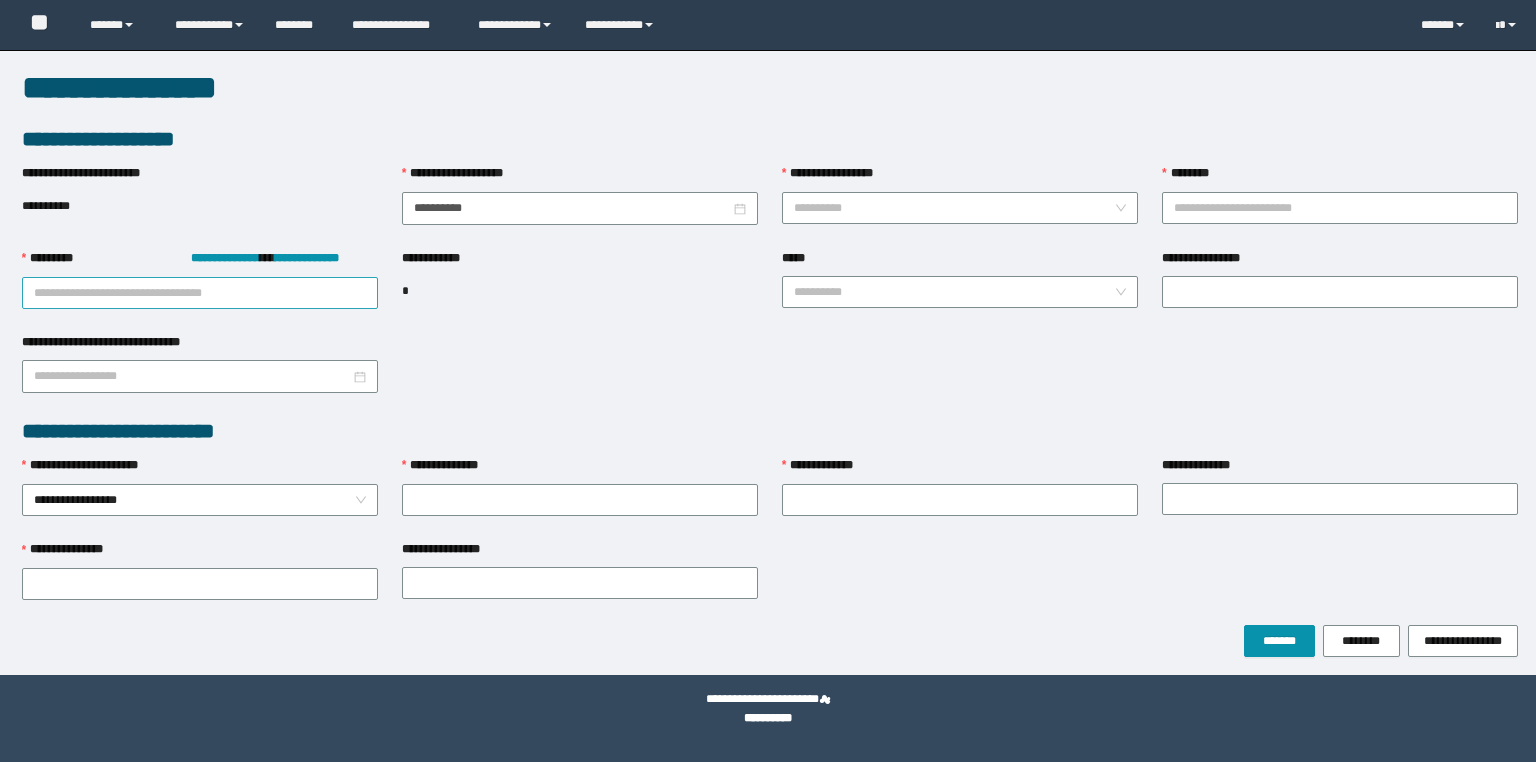 scroll, scrollTop: 0, scrollLeft: 0, axis: both 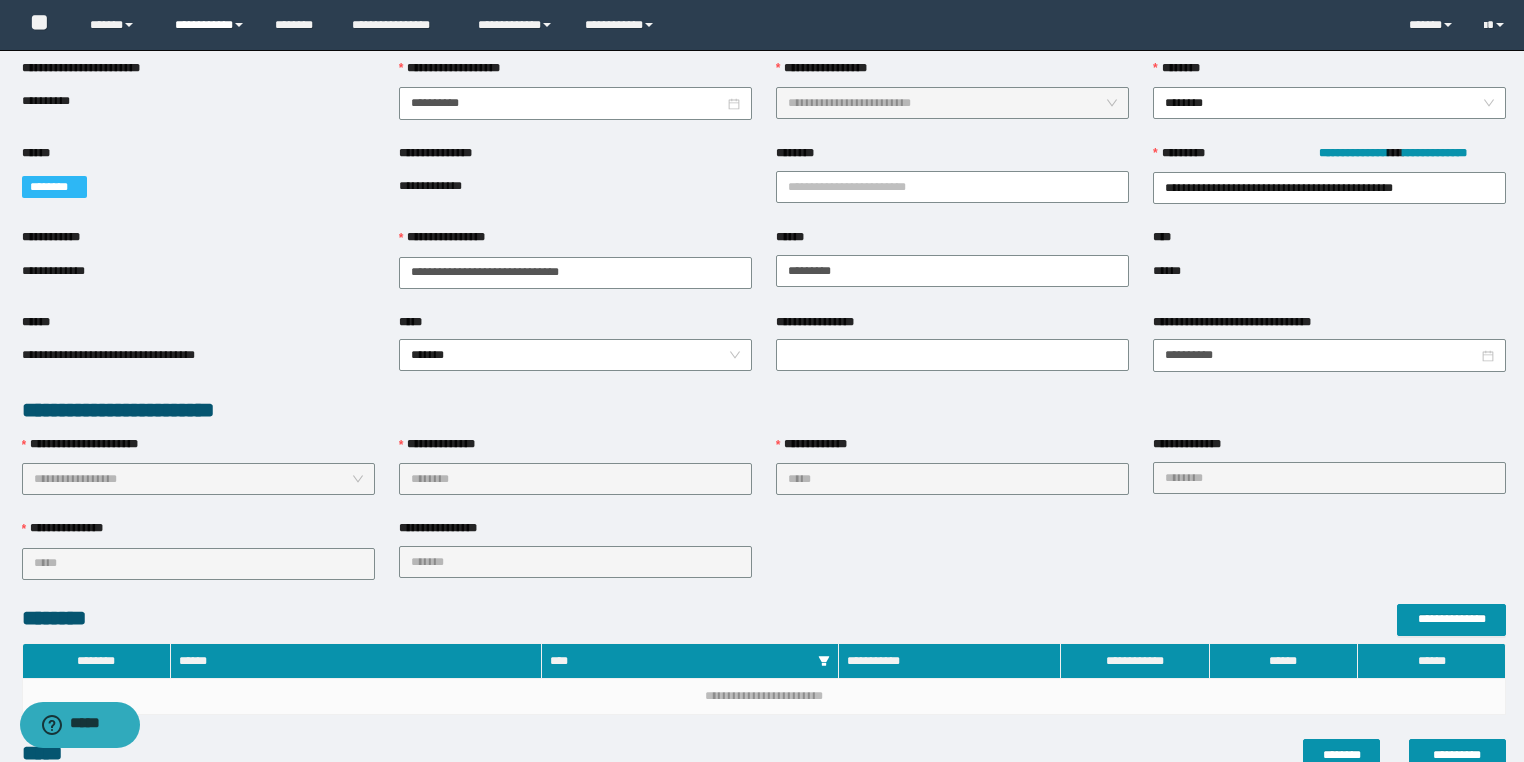 click on "**********" at bounding box center [210, 25] 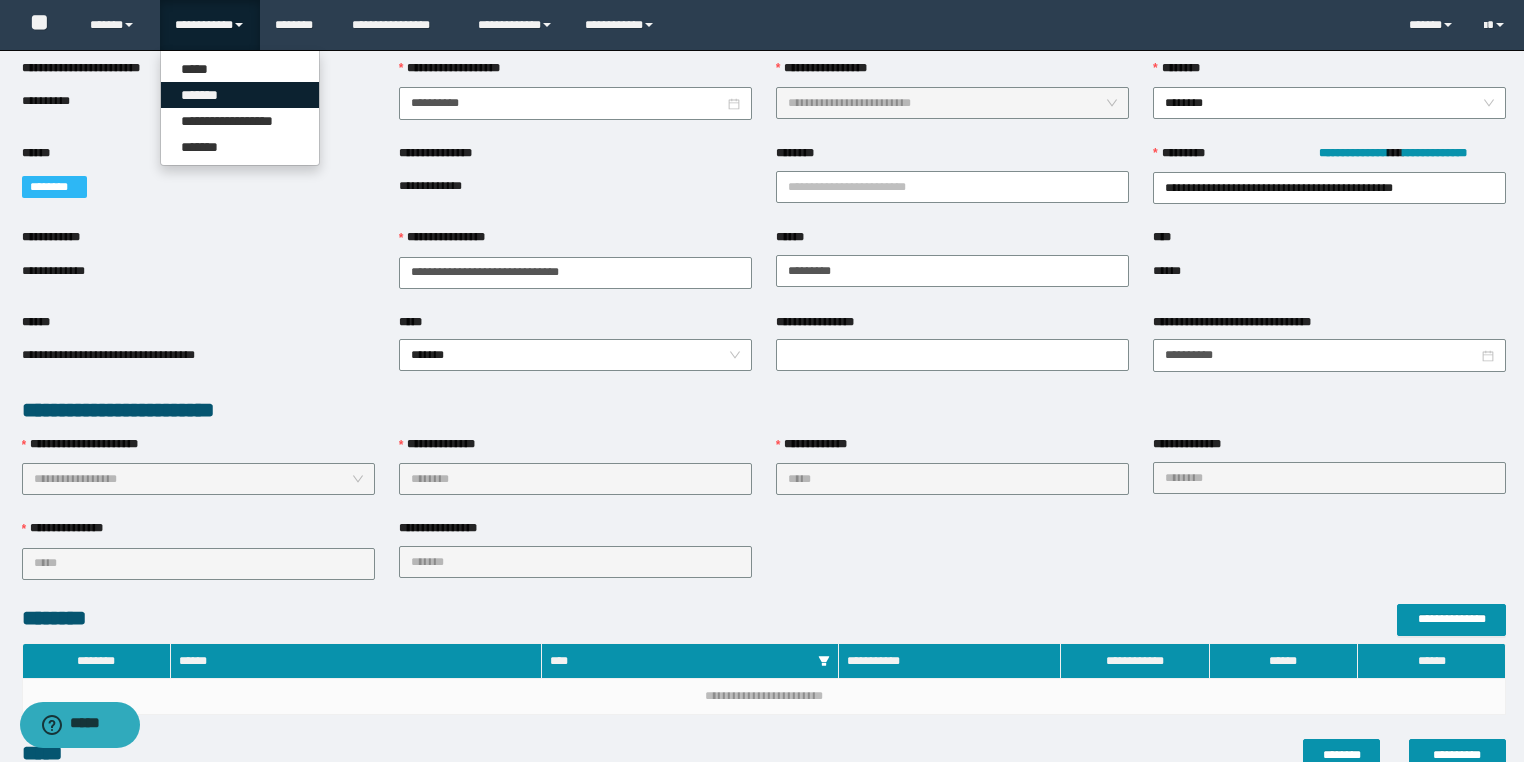 click on "*******" at bounding box center [240, 95] 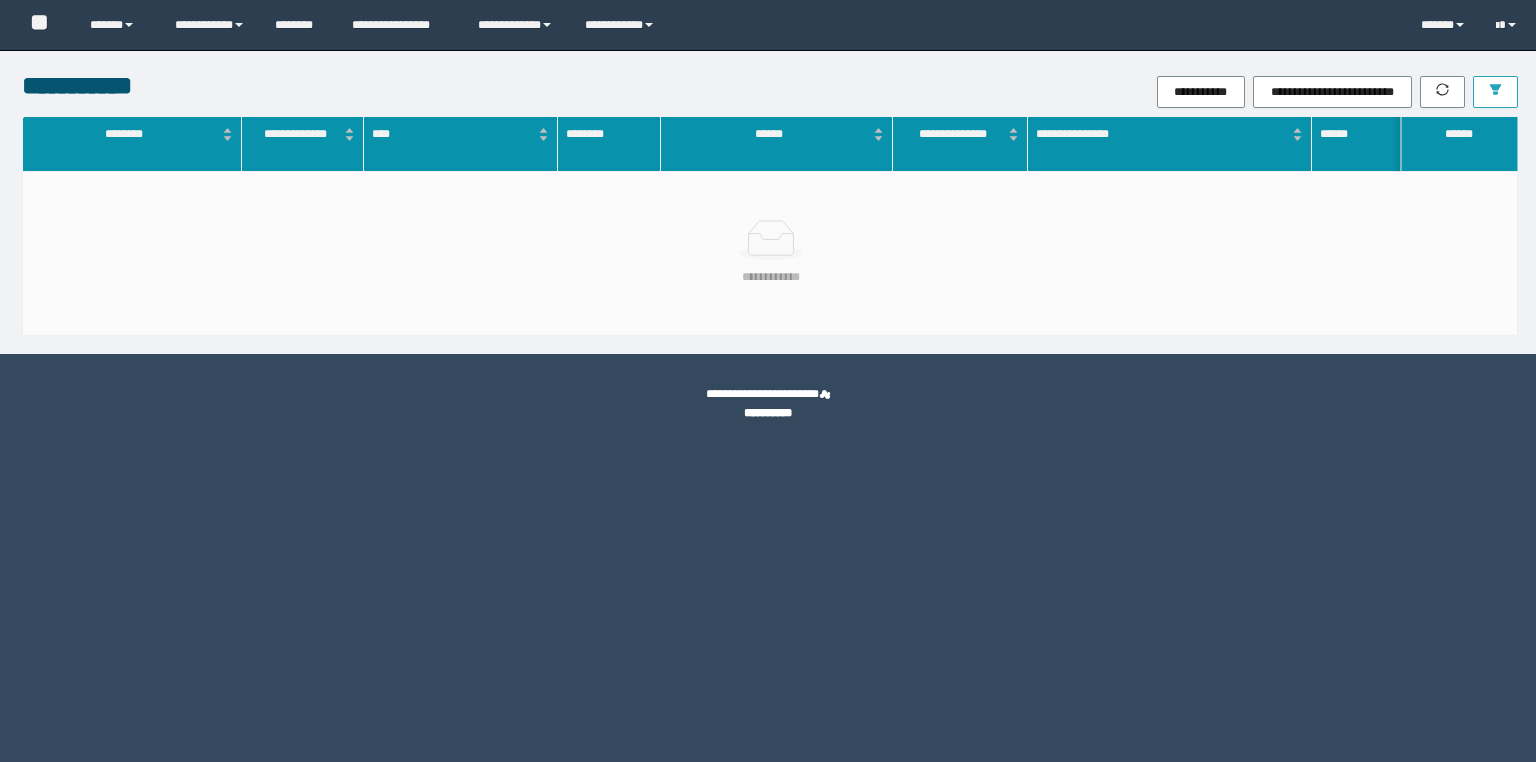 scroll, scrollTop: 0, scrollLeft: 0, axis: both 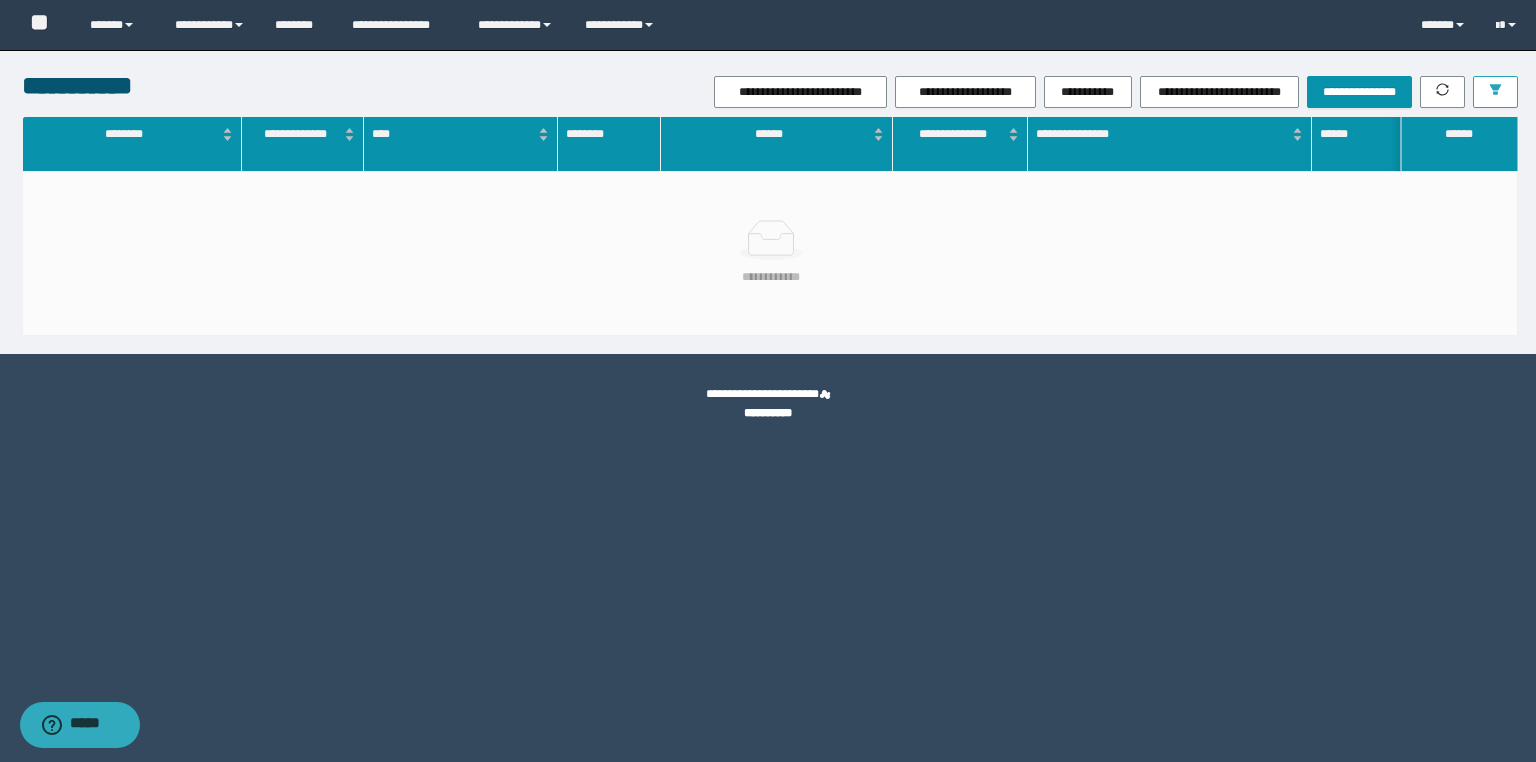 click at bounding box center [1495, 92] 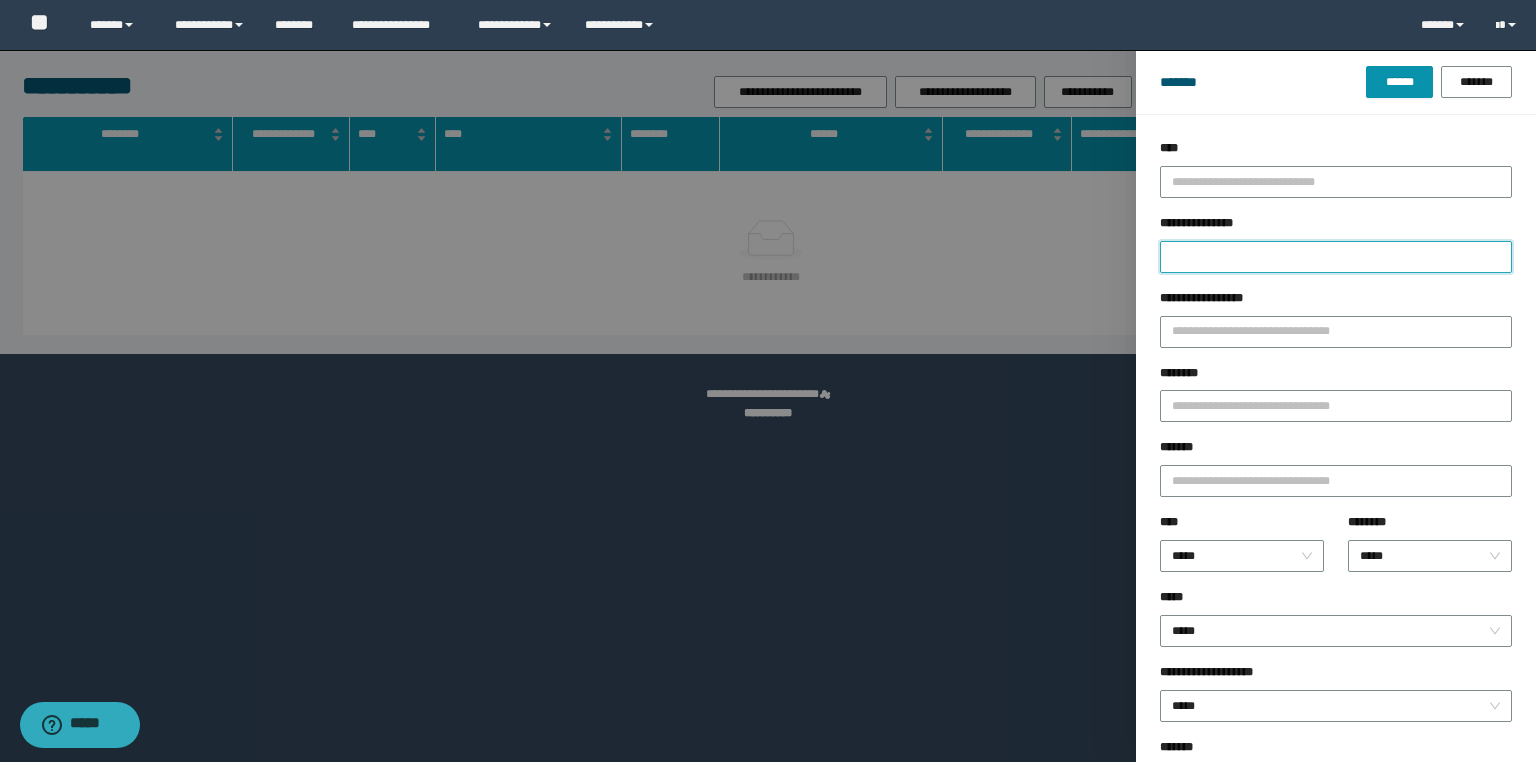 click on "**********" at bounding box center [1336, 257] 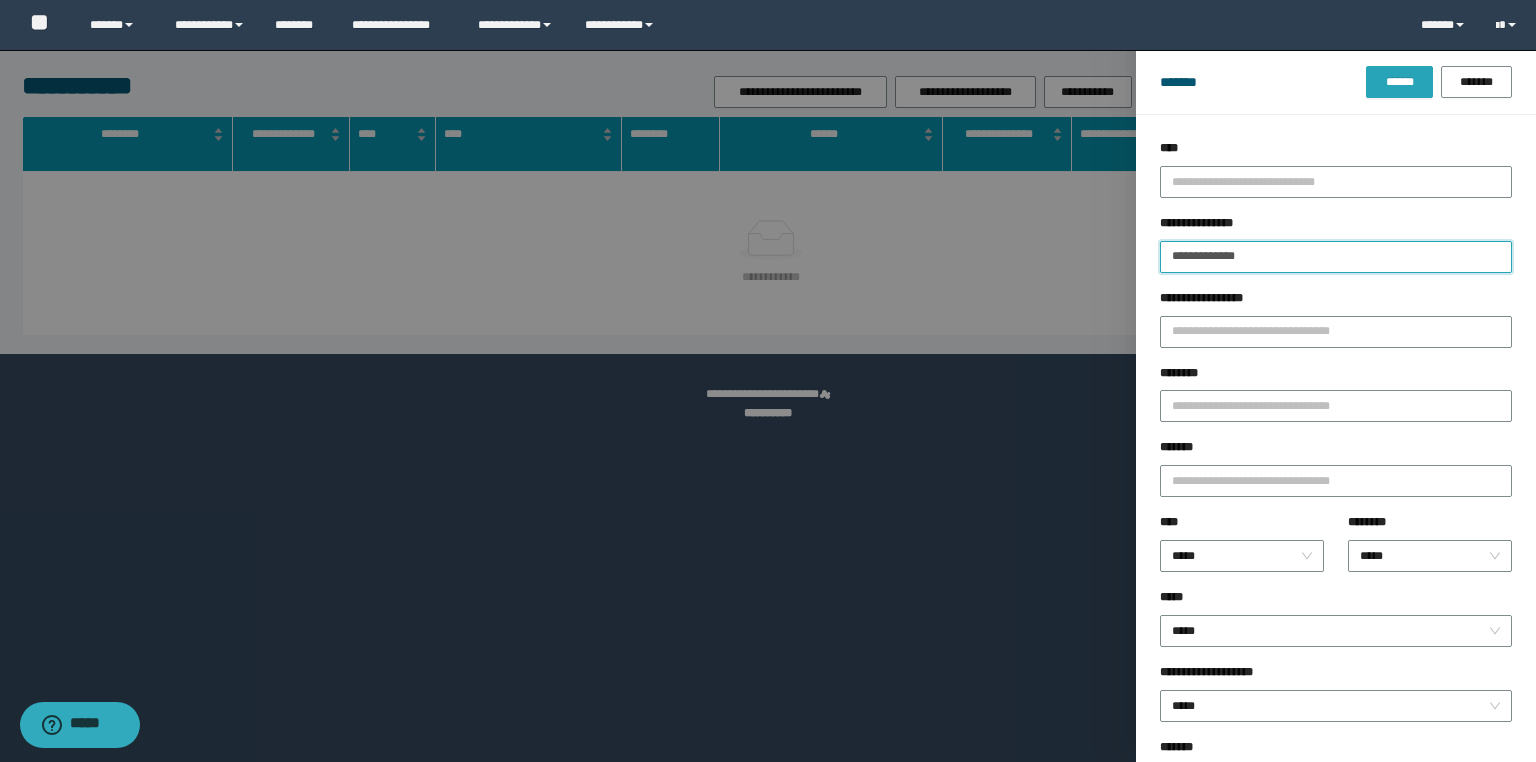 type on "**********" 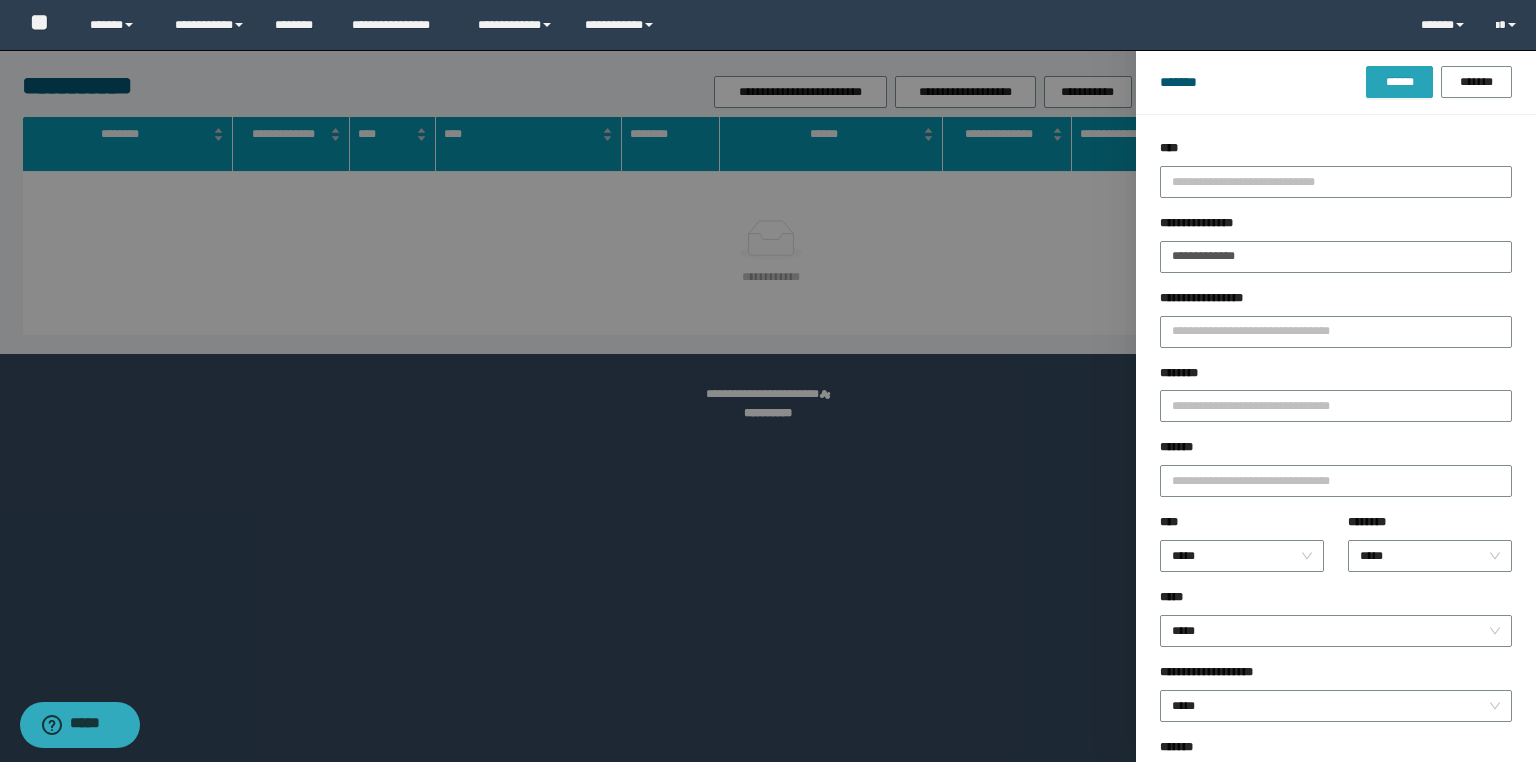 click on "******" at bounding box center [1399, 82] 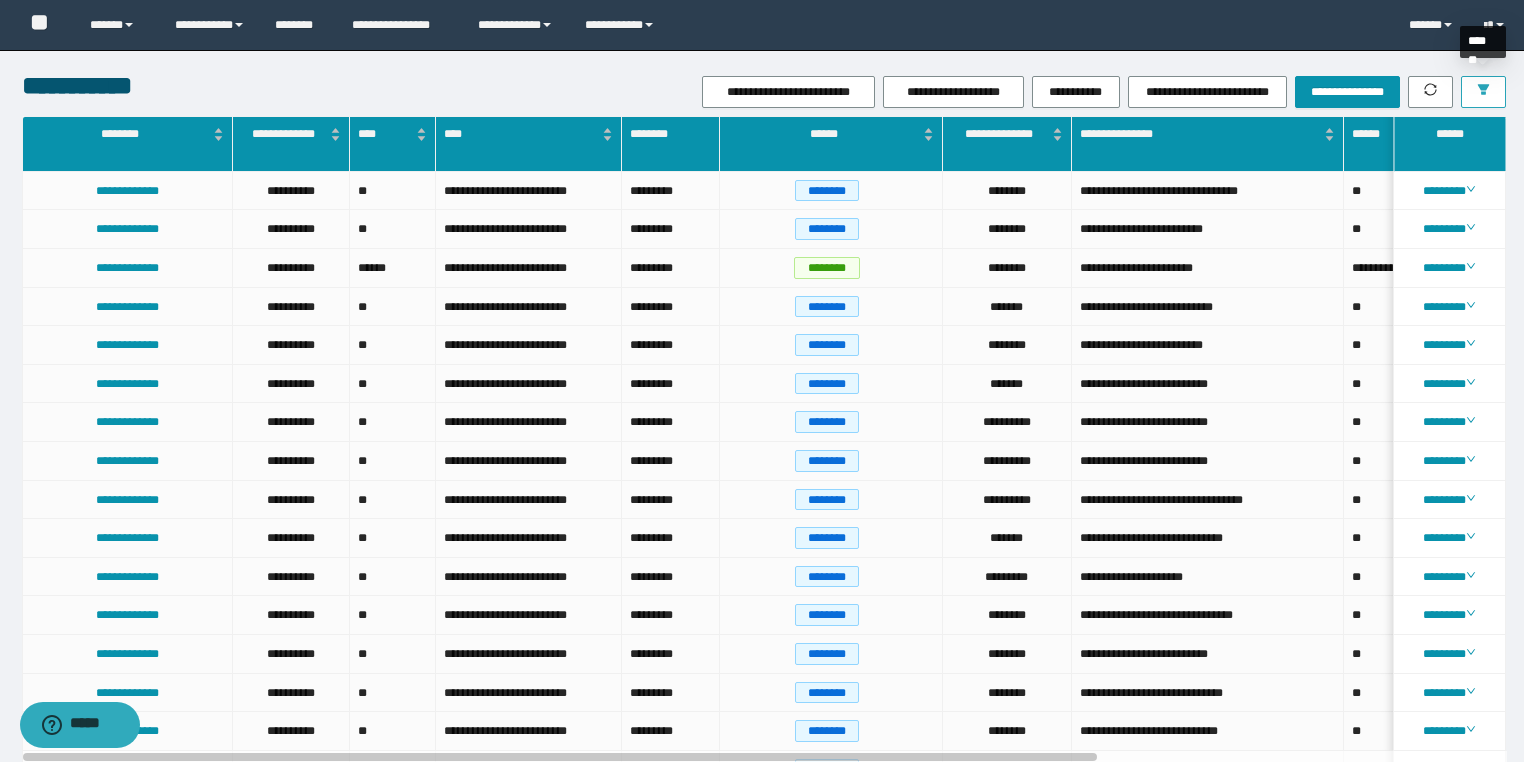 click 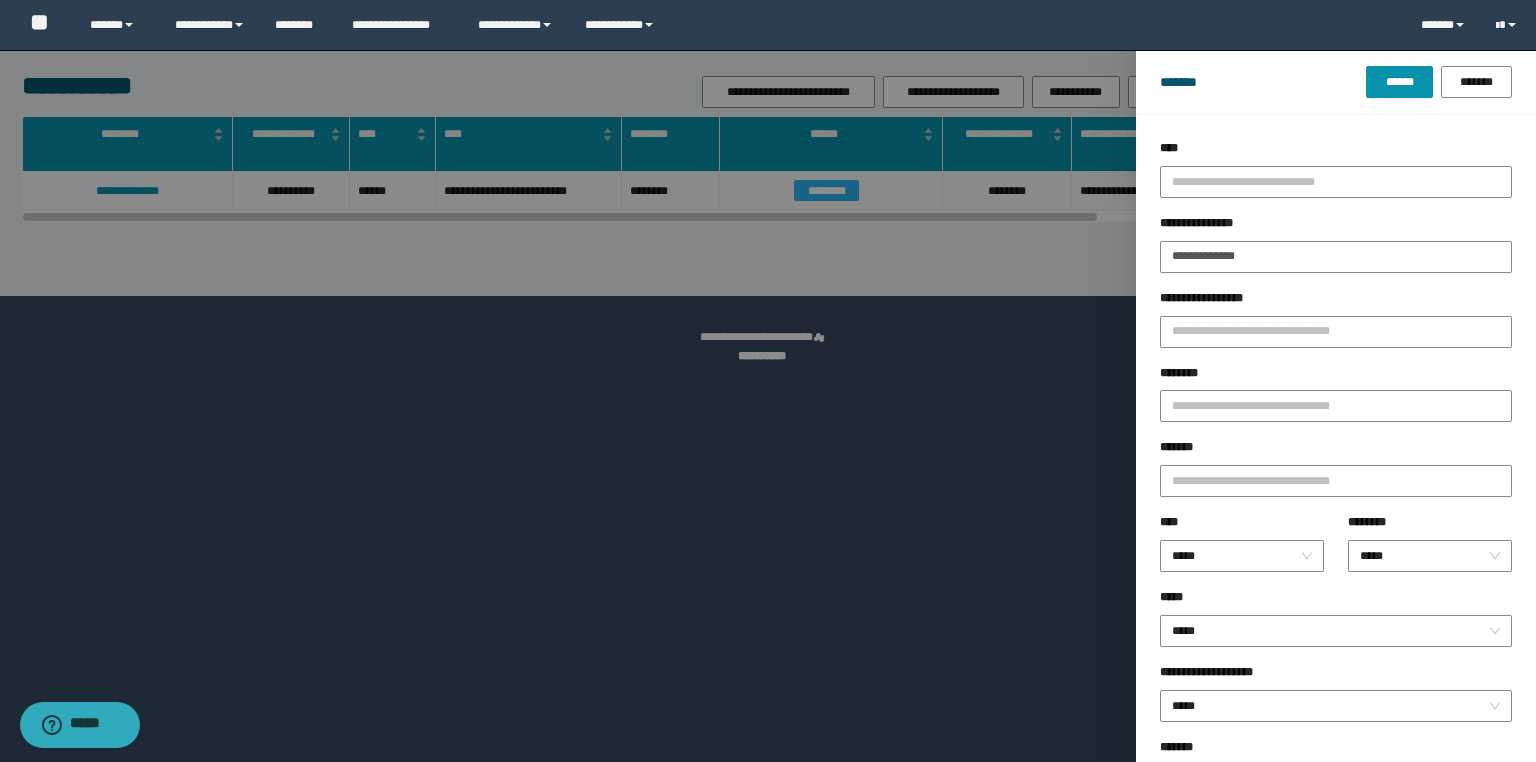 click at bounding box center [768, 381] 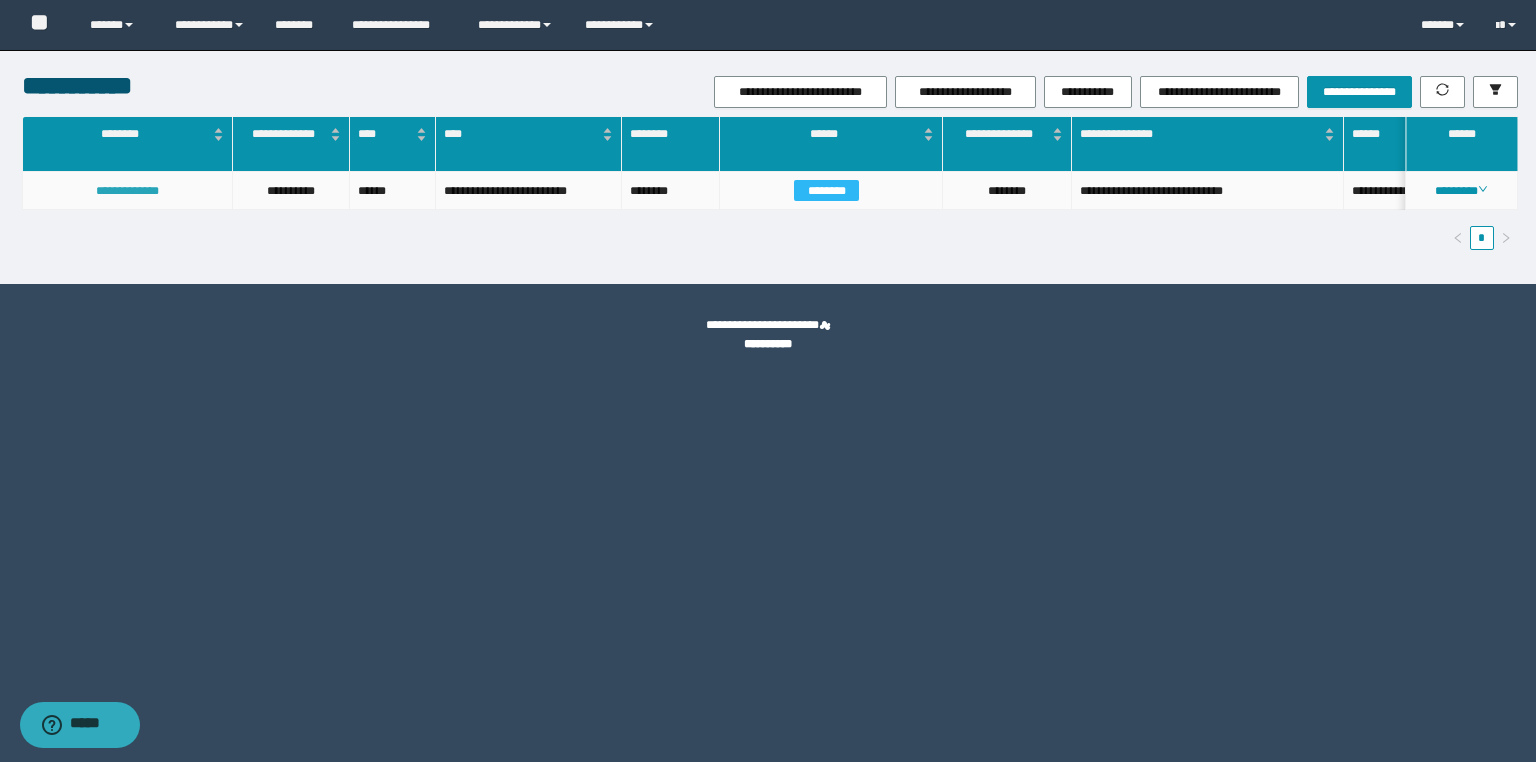 click on "**********" at bounding box center [127, 191] 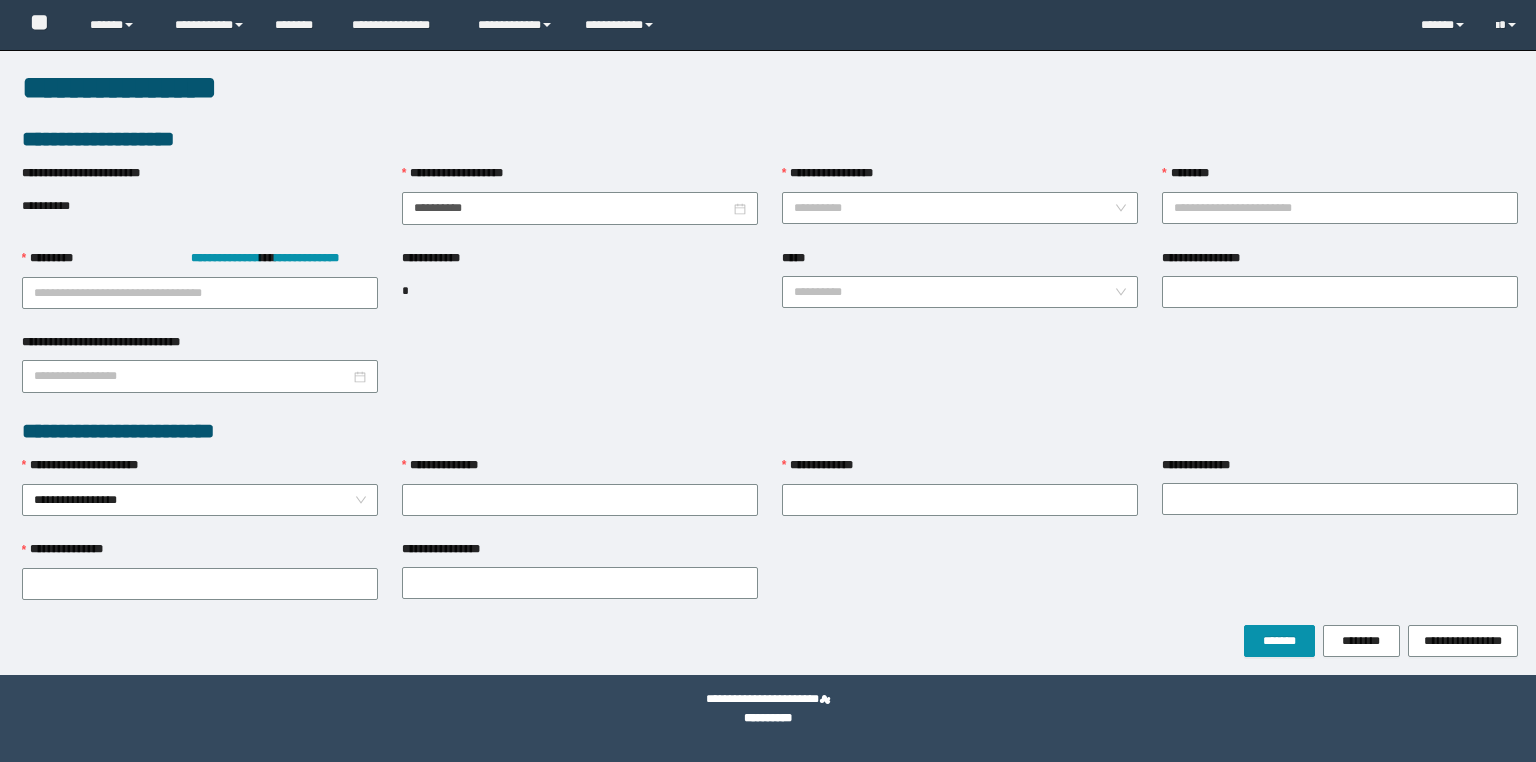 scroll, scrollTop: 0, scrollLeft: 0, axis: both 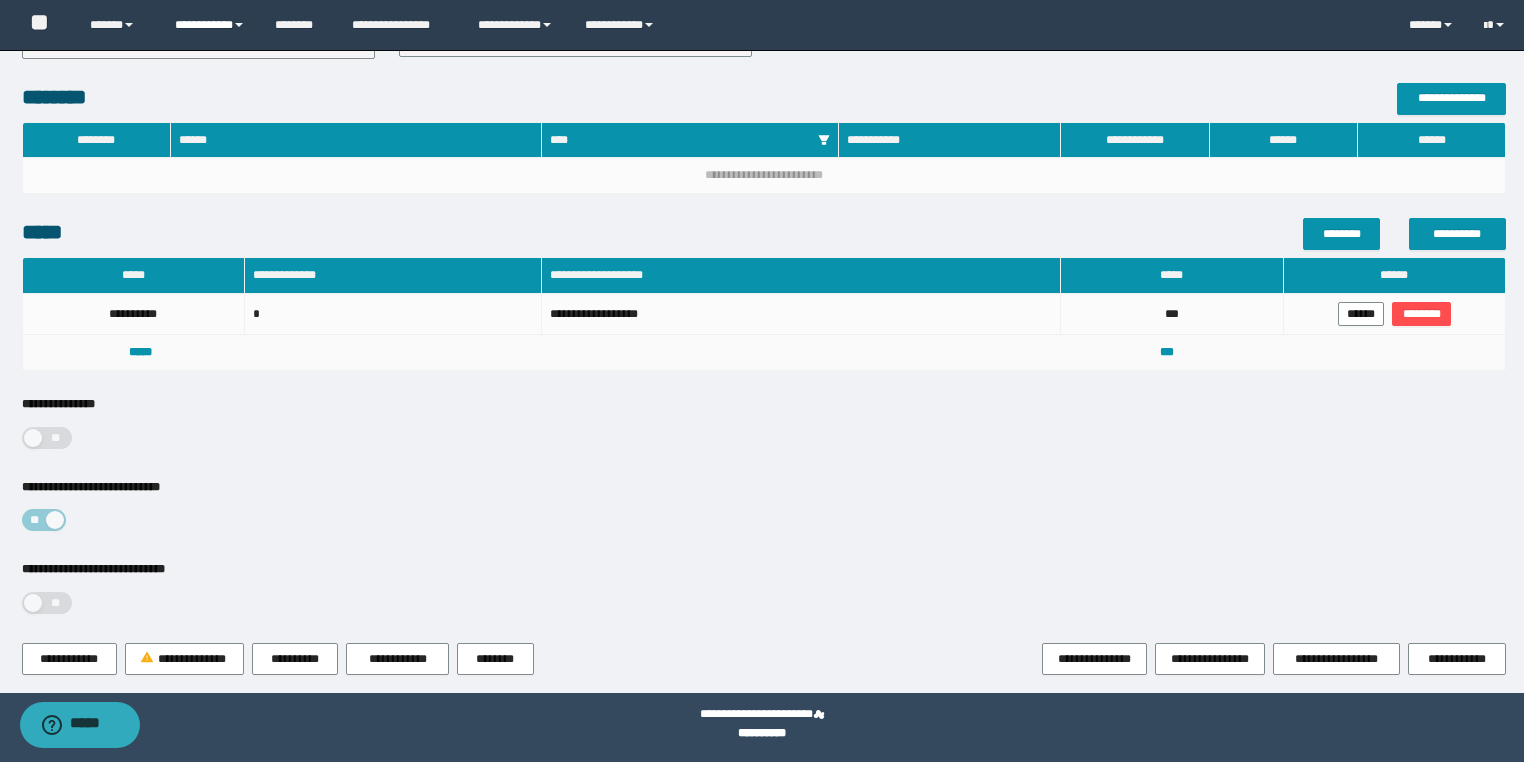 click on "**********" at bounding box center [210, 25] 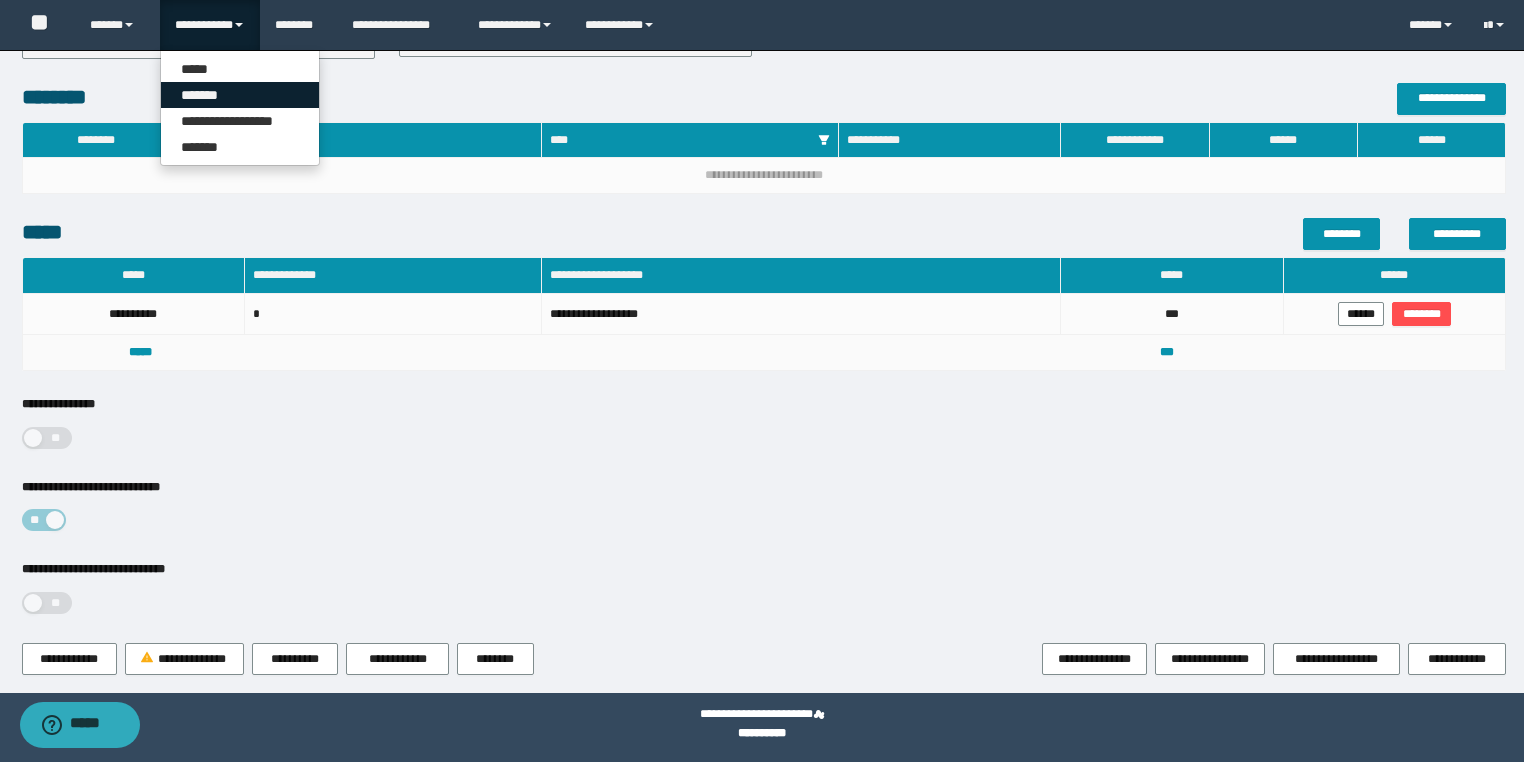 click on "*******" at bounding box center (240, 95) 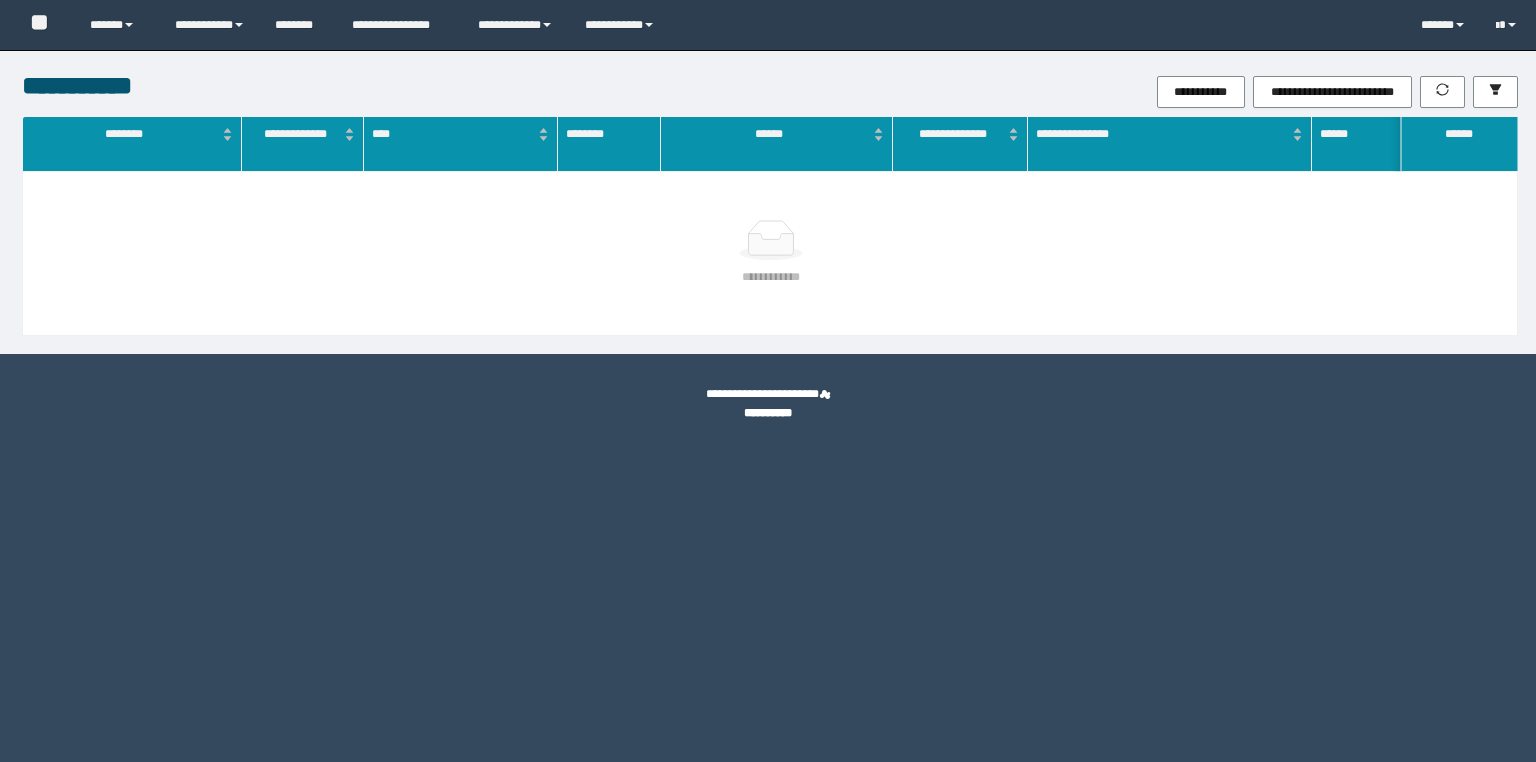 scroll, scrollTop: 0, scrollLeft: 0, axis: both 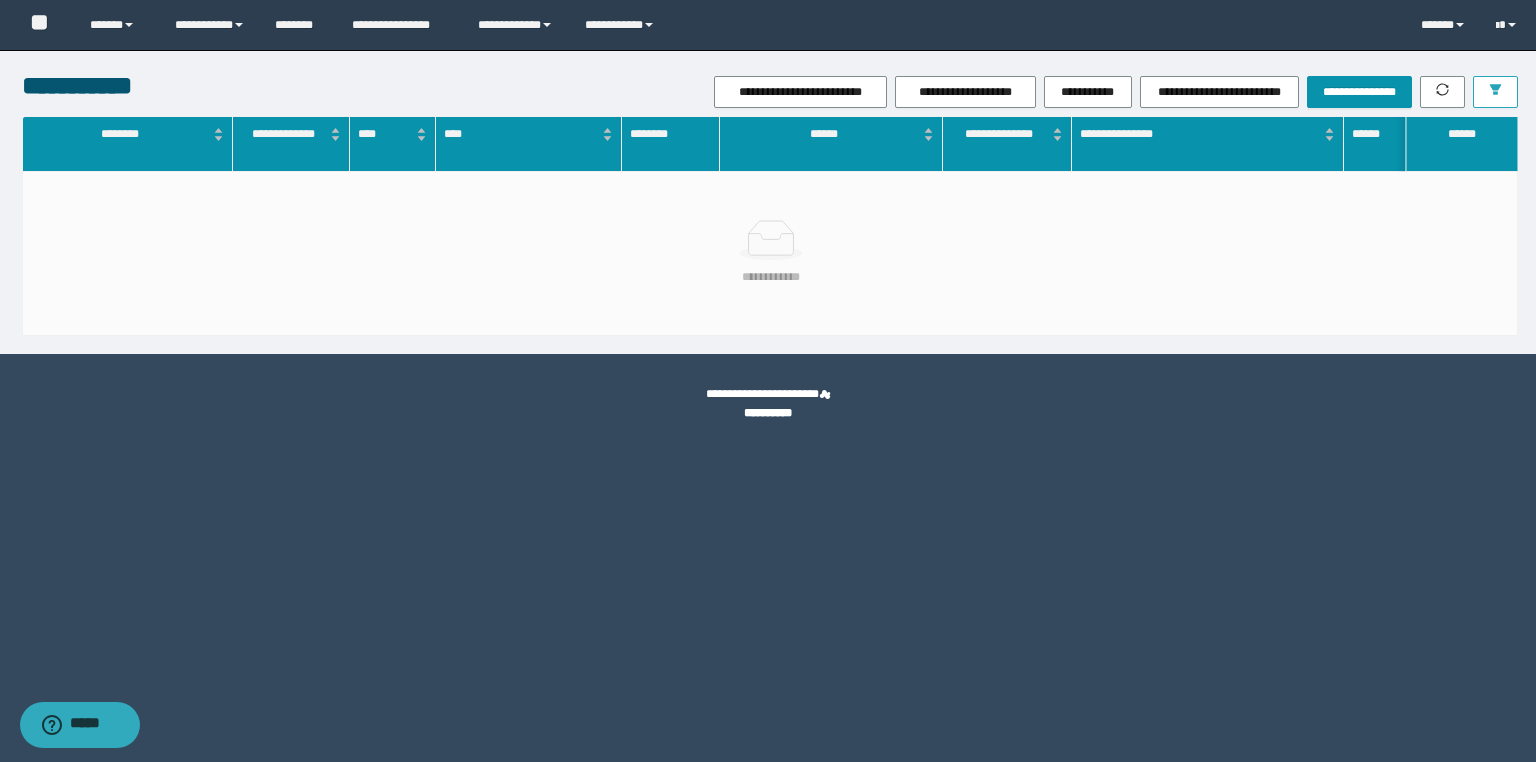 click 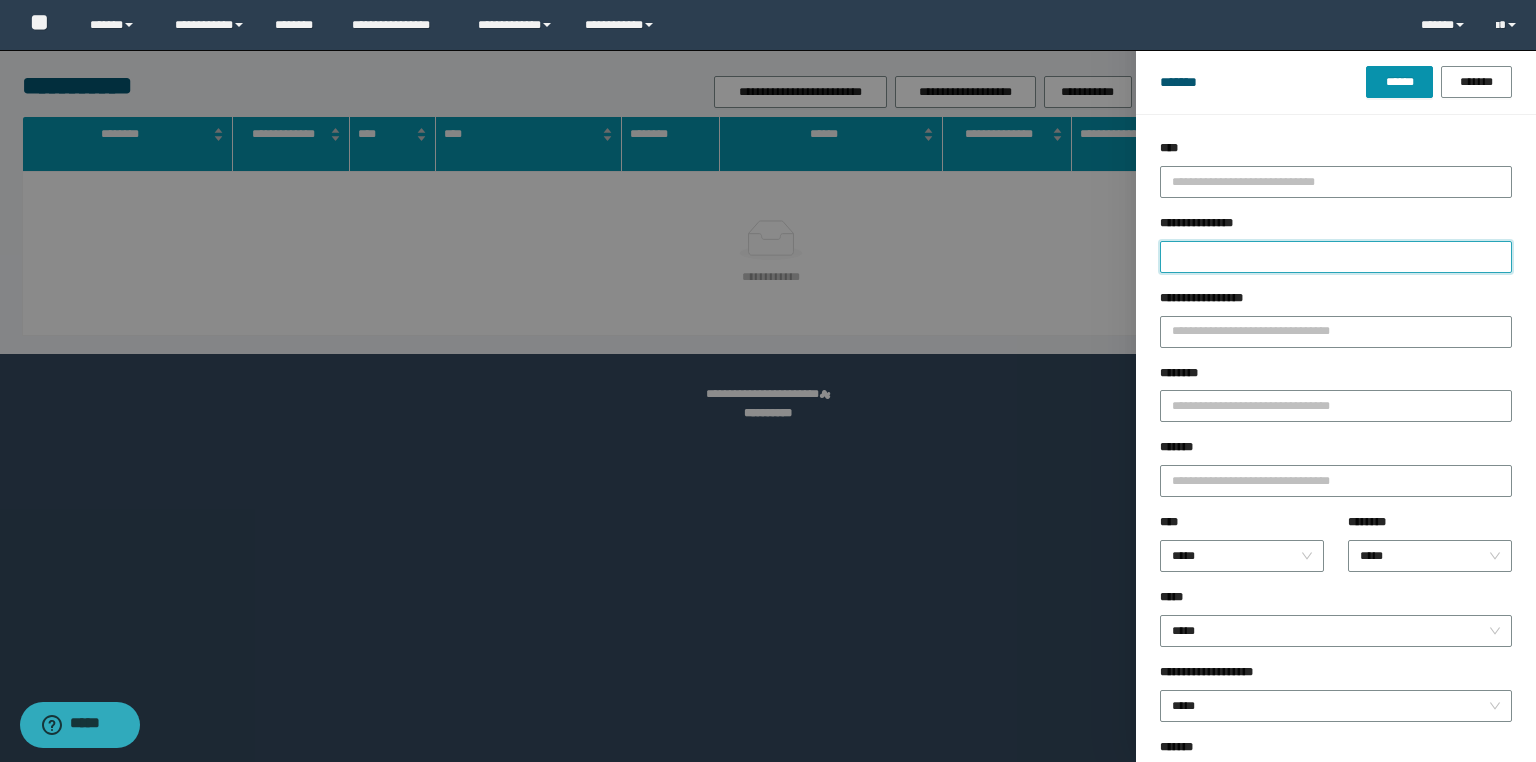 click on "**********" at bounding box center [1336, 257] 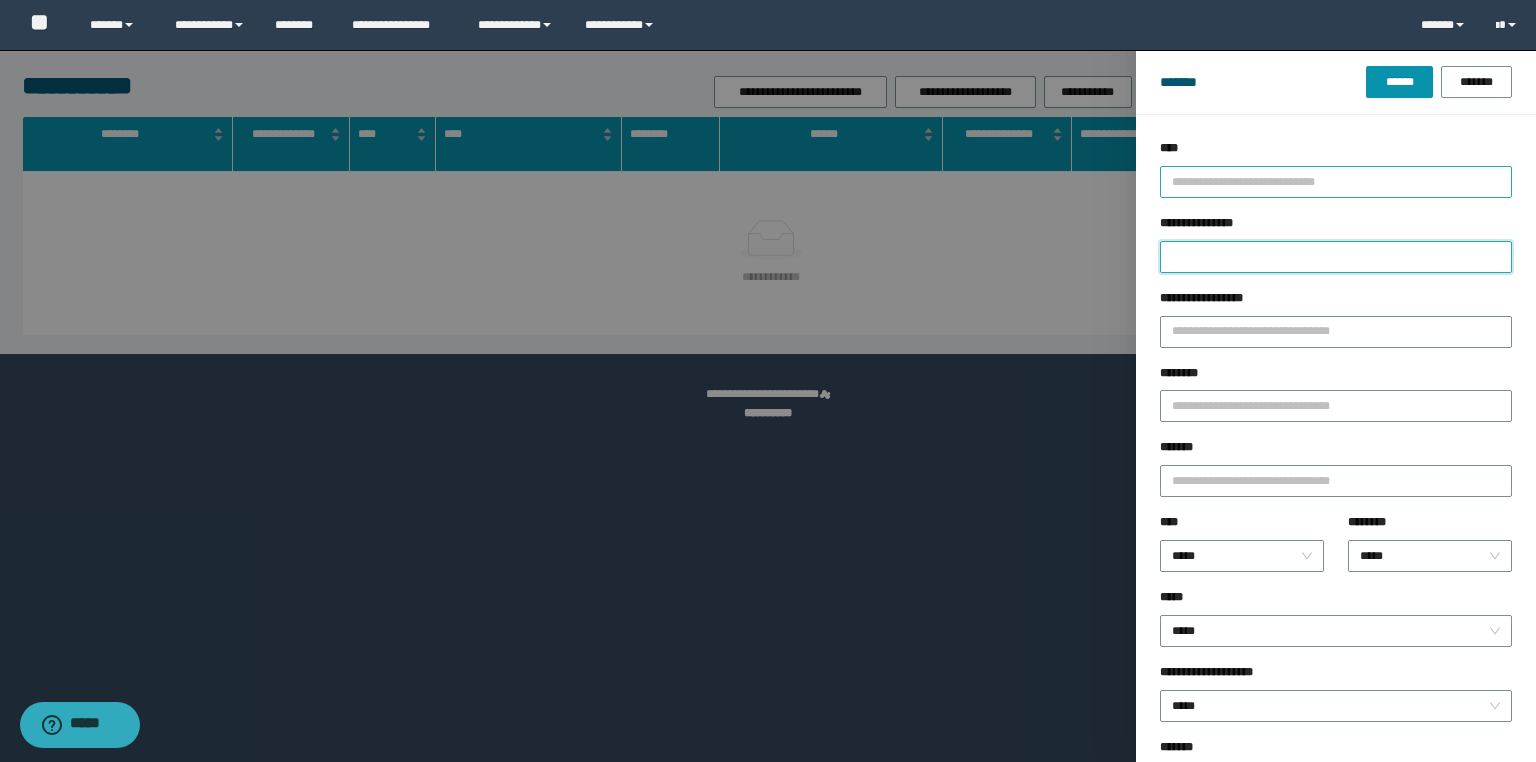 paste on "**********" 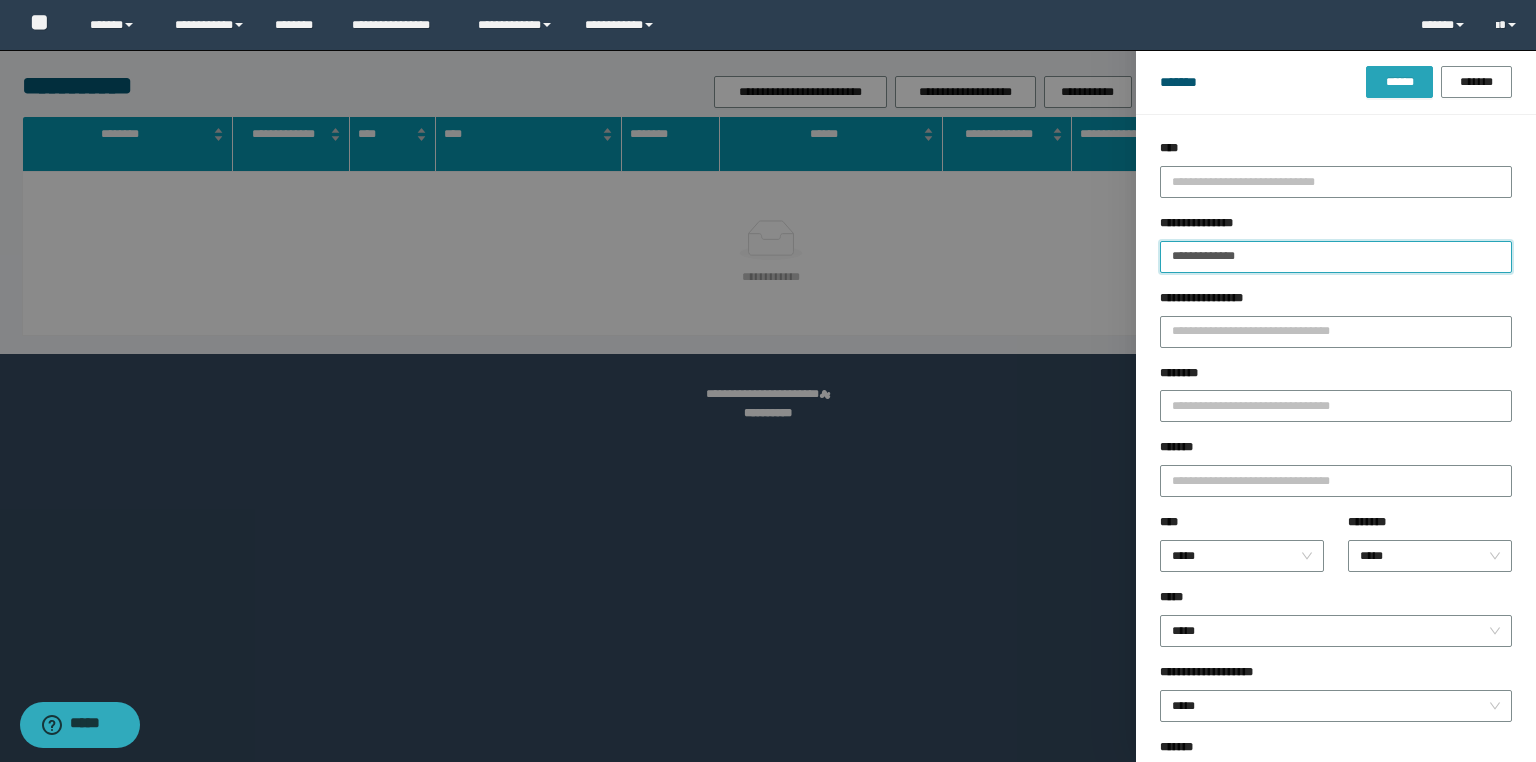 type on "**********" 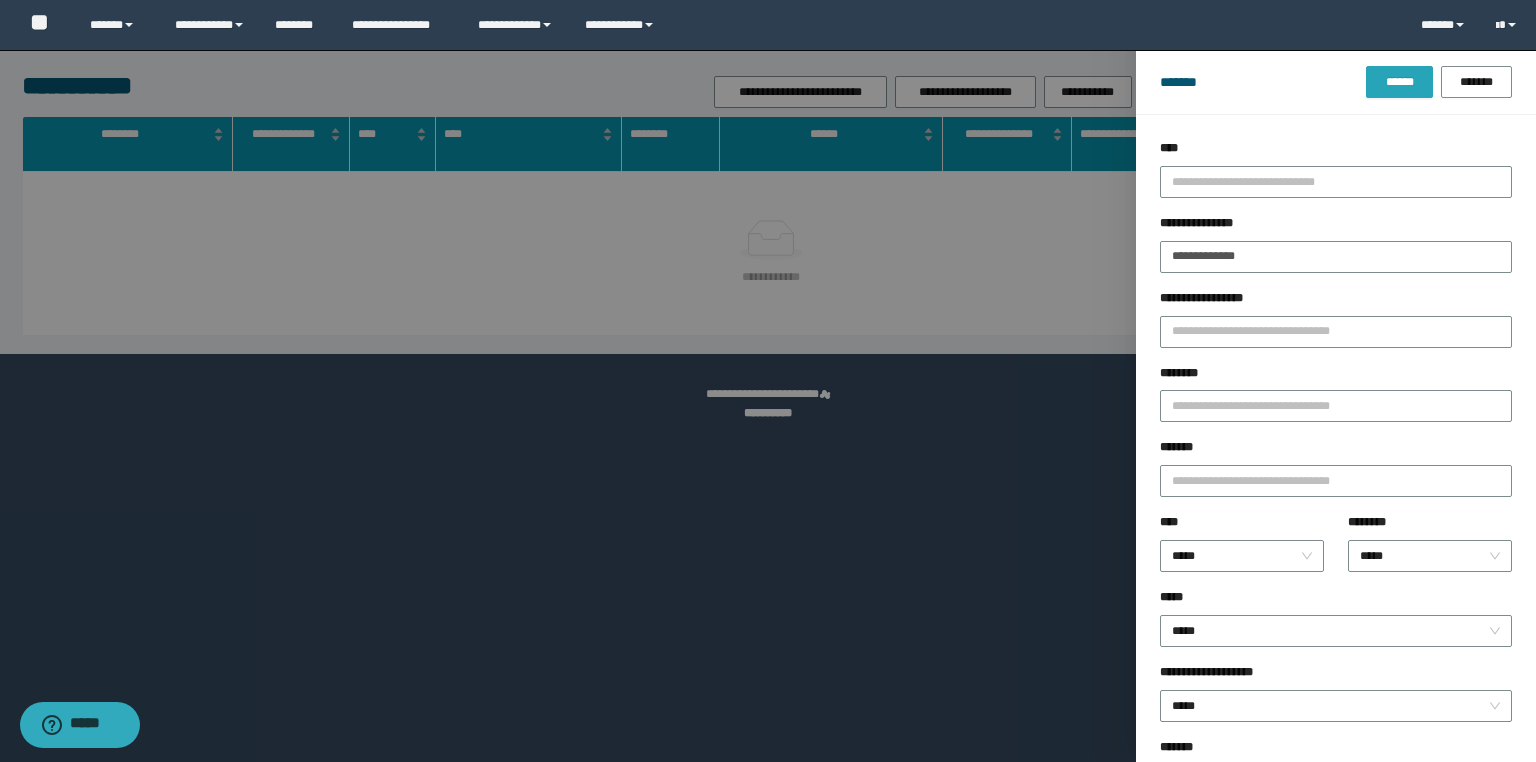 click on "******" at bounding box center (1399, 82) 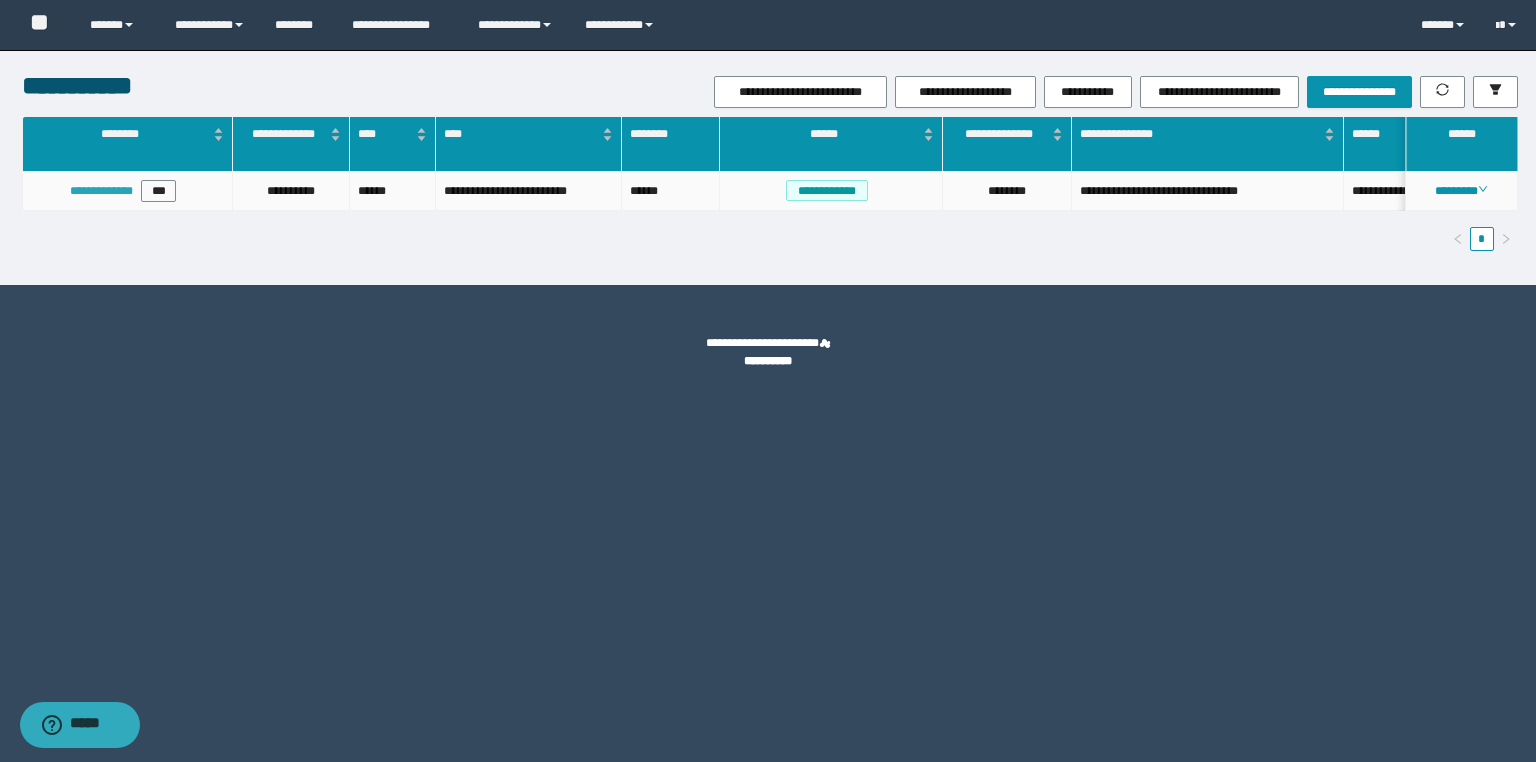 click on "**********" at bounding box center (101, 191) 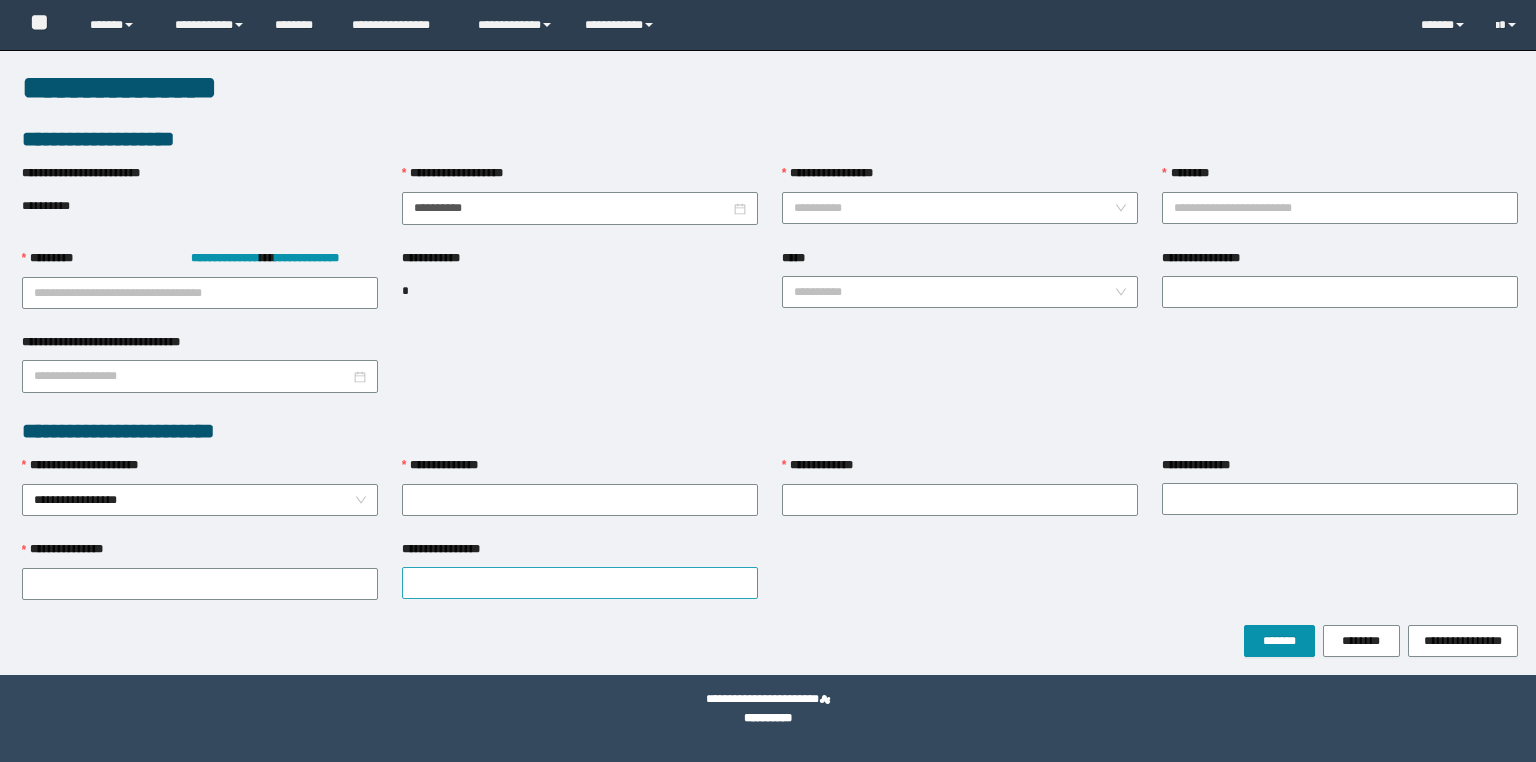 scroll, scrollTop: 0, scrollLeft: 0, axis: both 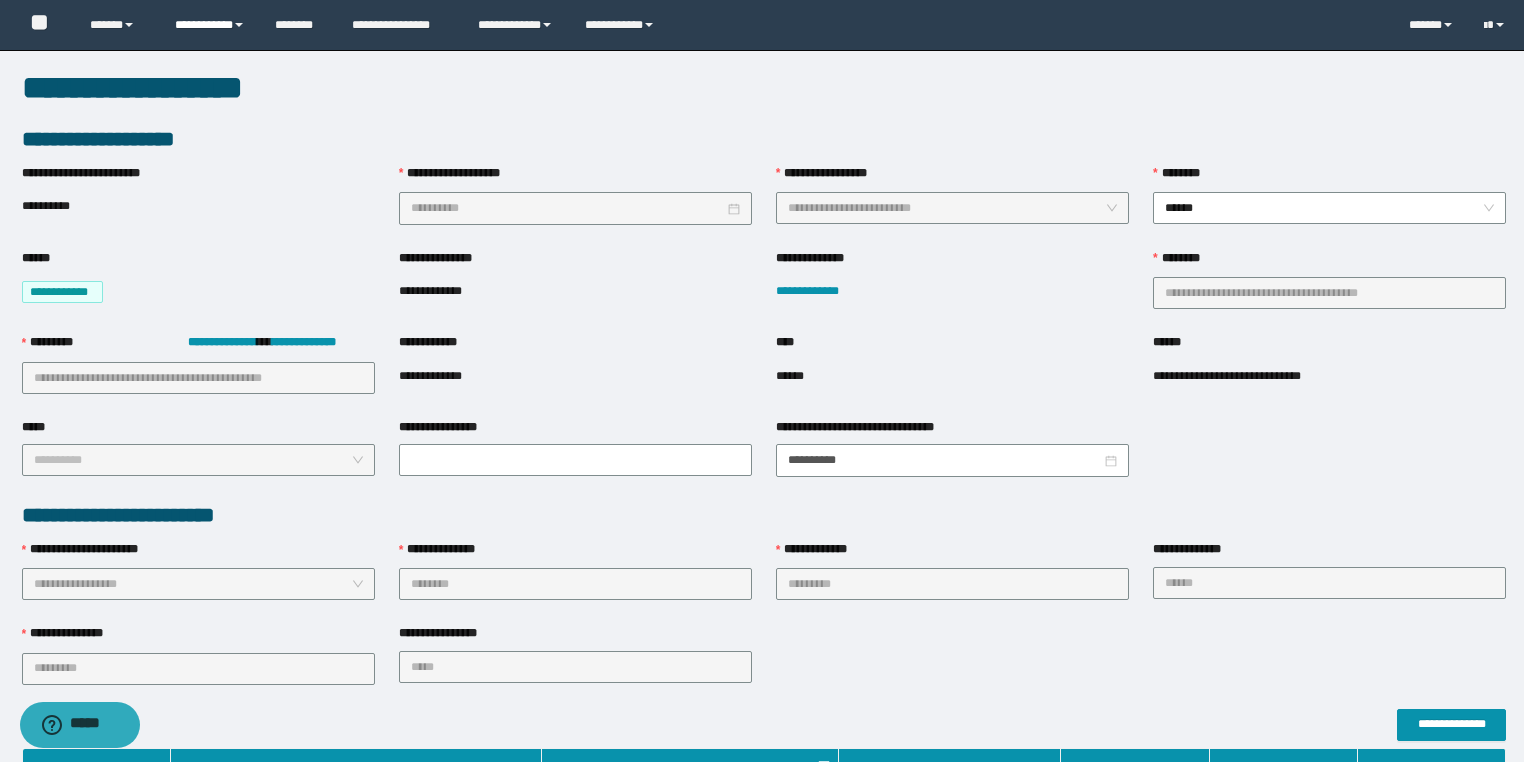 click on "**********" at bounding box center (210, 25) 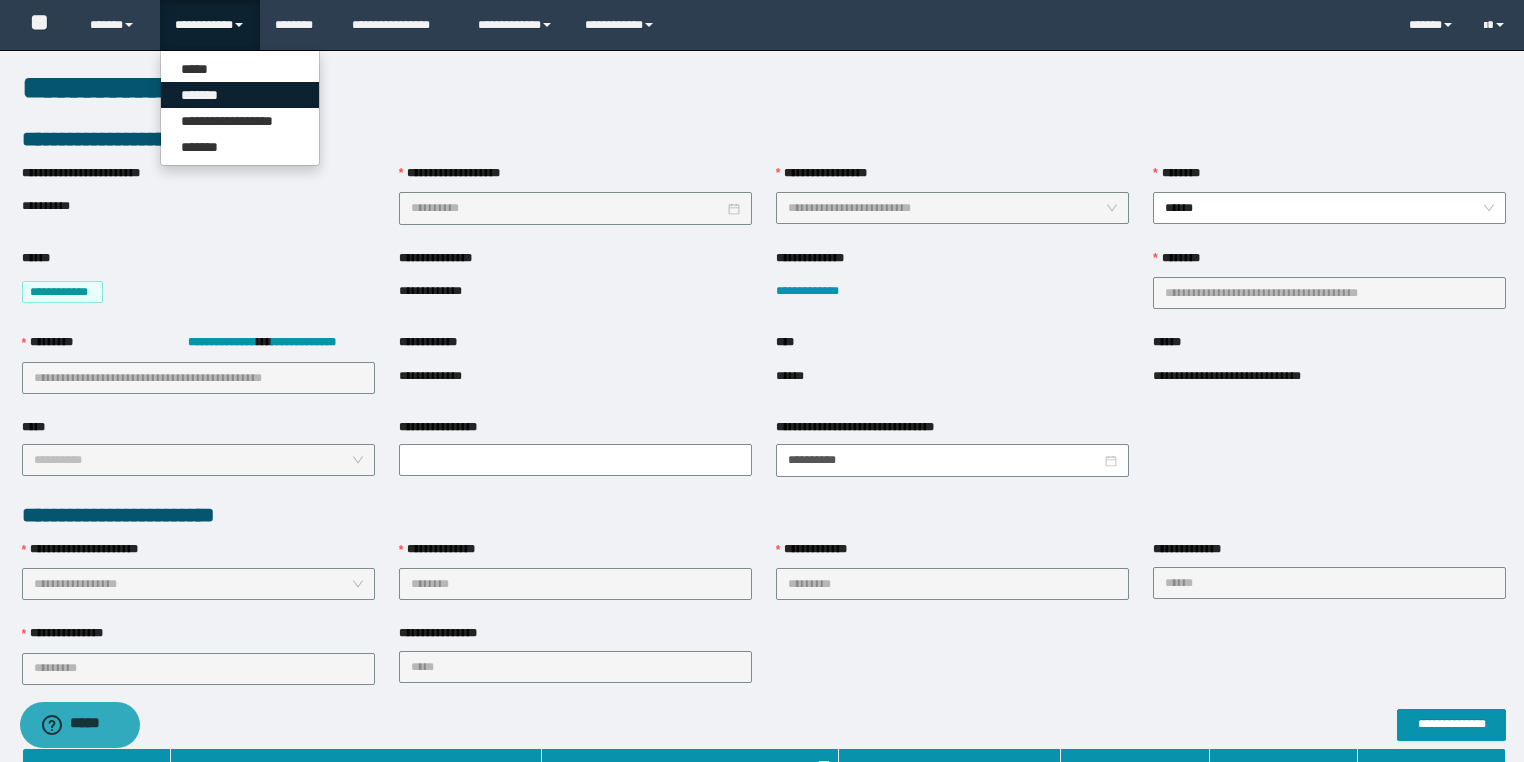 click on "*******" at bounding box center [240, 95] 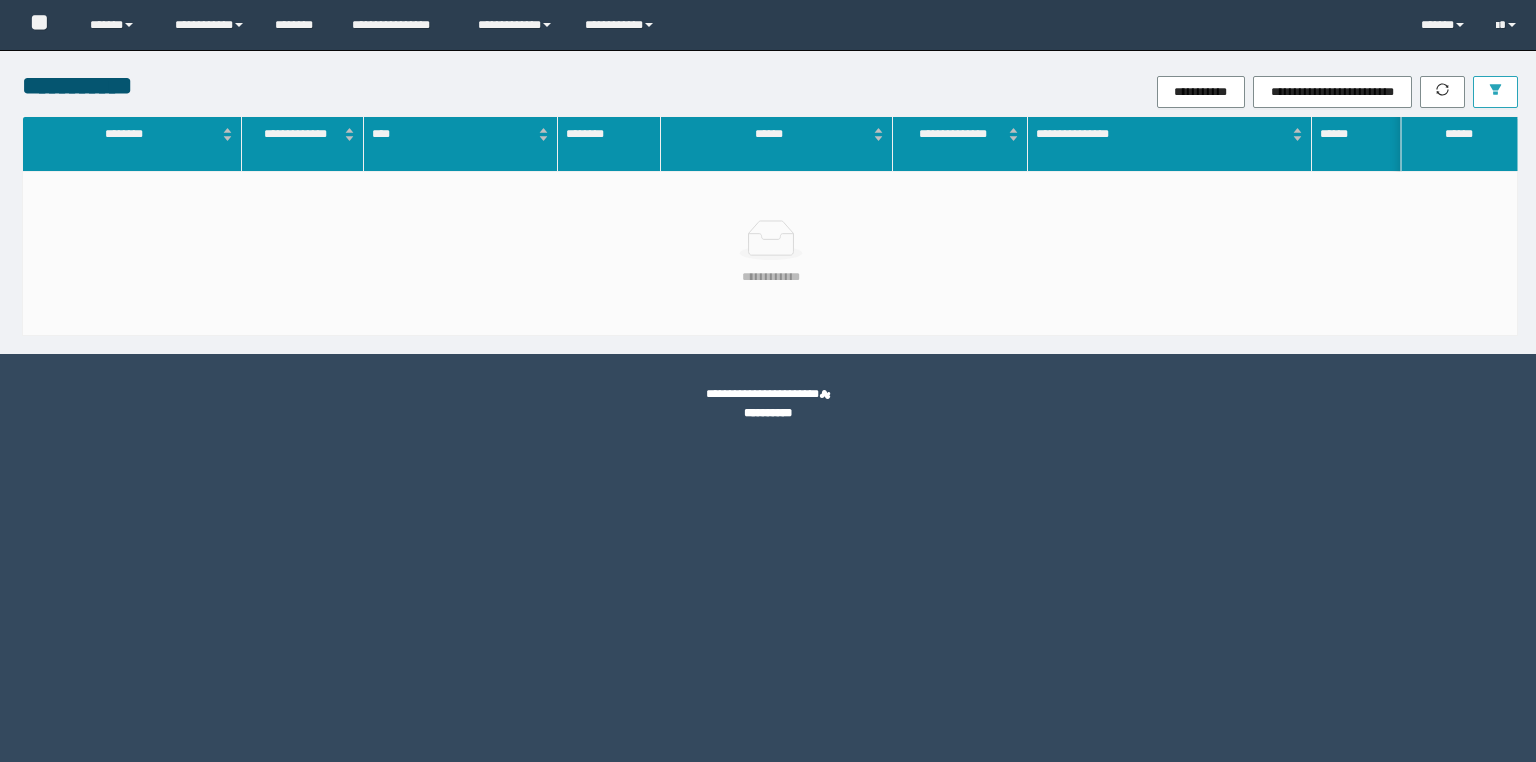 scroll, scrollTop: 0, scrollLeft: 0, axis: both 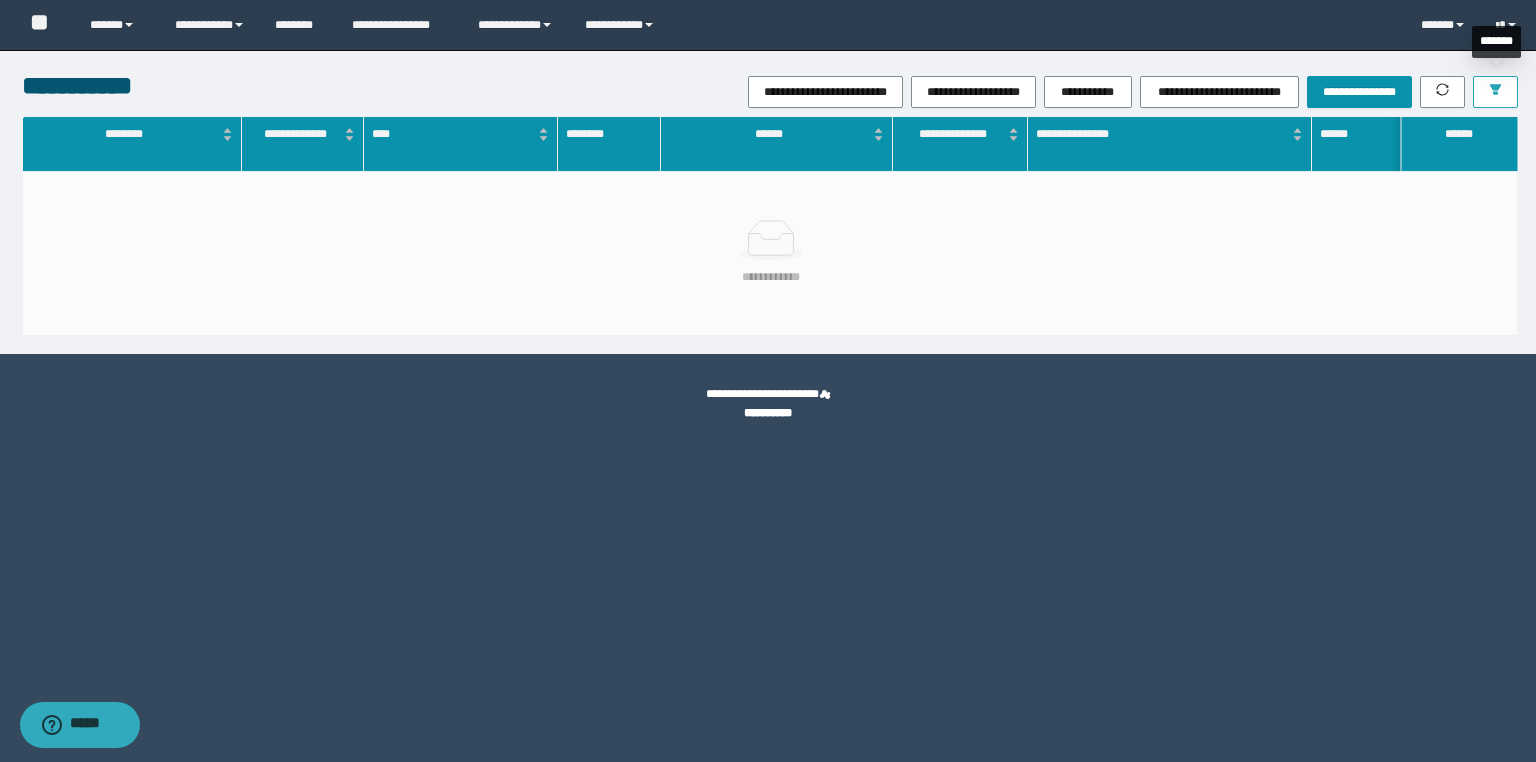 click 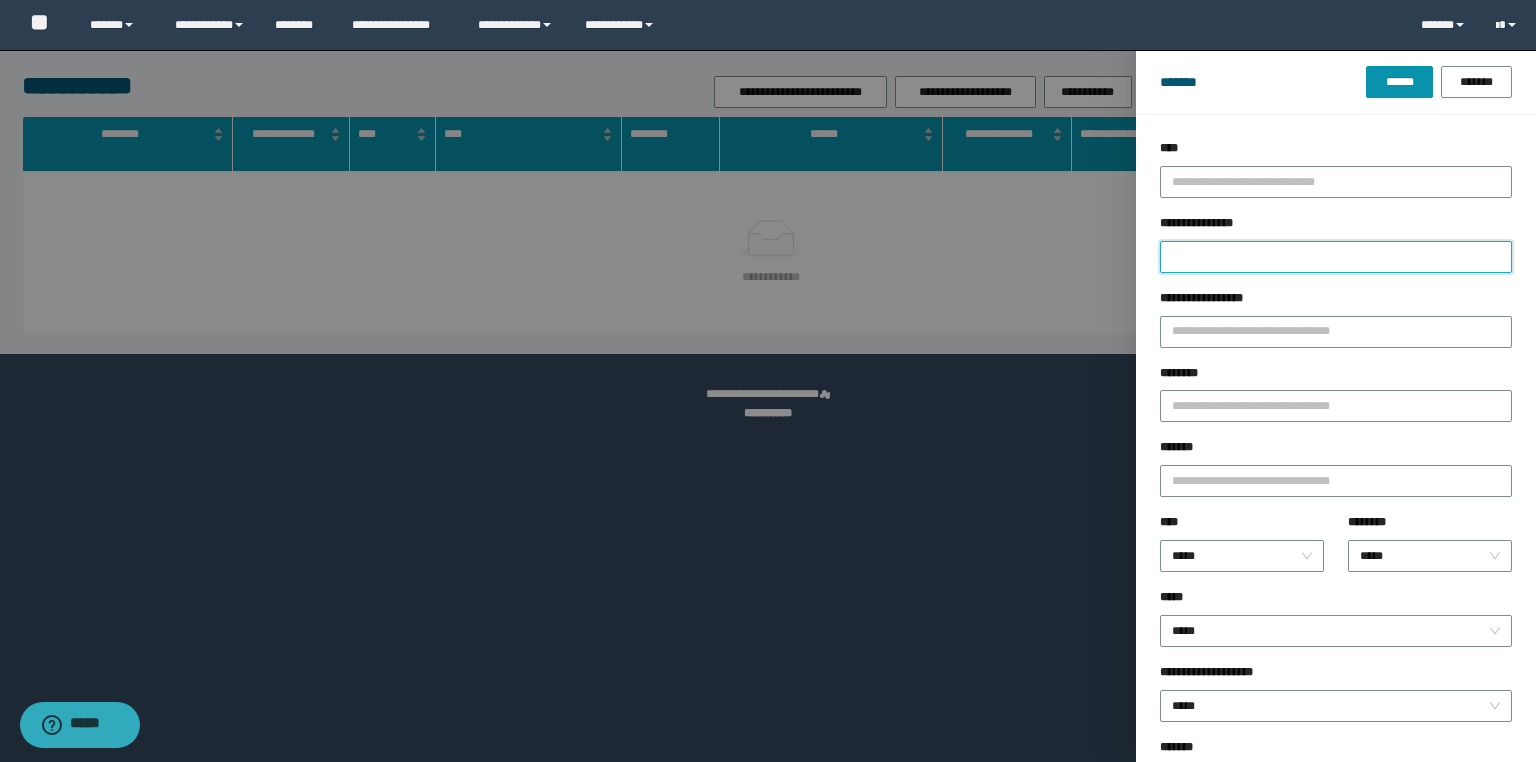 click on "**********" at bounding box center (1336, 257) 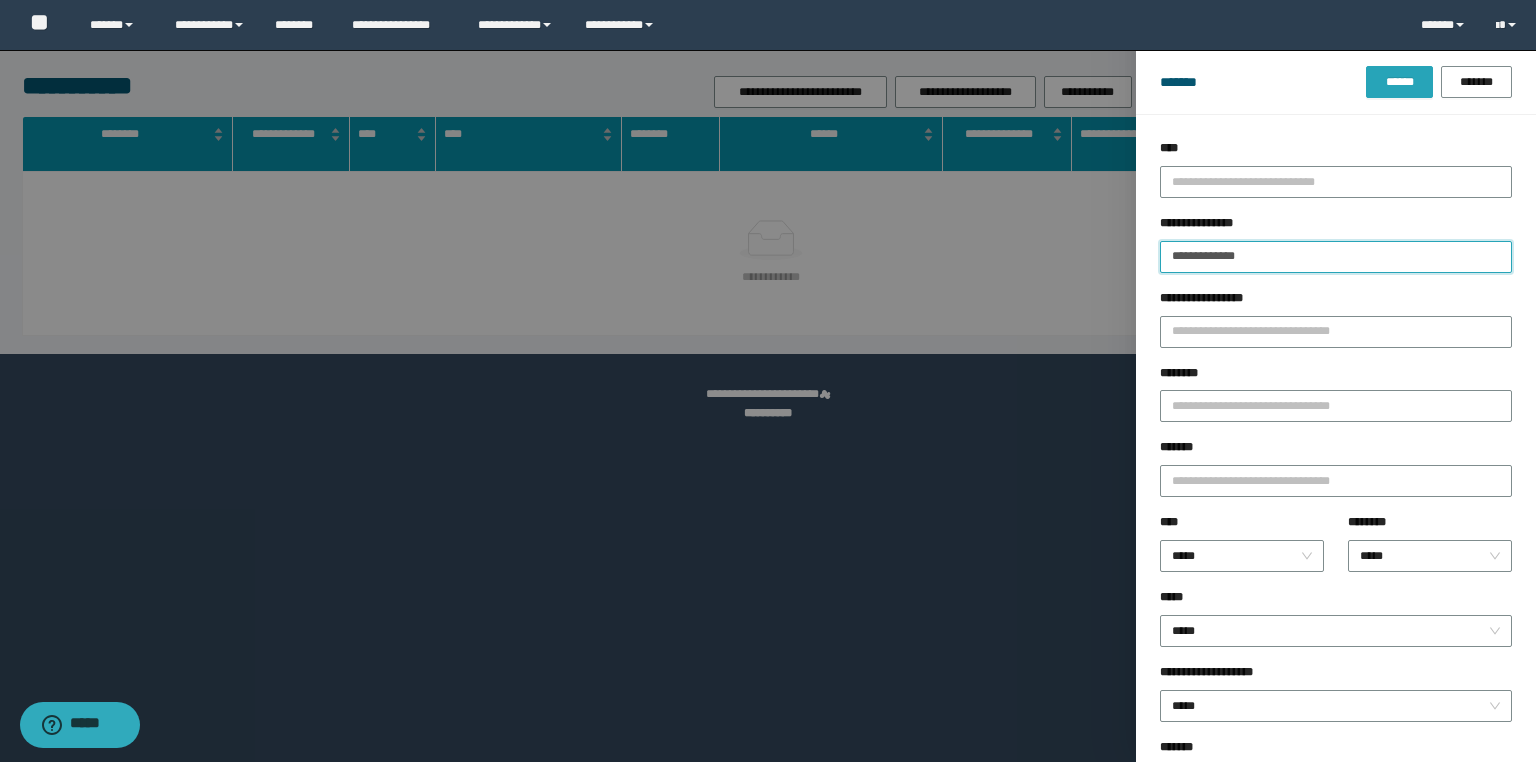 type on "**********" 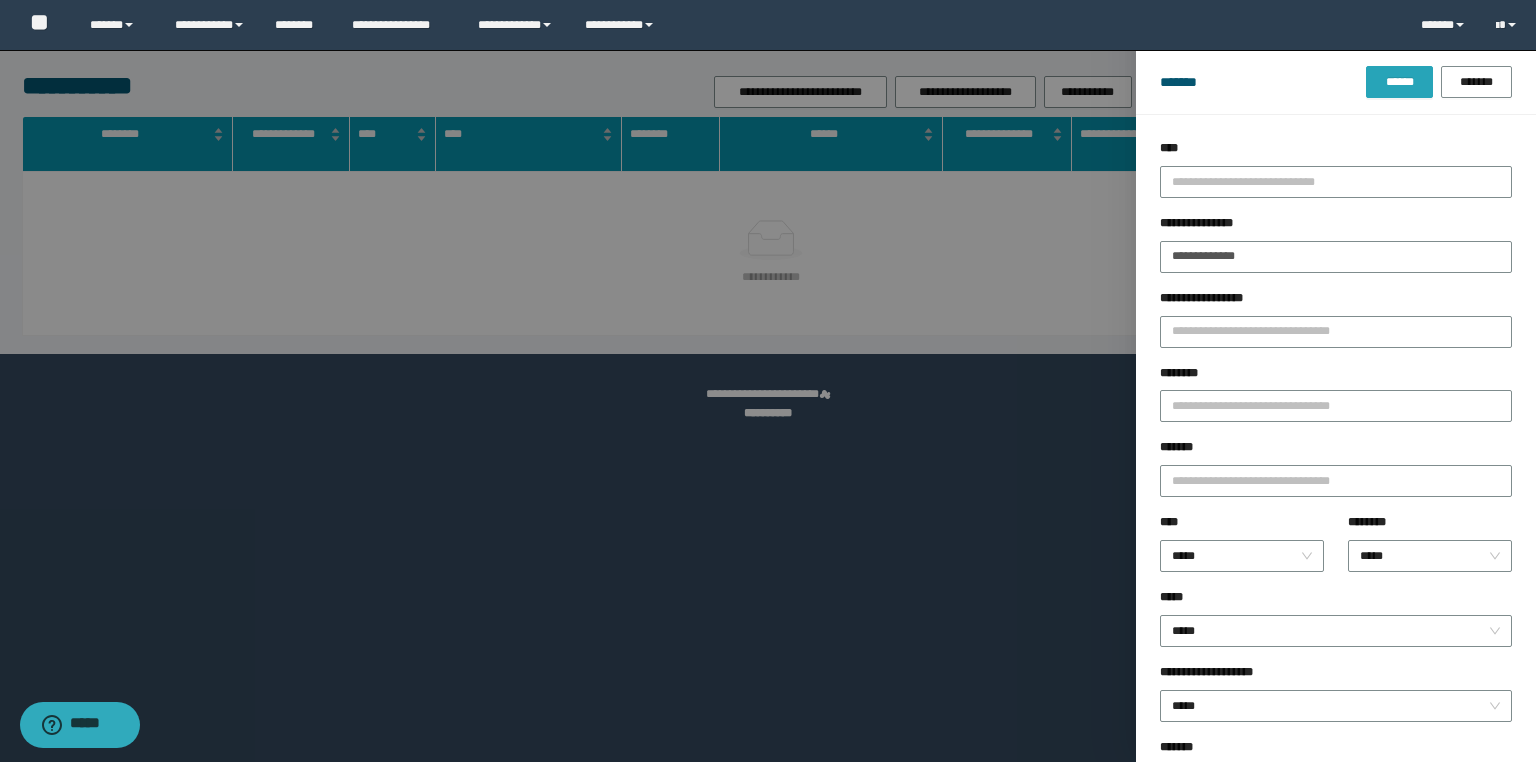 click on "******" at bounding box center (1399, 82) 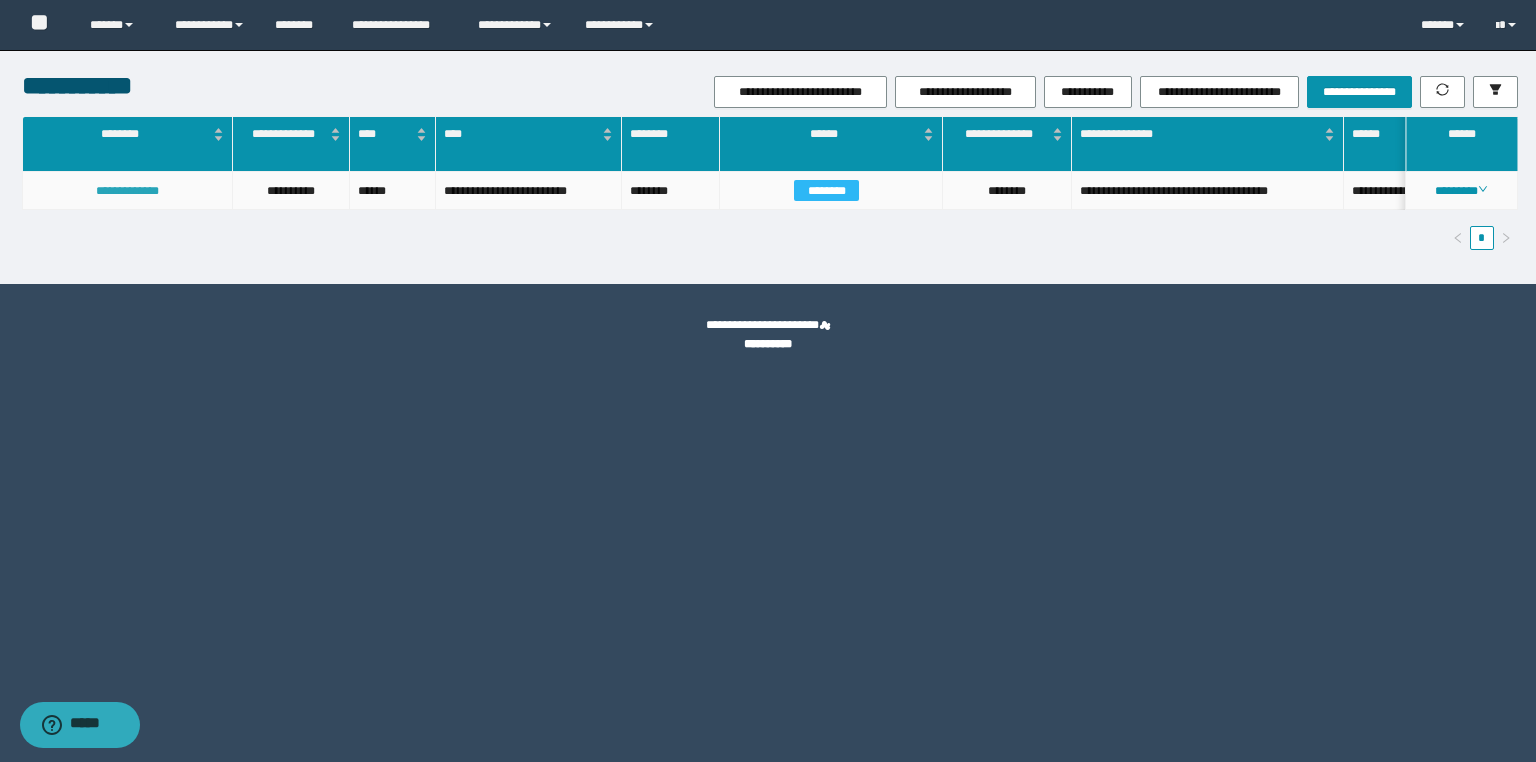 click on "**********" at bounding box center [127, 191] 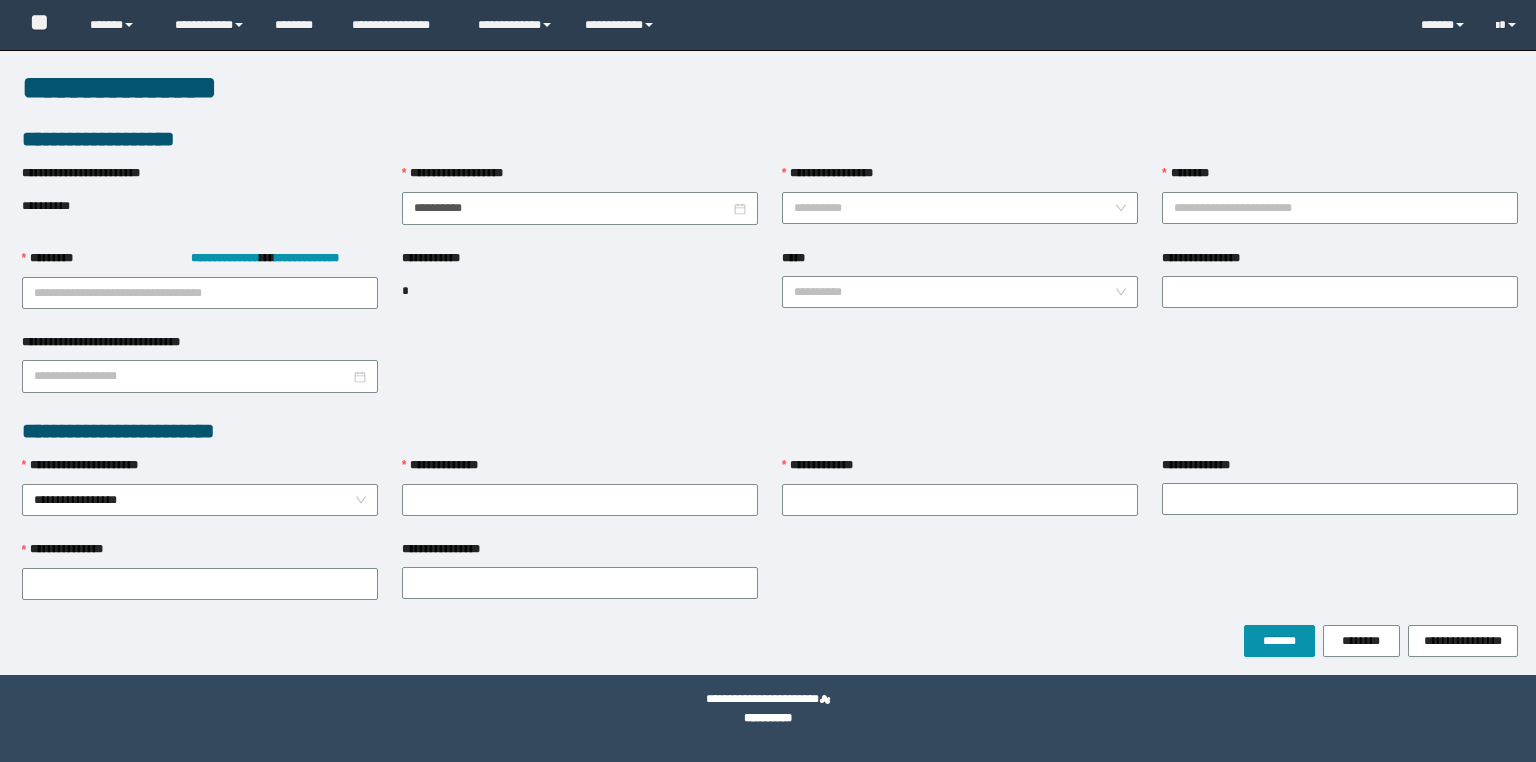 scroll, scrollTop: 0, scrollLeft: 0, axis: both 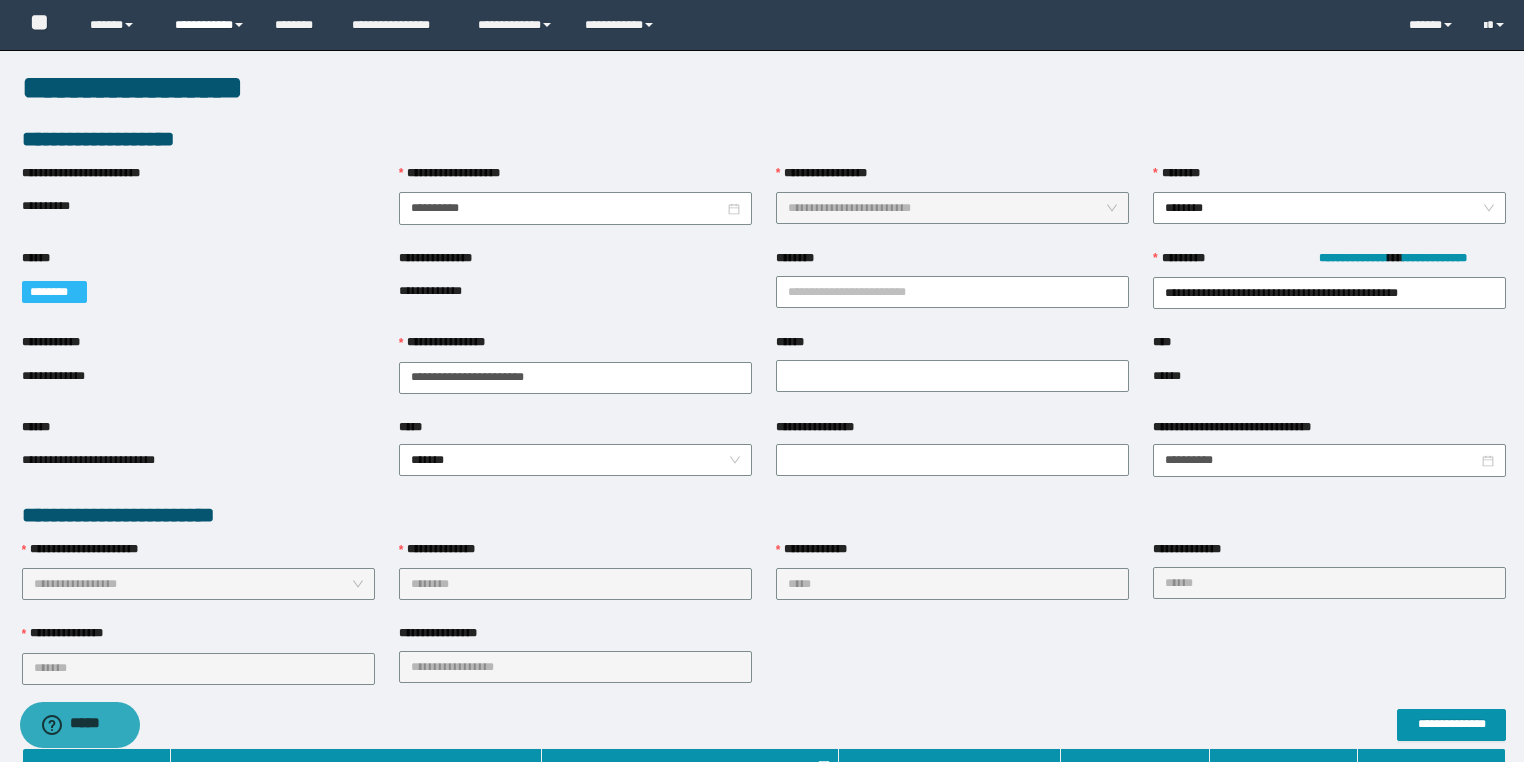 click on "**********" at bounding box center (210, 25) 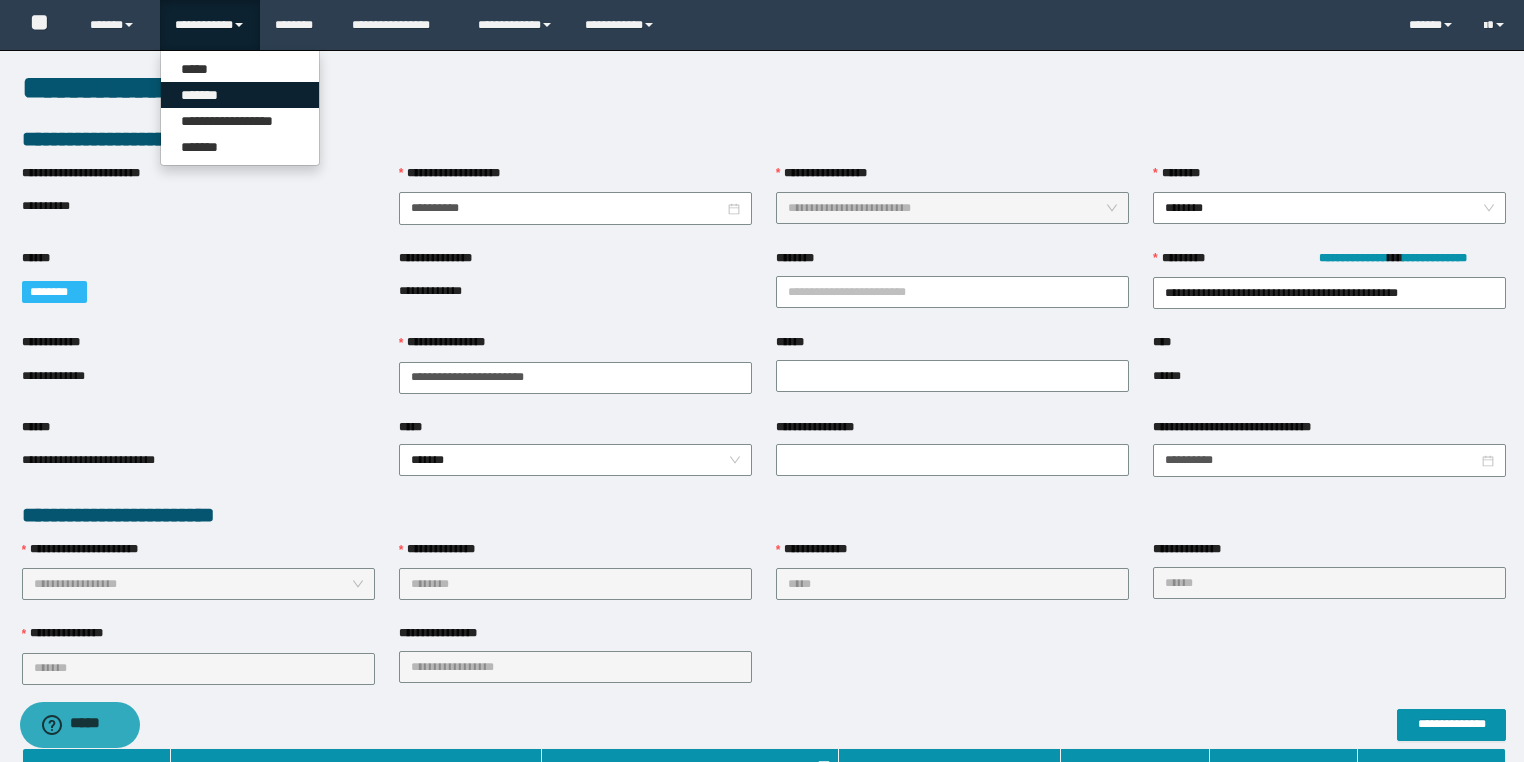 click on "*******" at bounding box center [240, 95] 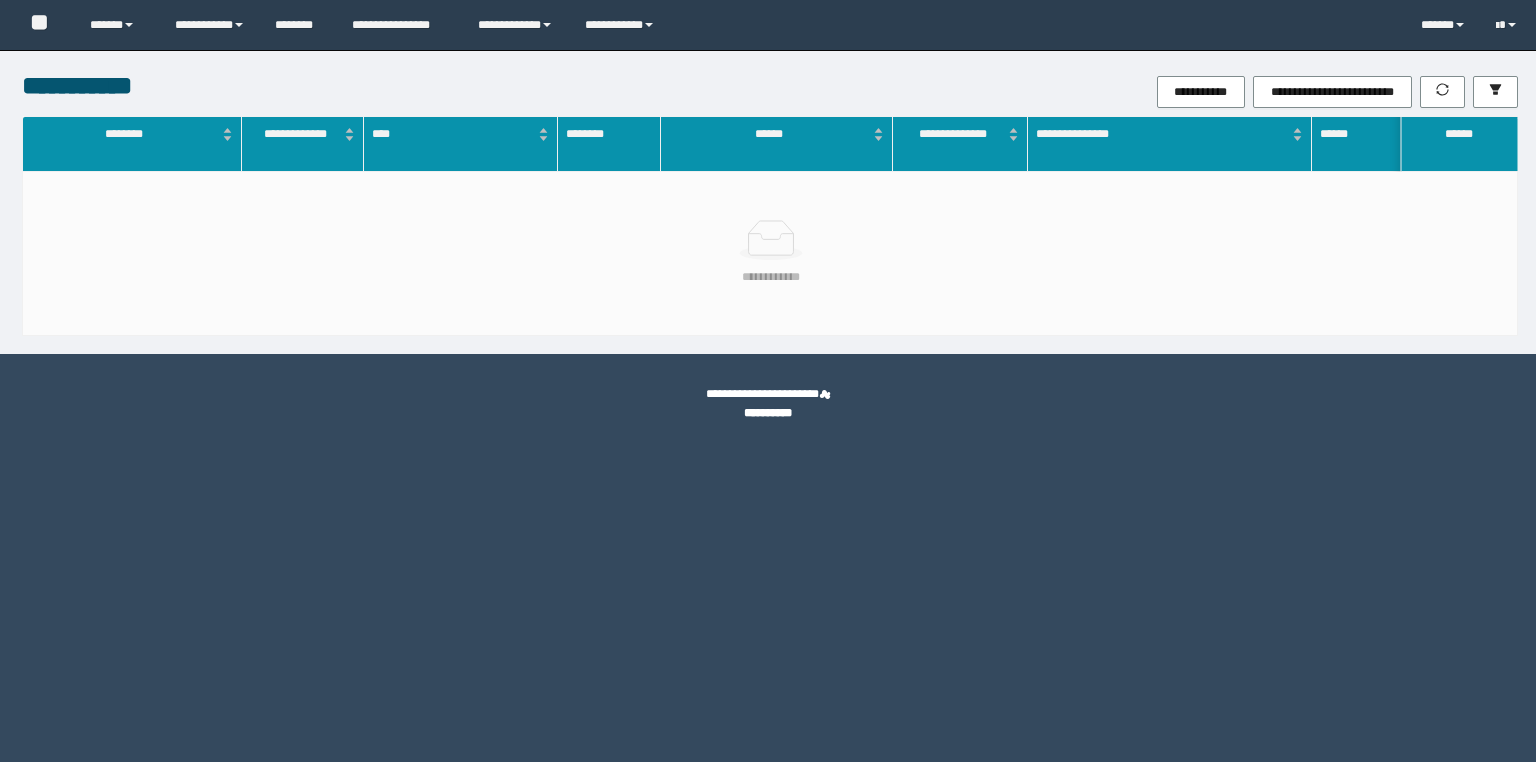 scroll, scrollTop: 0, scrollLeft: 0, axis: both 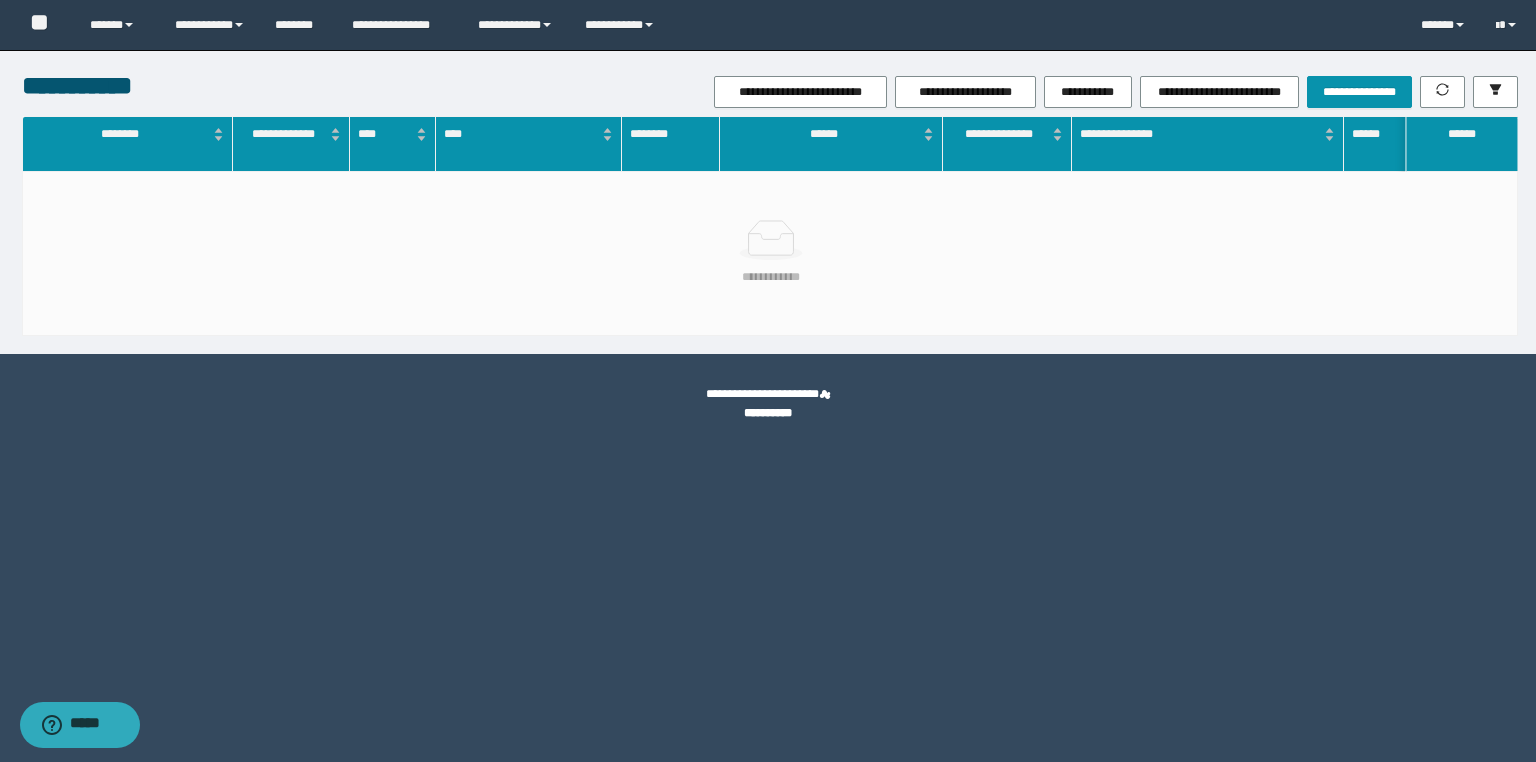 click on "**********" at bounding box center [768, 202] 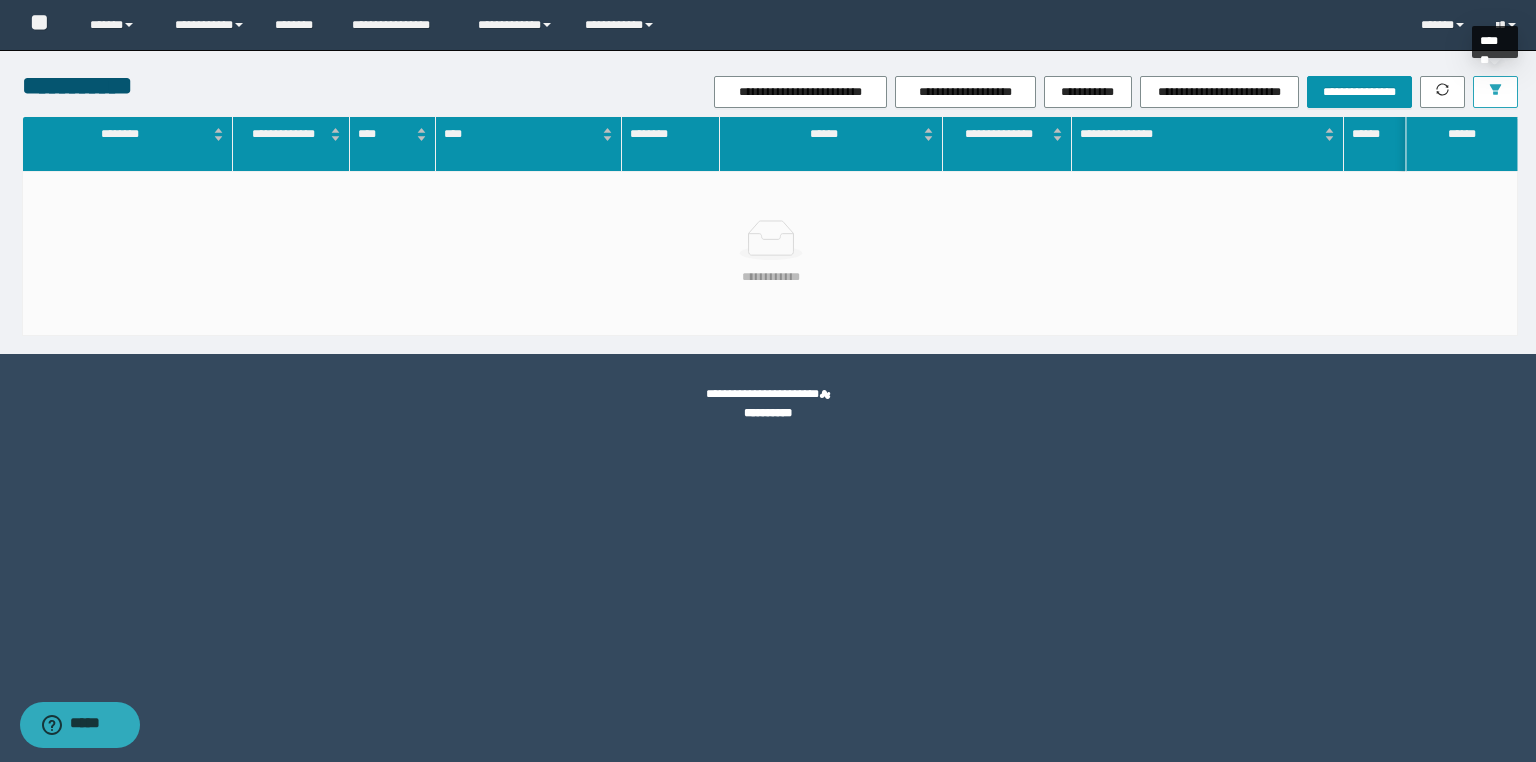 click at bounding box center [1495, 92] 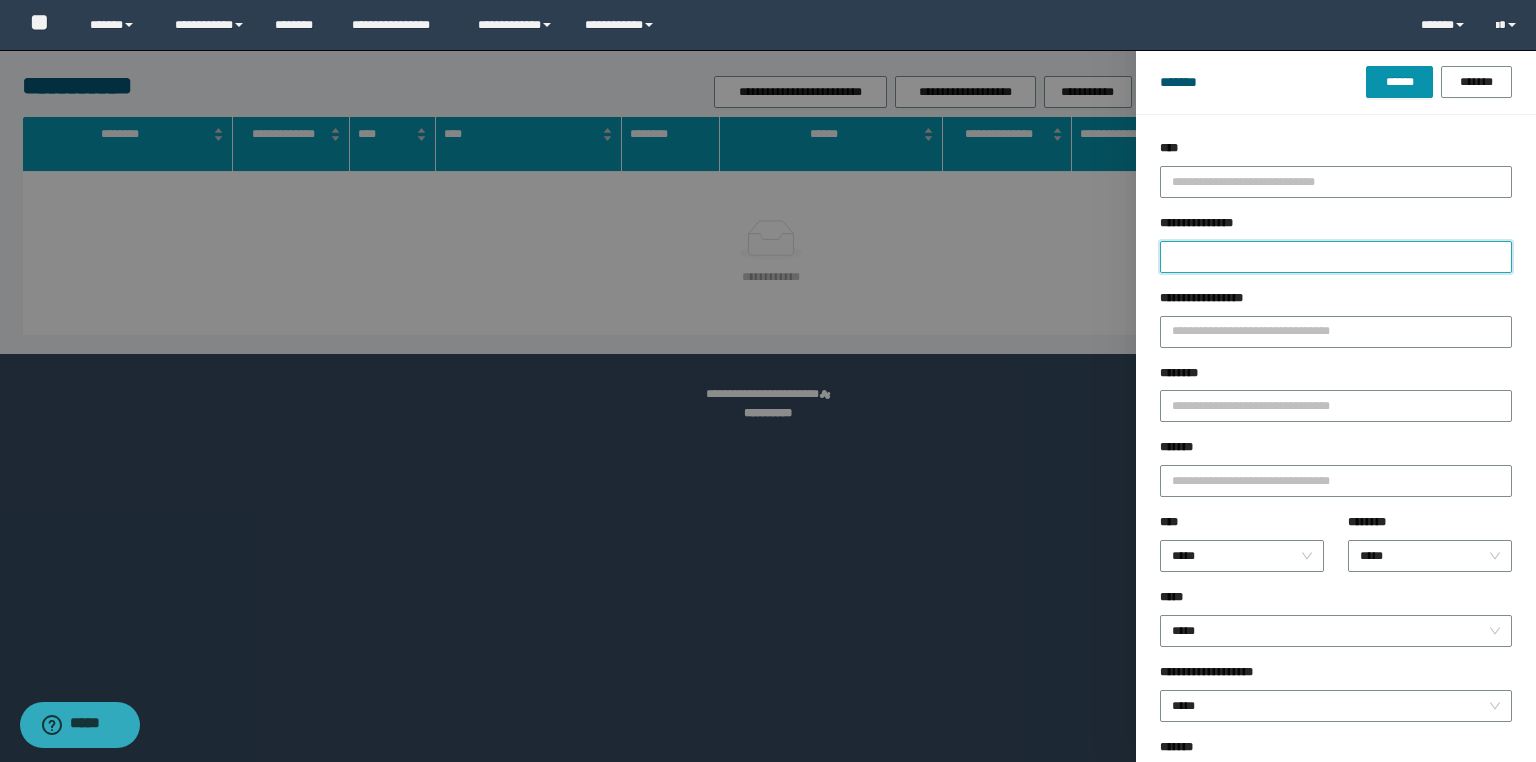 click on "**********" at bounding box center (1336, 257) 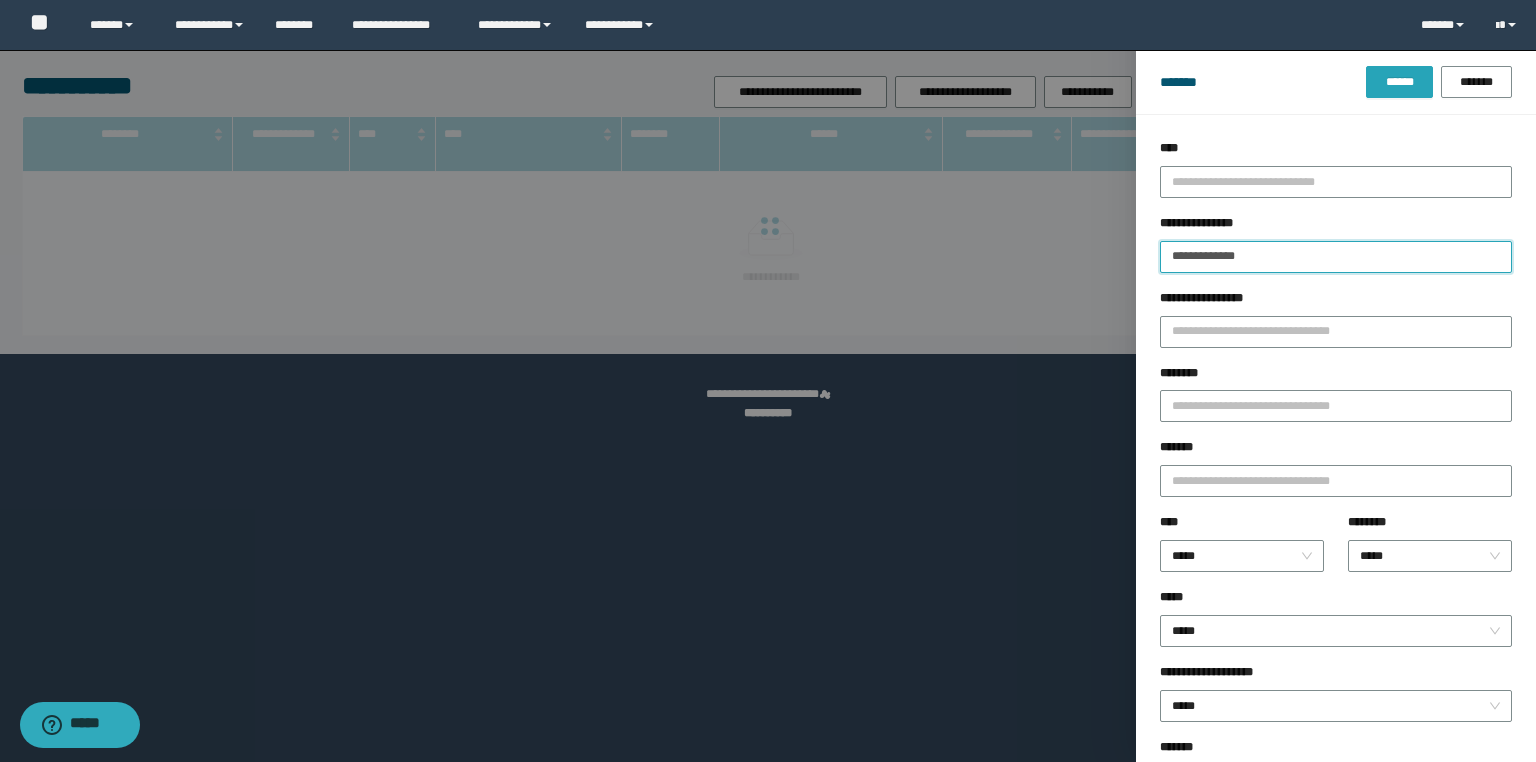 type on "**********" 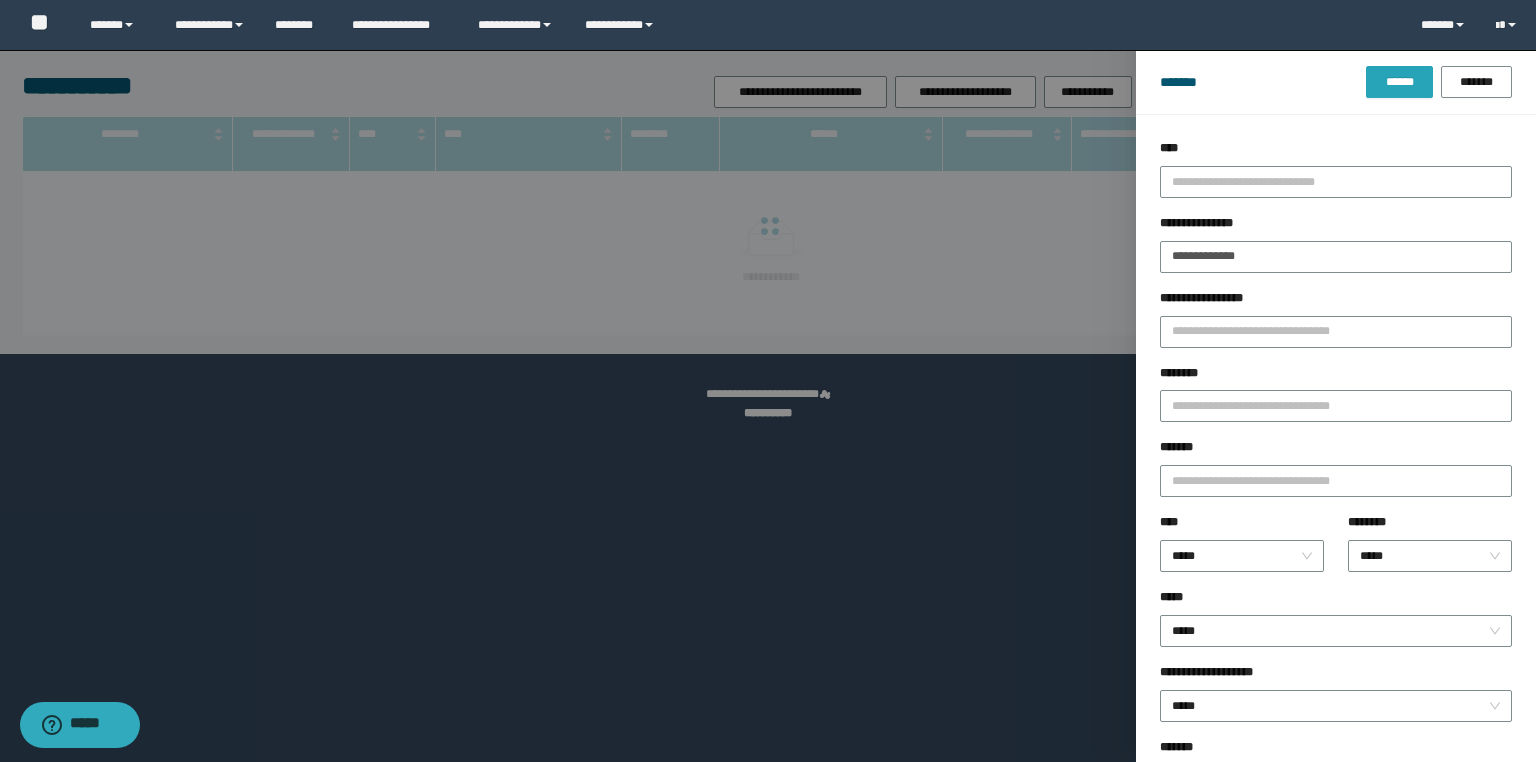 click on "******" at bounding box center (1399, 82) 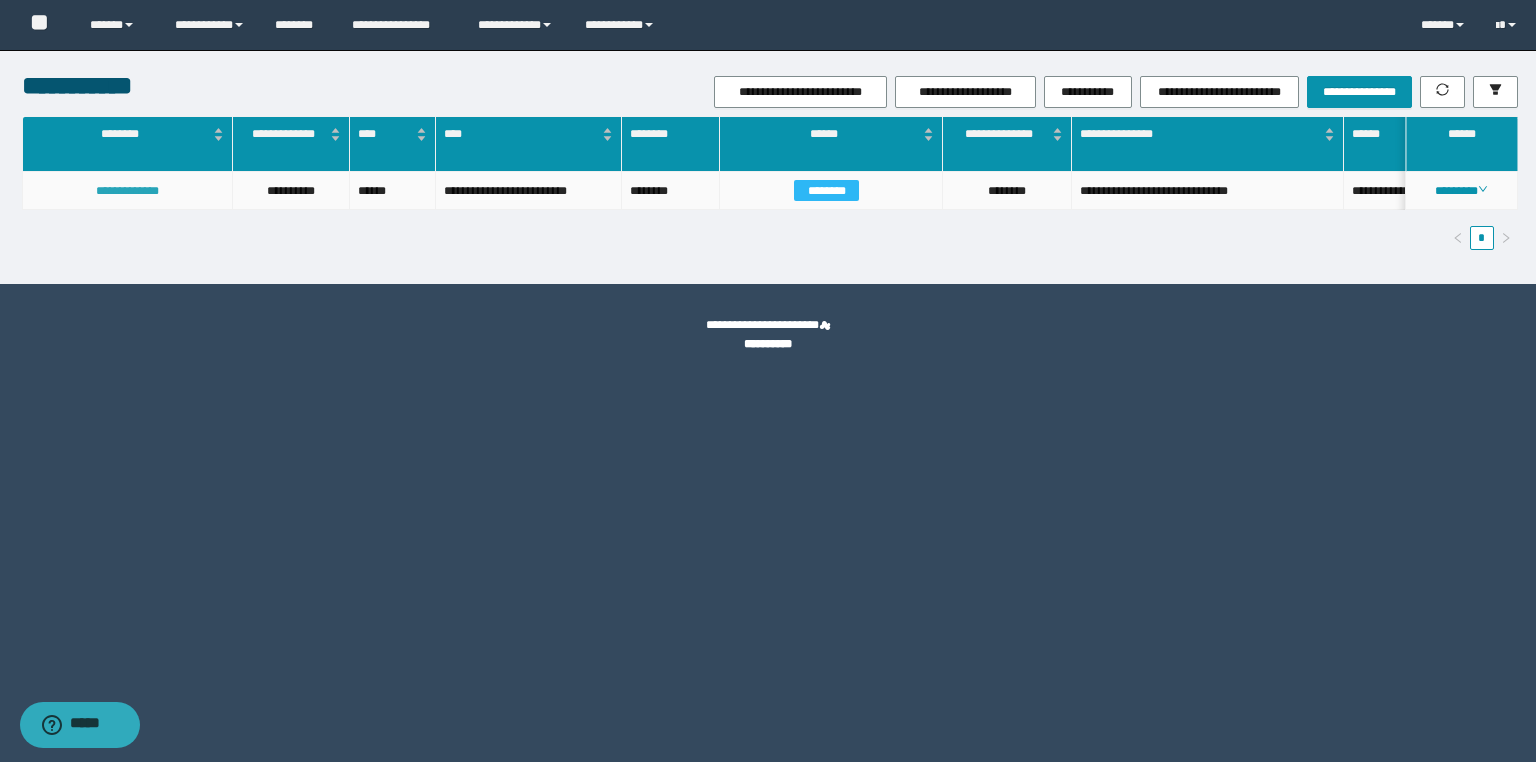 click on "**********" at bounding box center (127, 191) 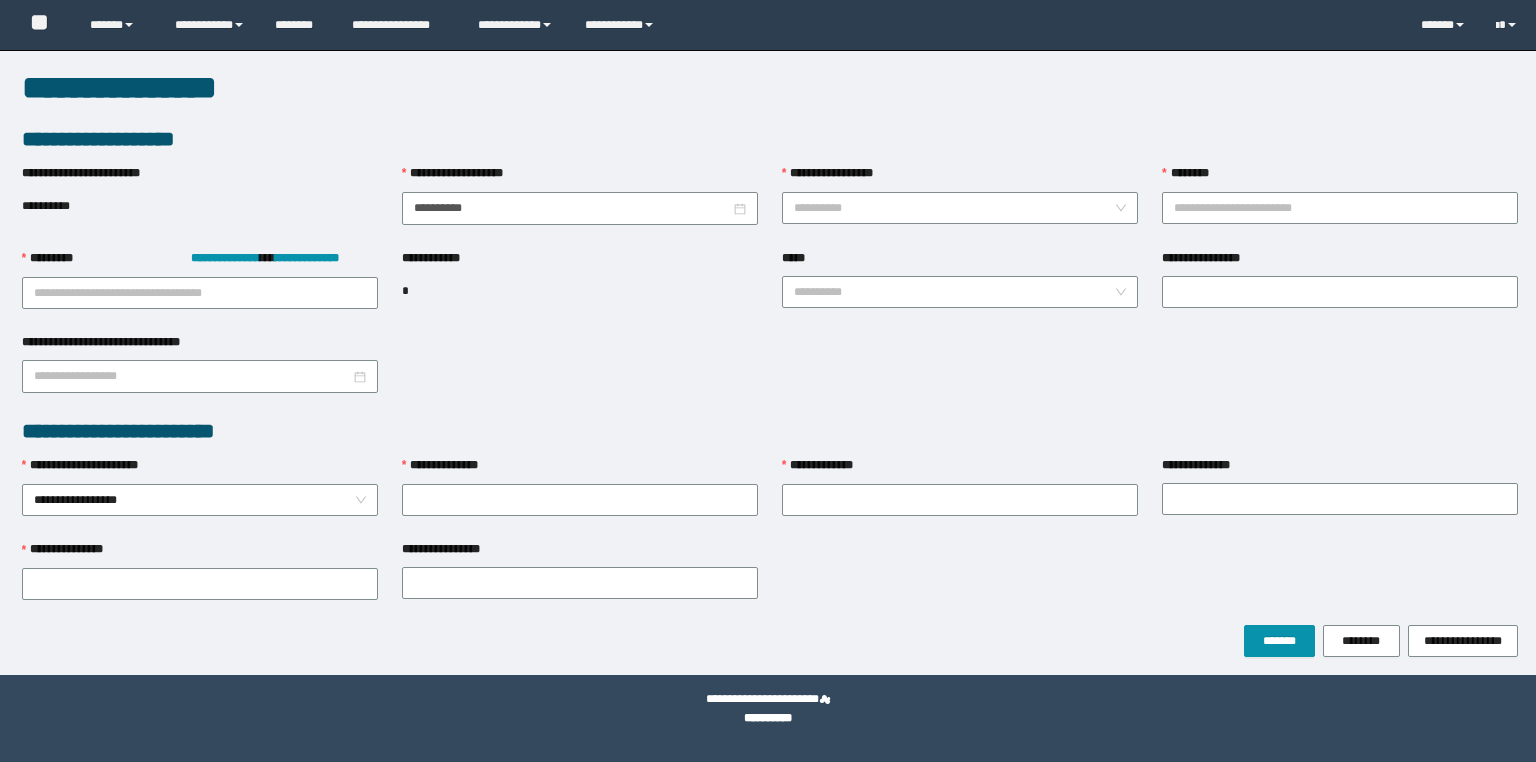 scroll, scrollTop: 0, scrollLeft: 0, axis: both 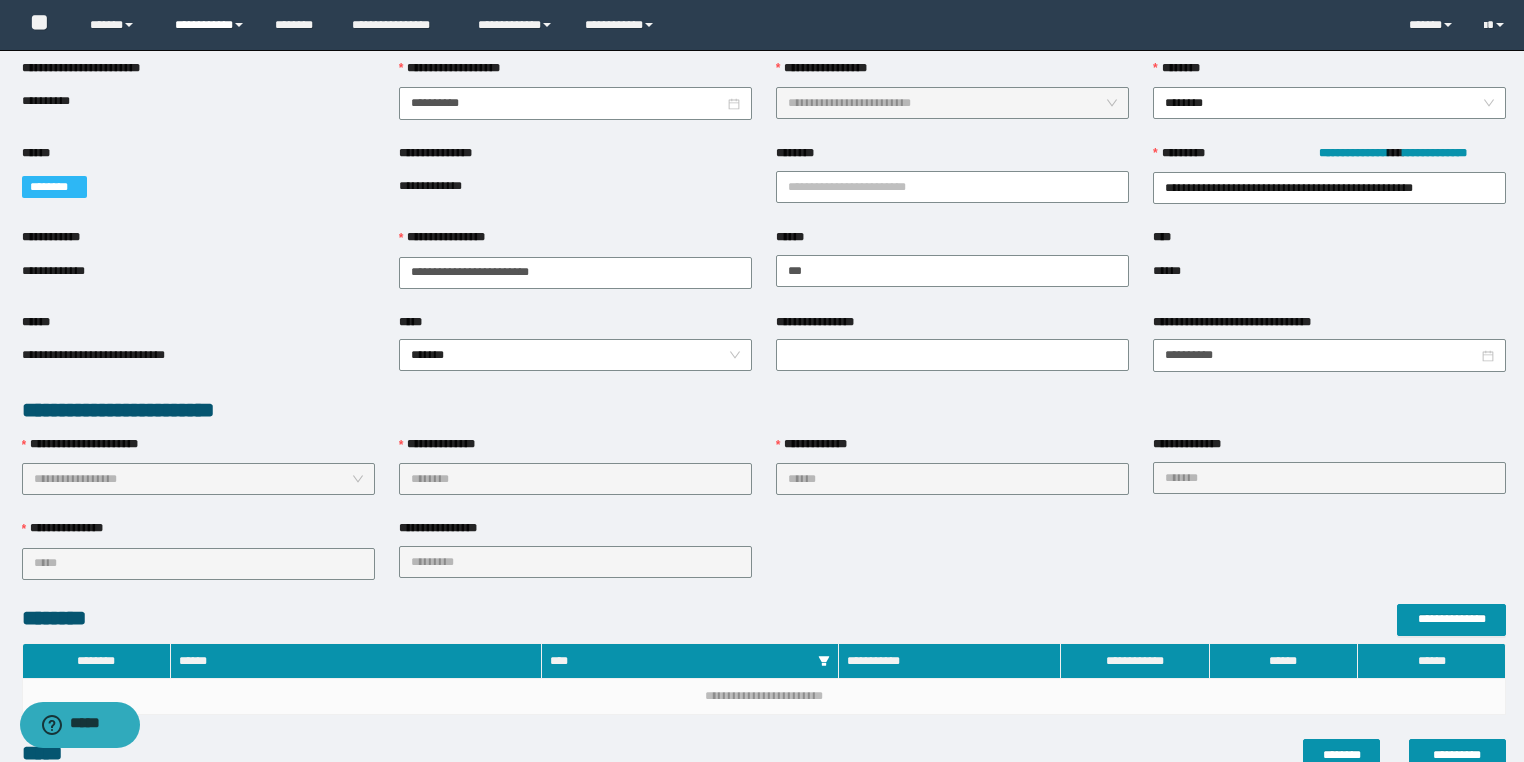 click on "**********" at bounding box center [210, 25] 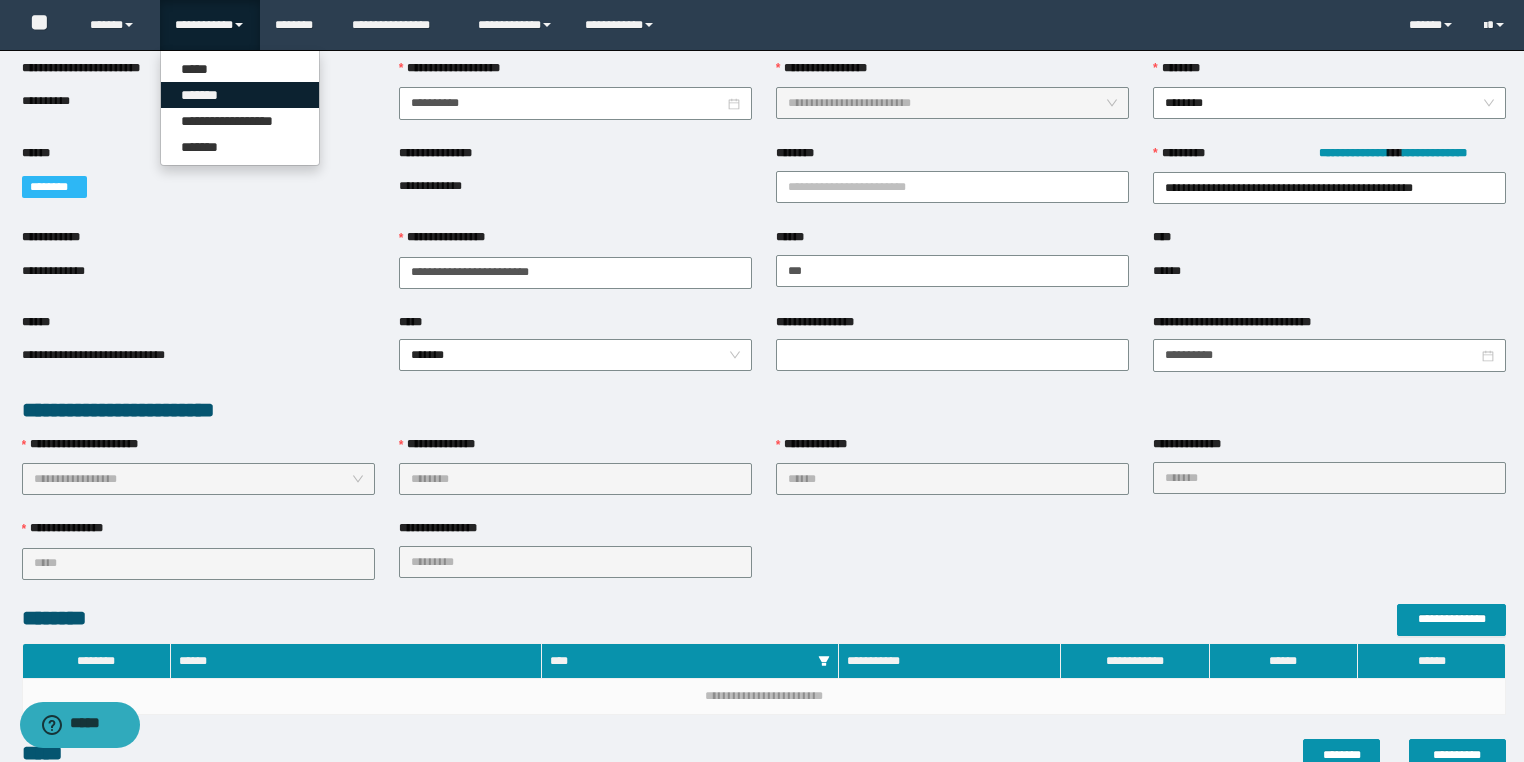 click on "*******" at bounding box center [240, 95] 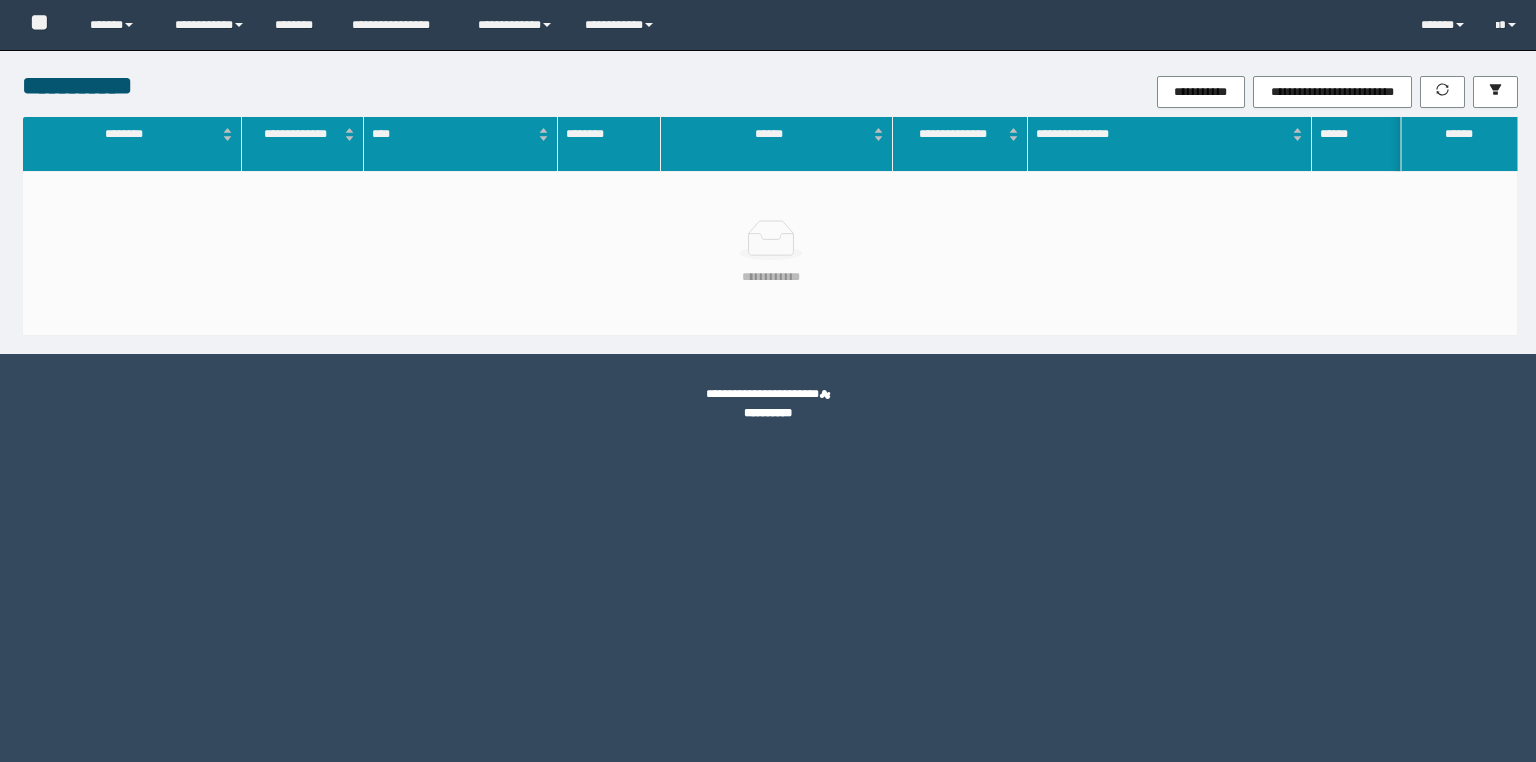 scroll, scrollTop: 0, scrollLeft: 0, axis: both 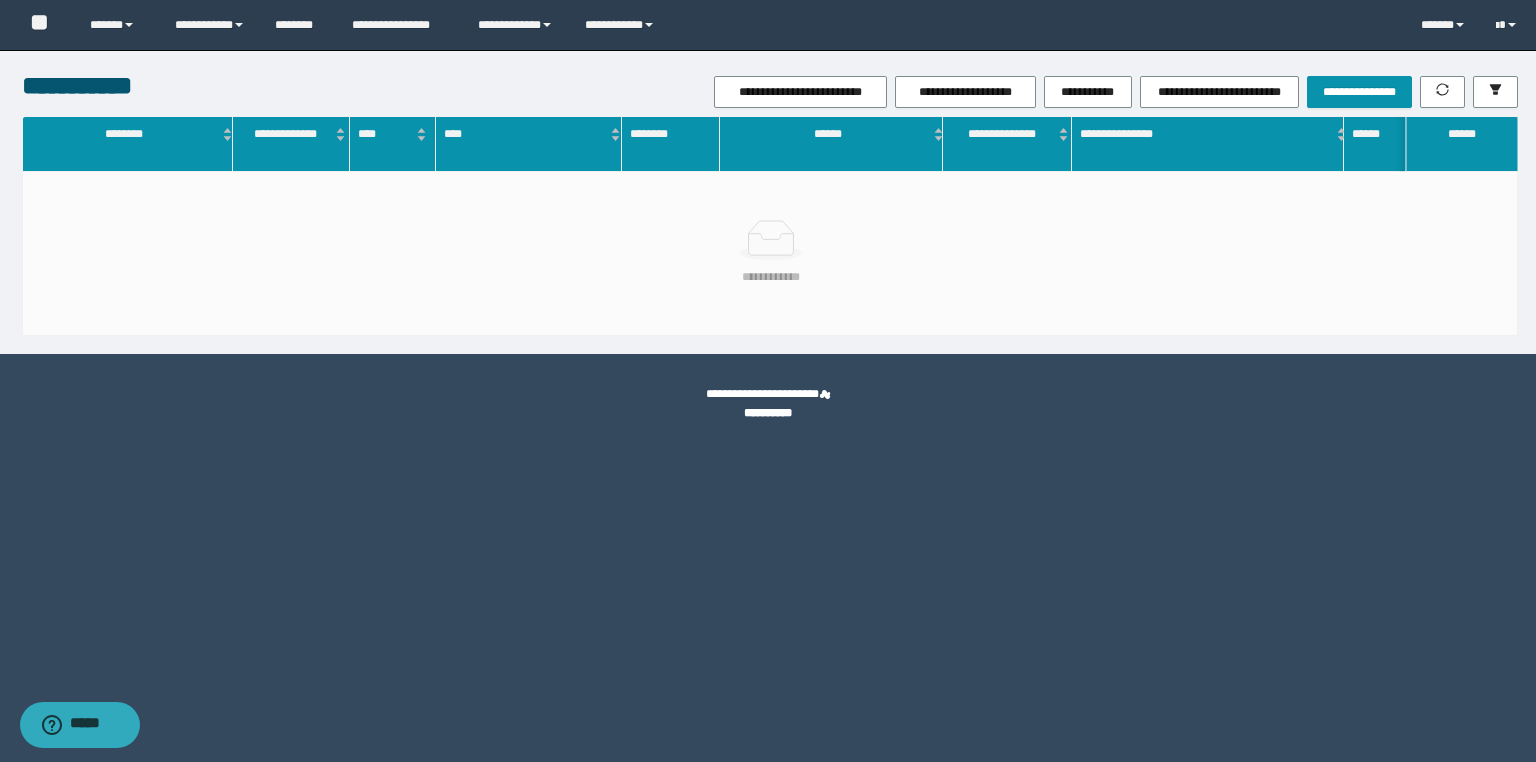 click on "**********" at bounding box center (1019, 92) 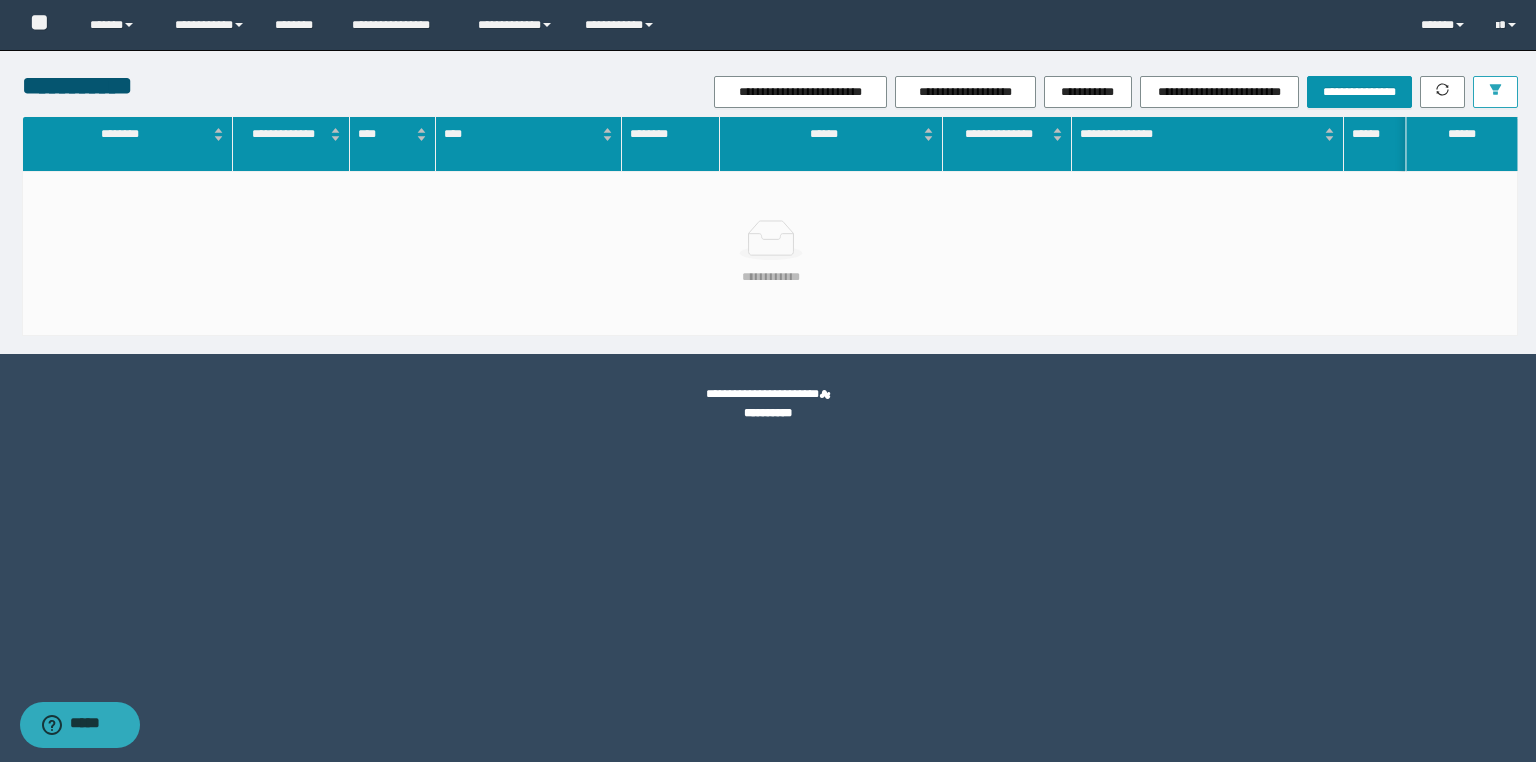 click at bounding box center (1495, 92) 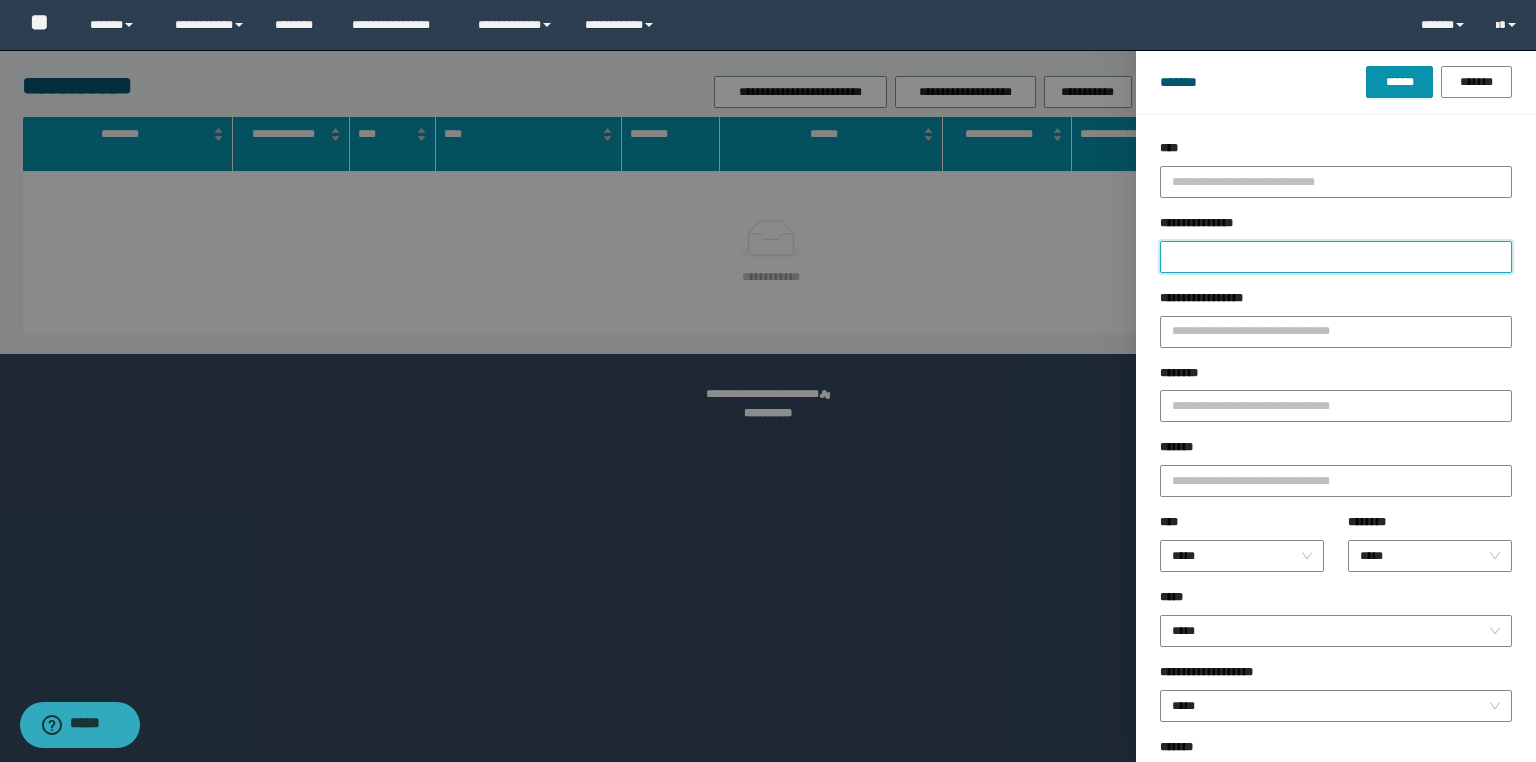 click on "**********" at bounding box center (1336, 257) 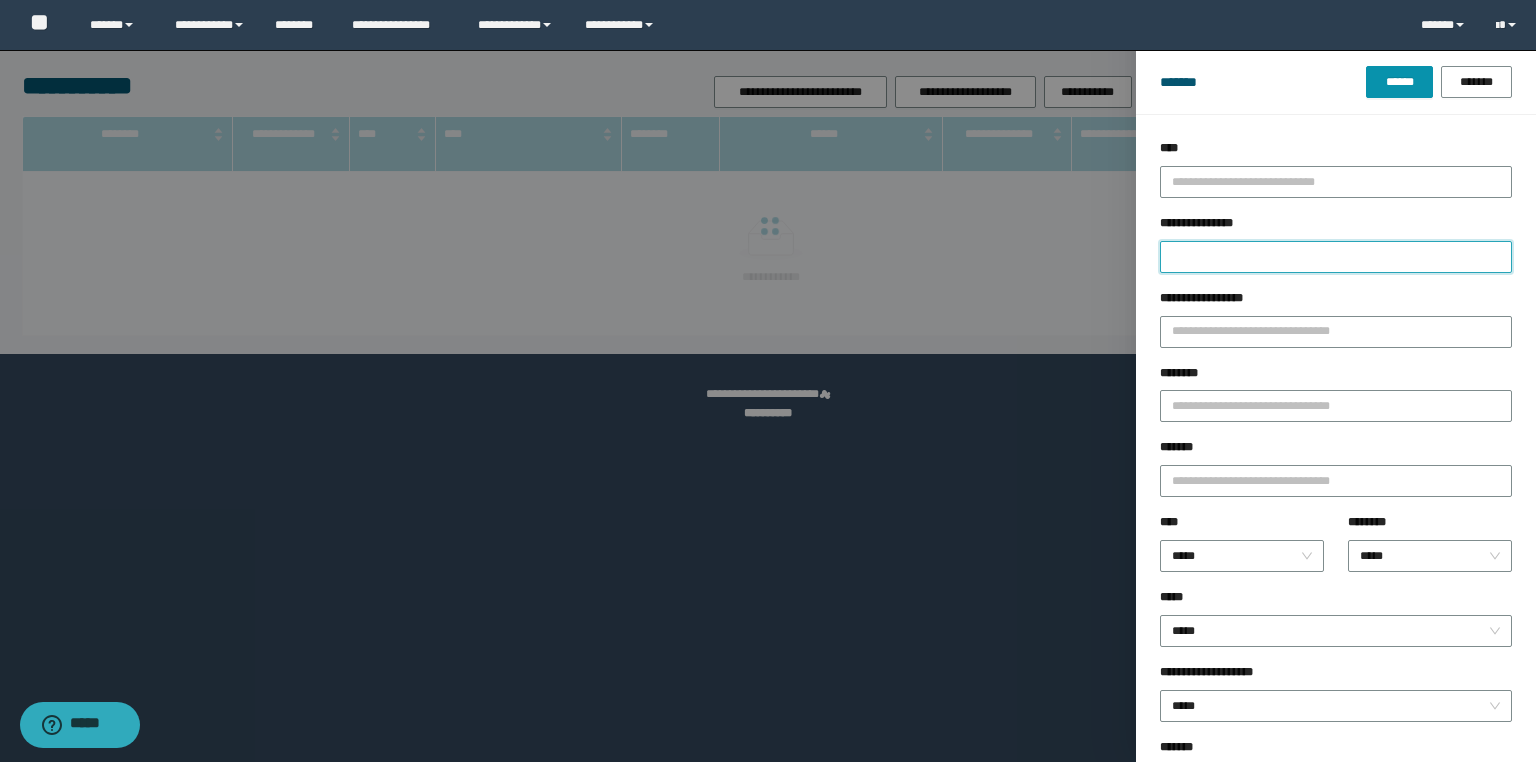 paste on "**********" 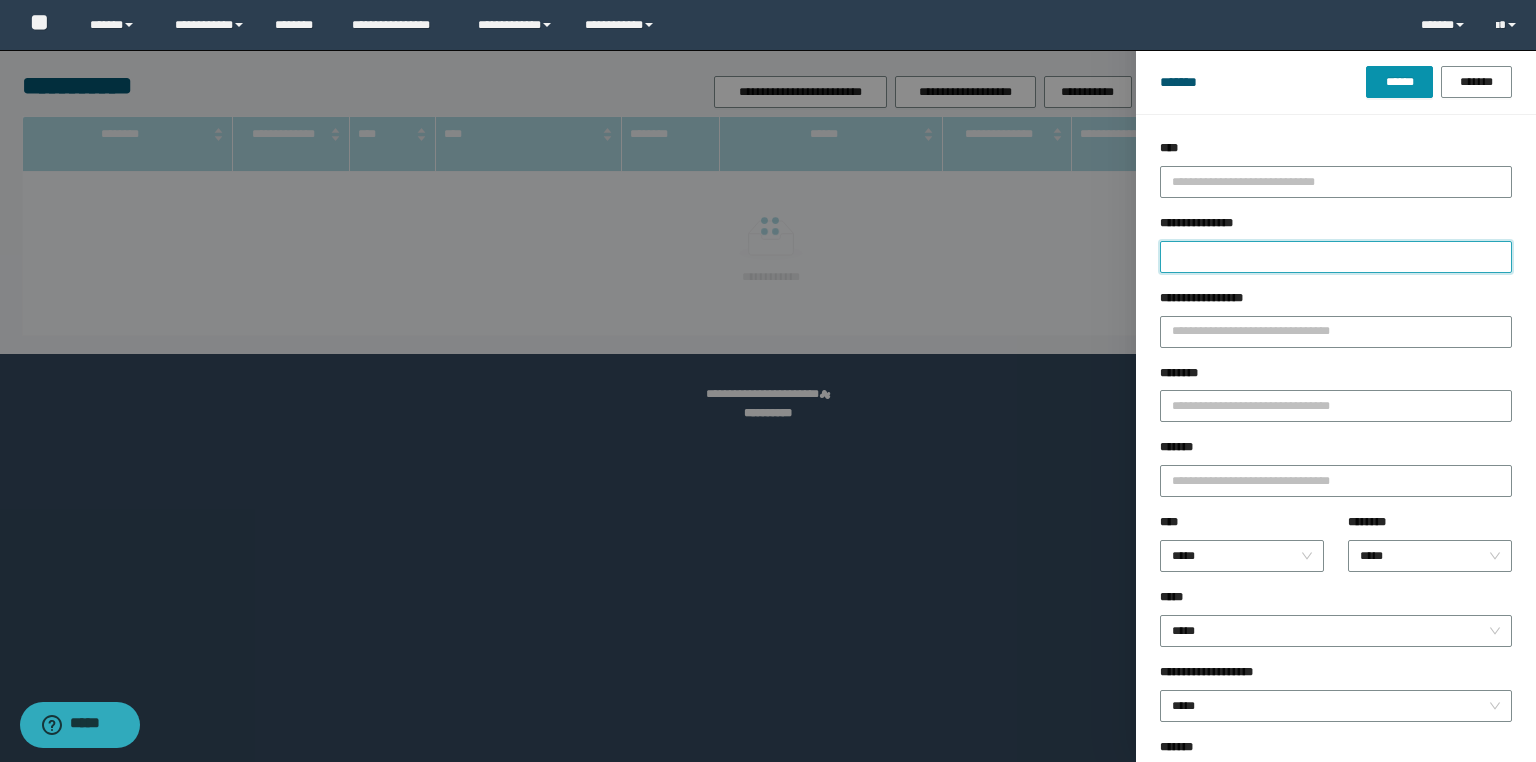 type on "**********" 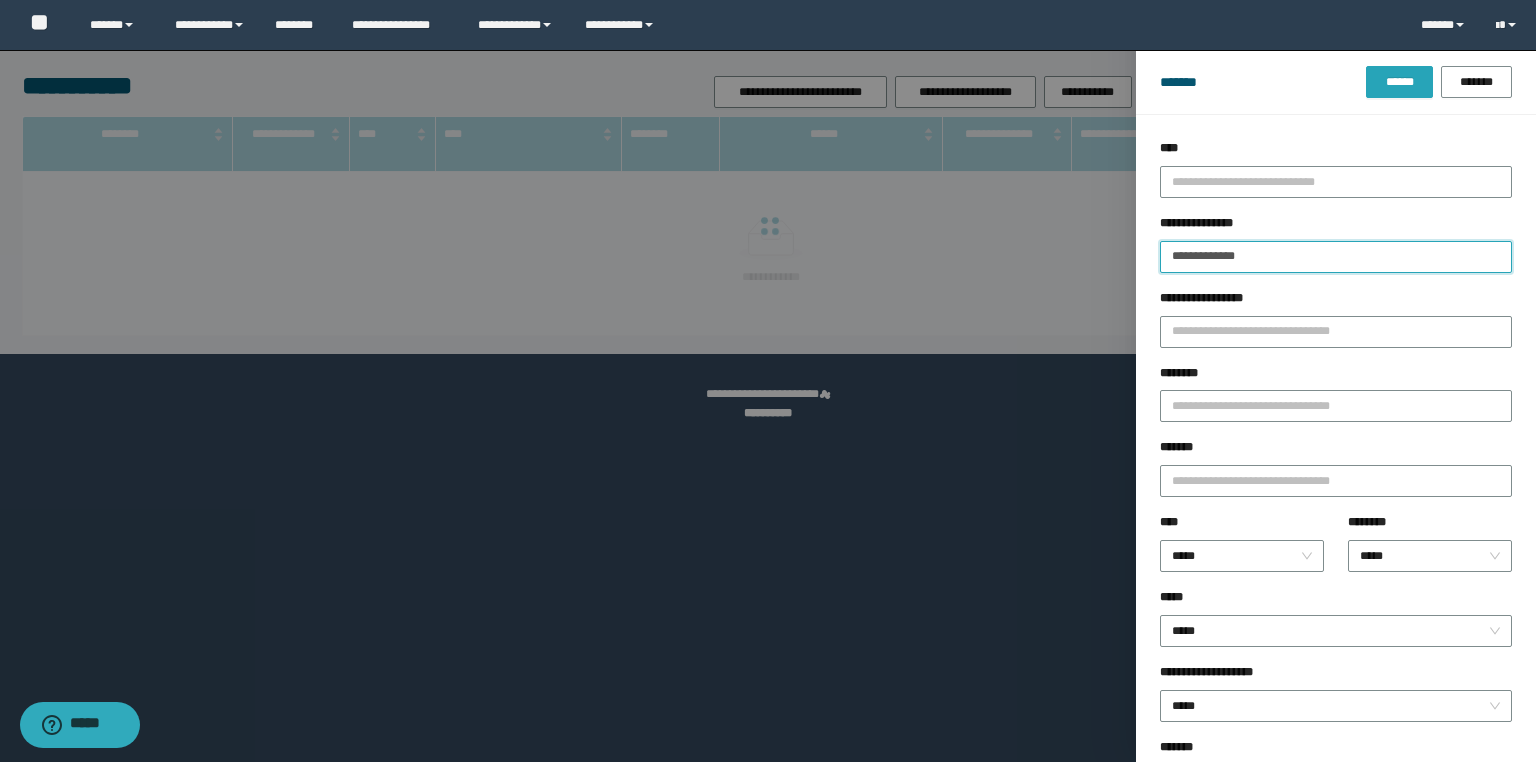 type on "**********" 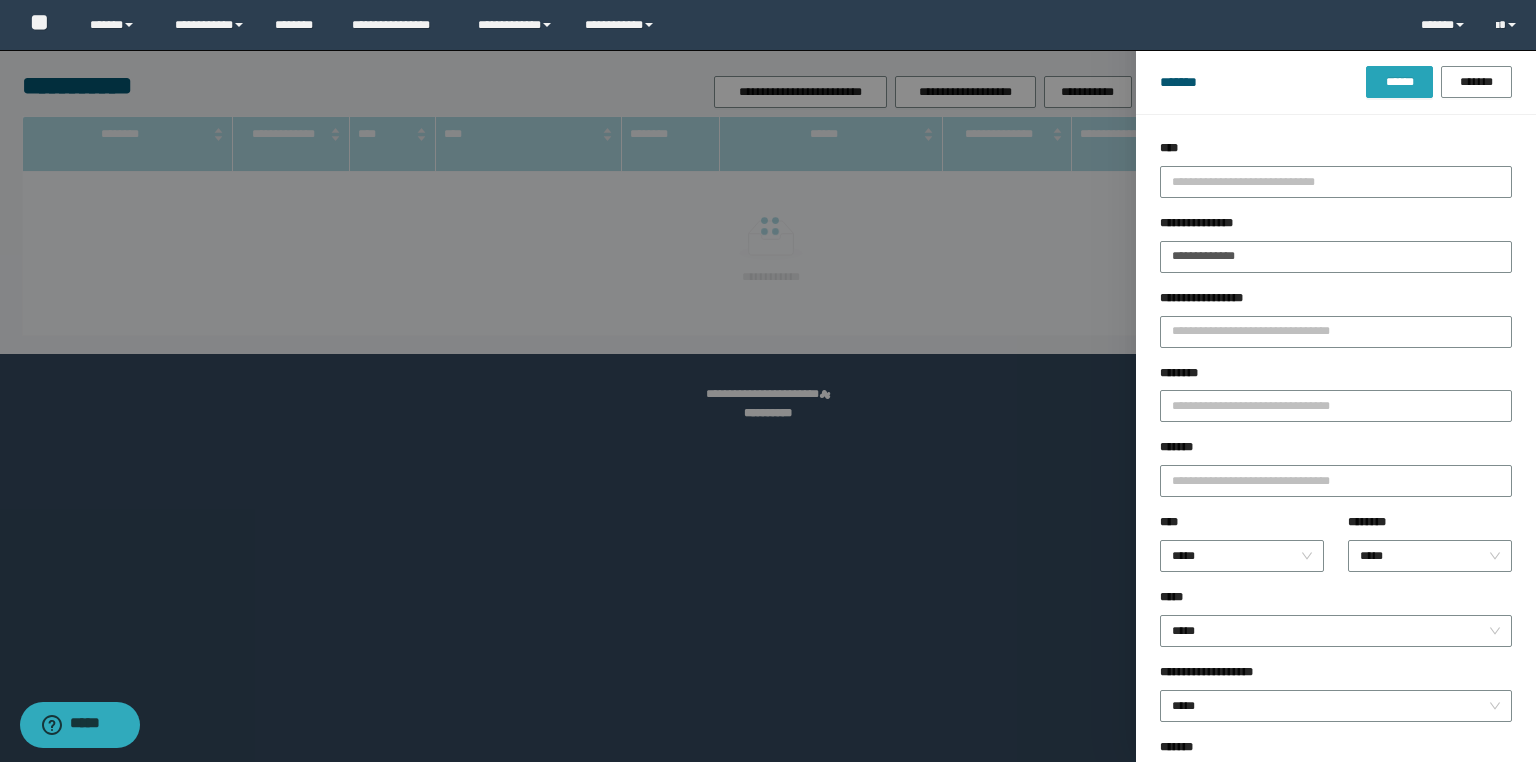 click on "******" at bounding box center (1399, 82) 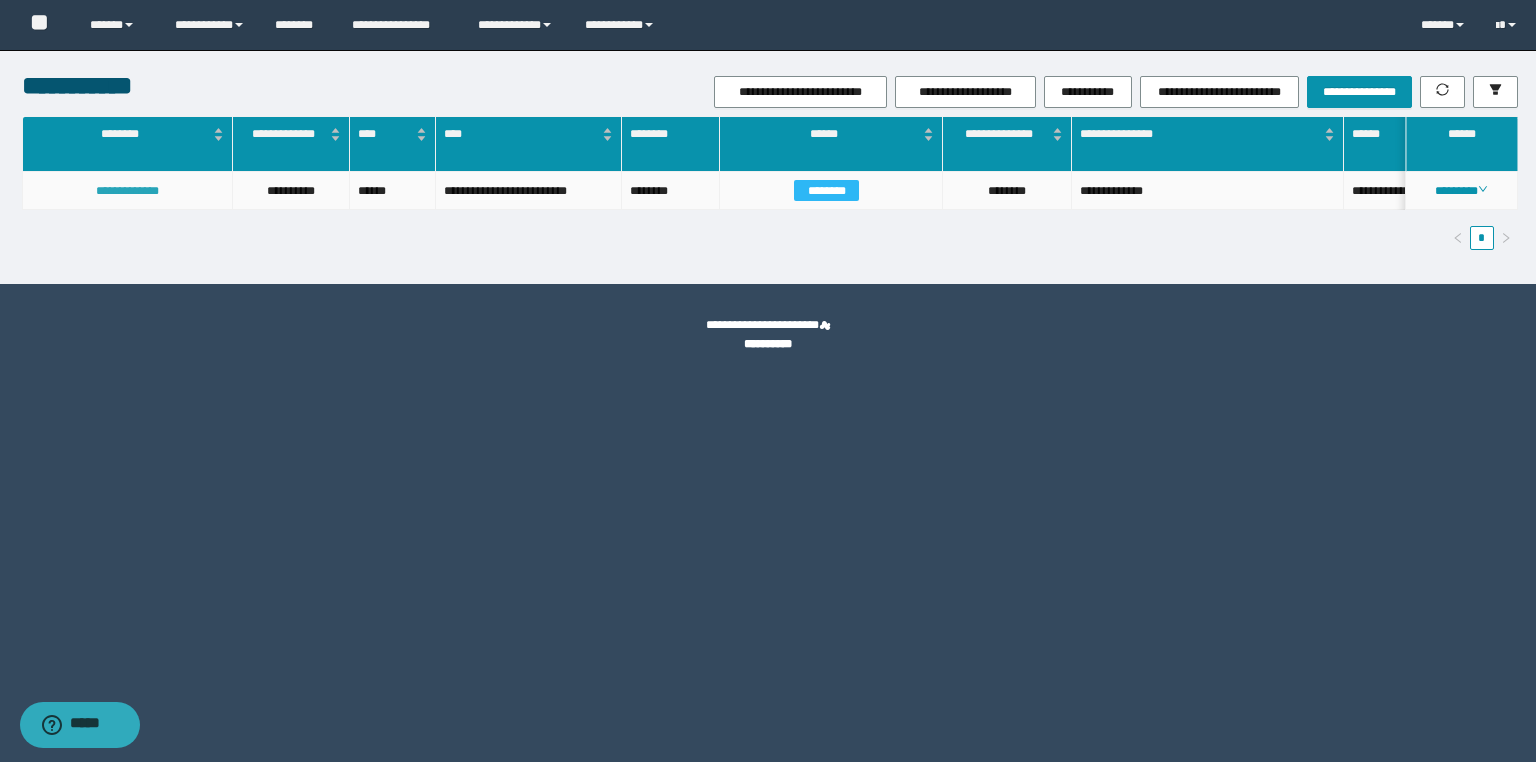 click on "**********" at bounding box center (127, 191) 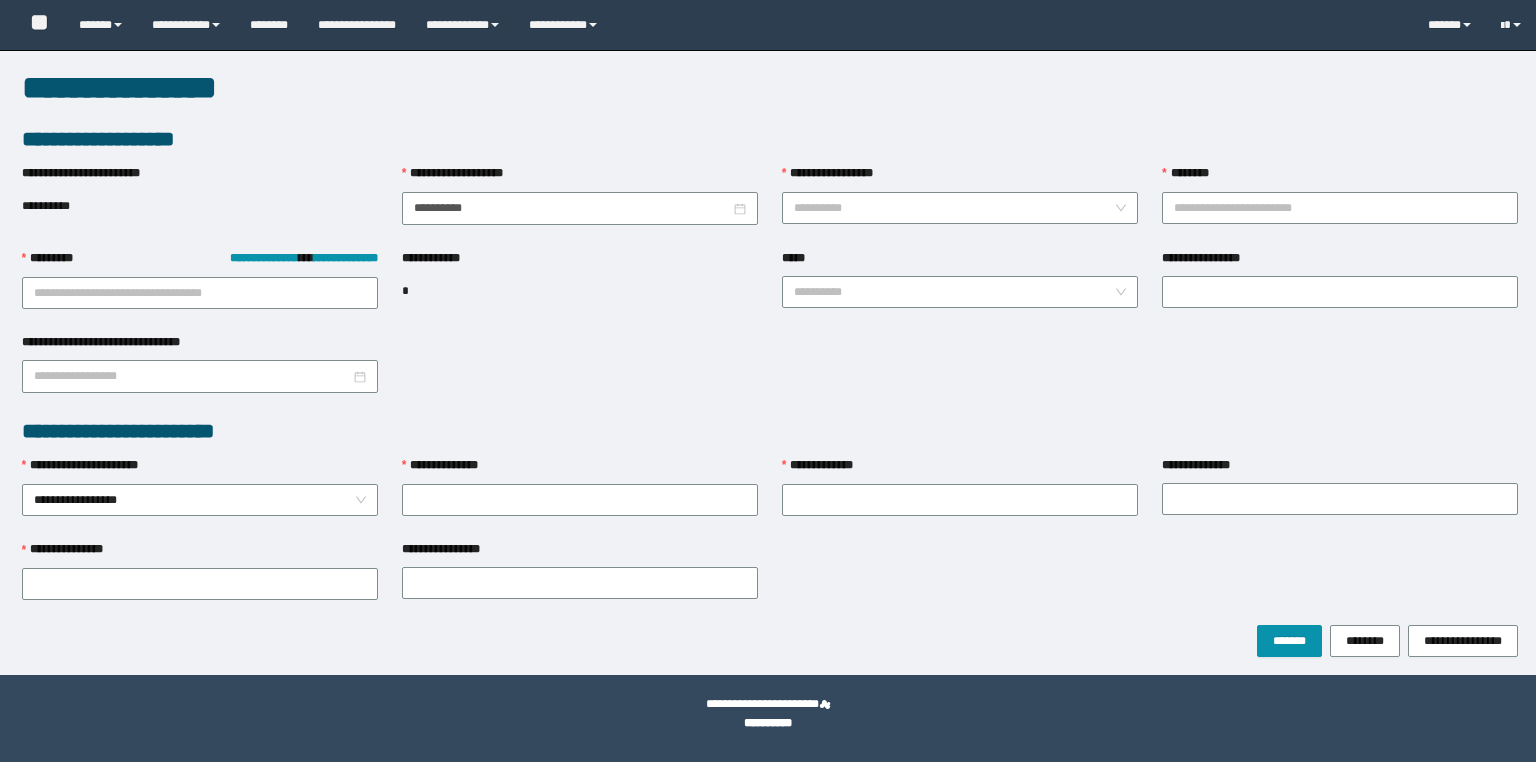 scroll, scrollTop: 0, scrollLeft: 0, axis: both 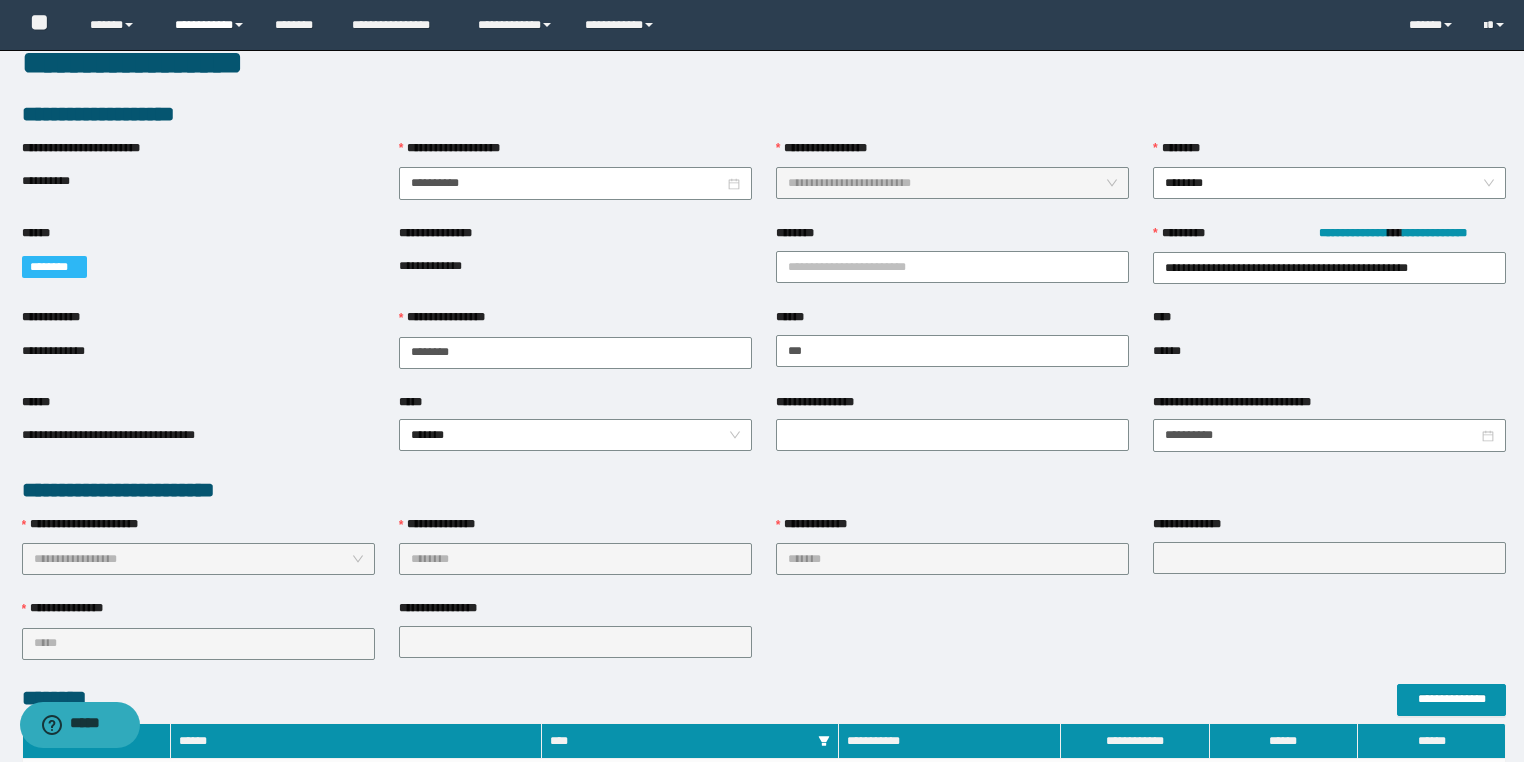 click on "**********" at bounding box center [210, 25] 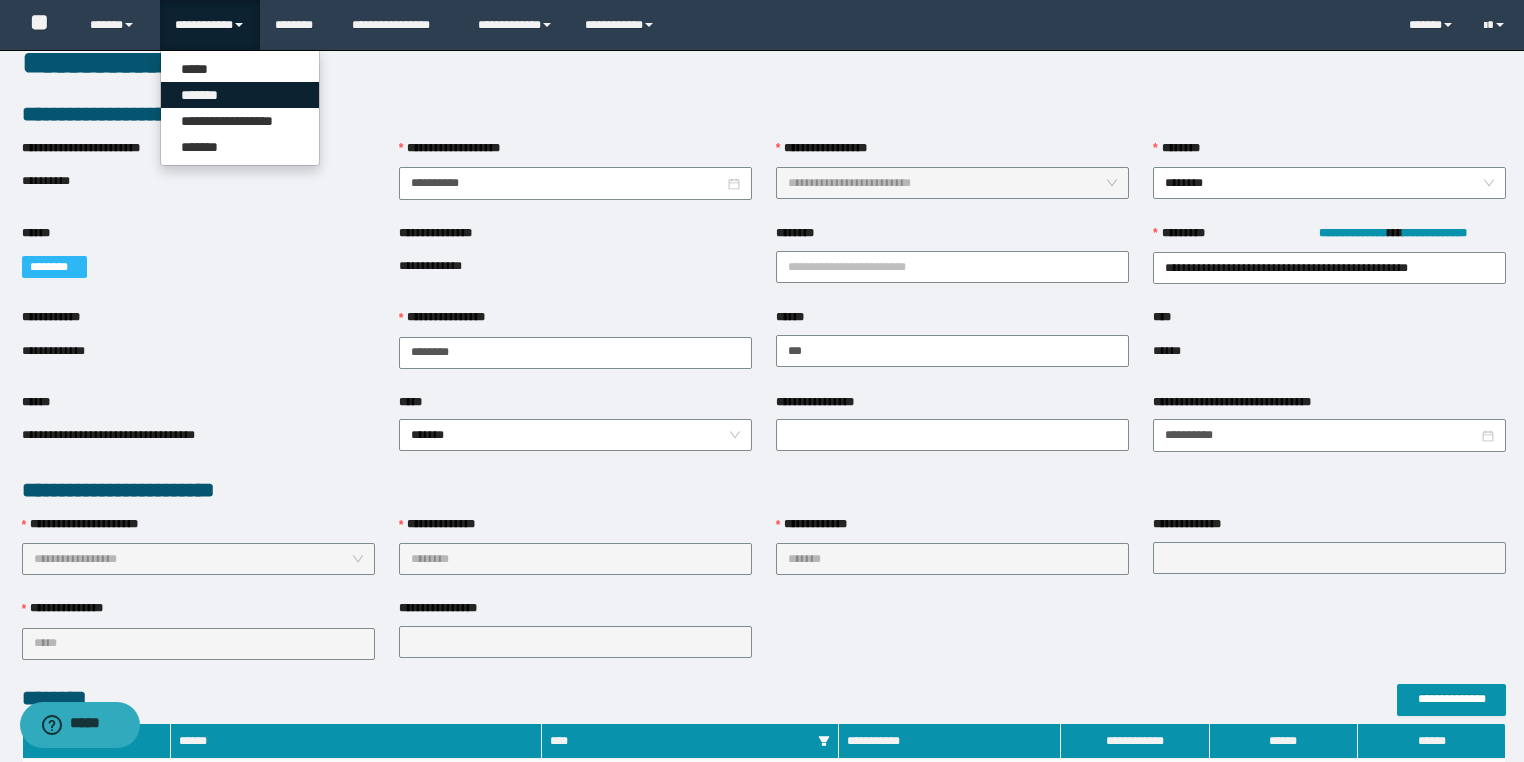 click on "*******" at bounding box center (240, 95) 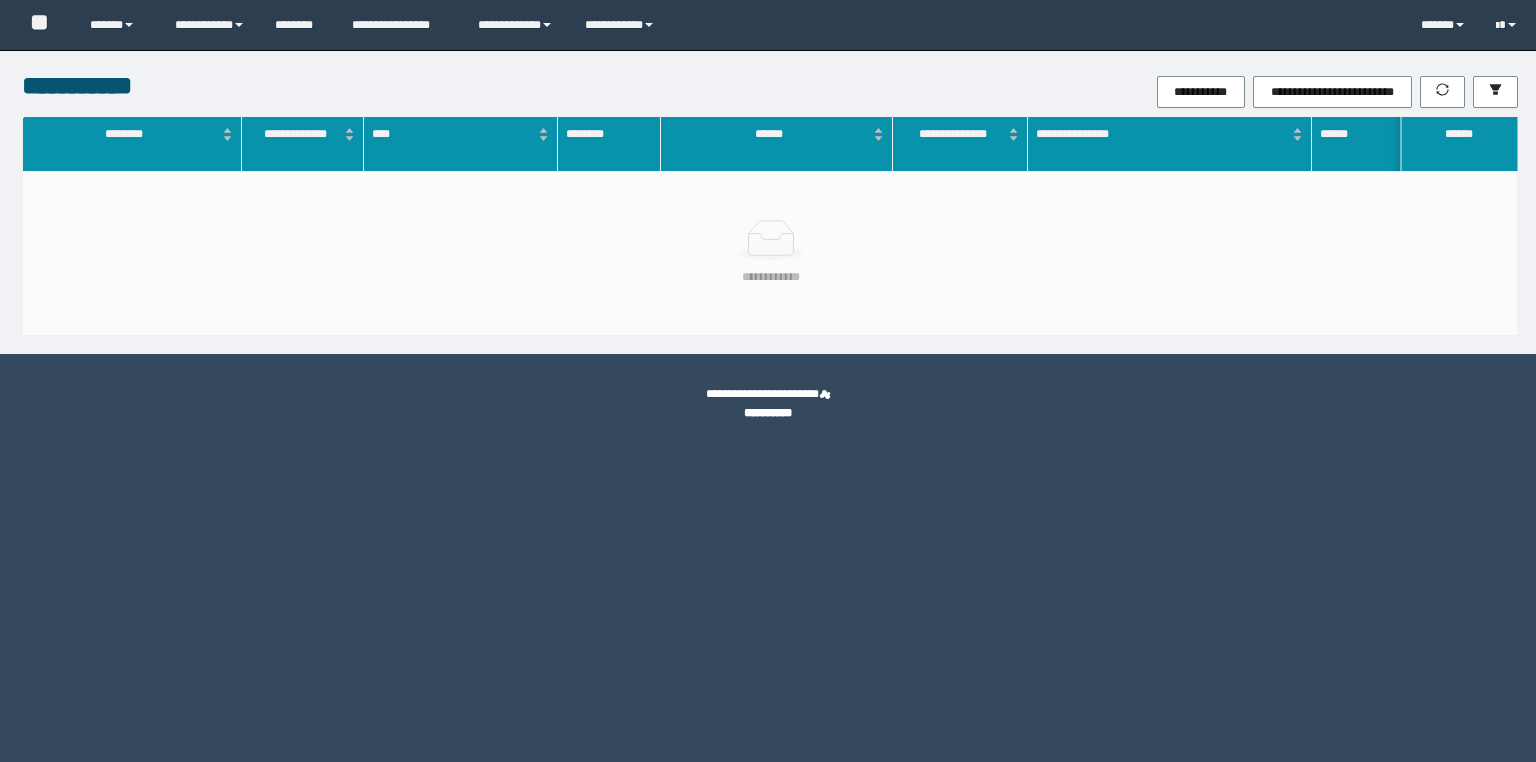 scroll, scrollTop: 0, scrollLeft: 0, axis: both 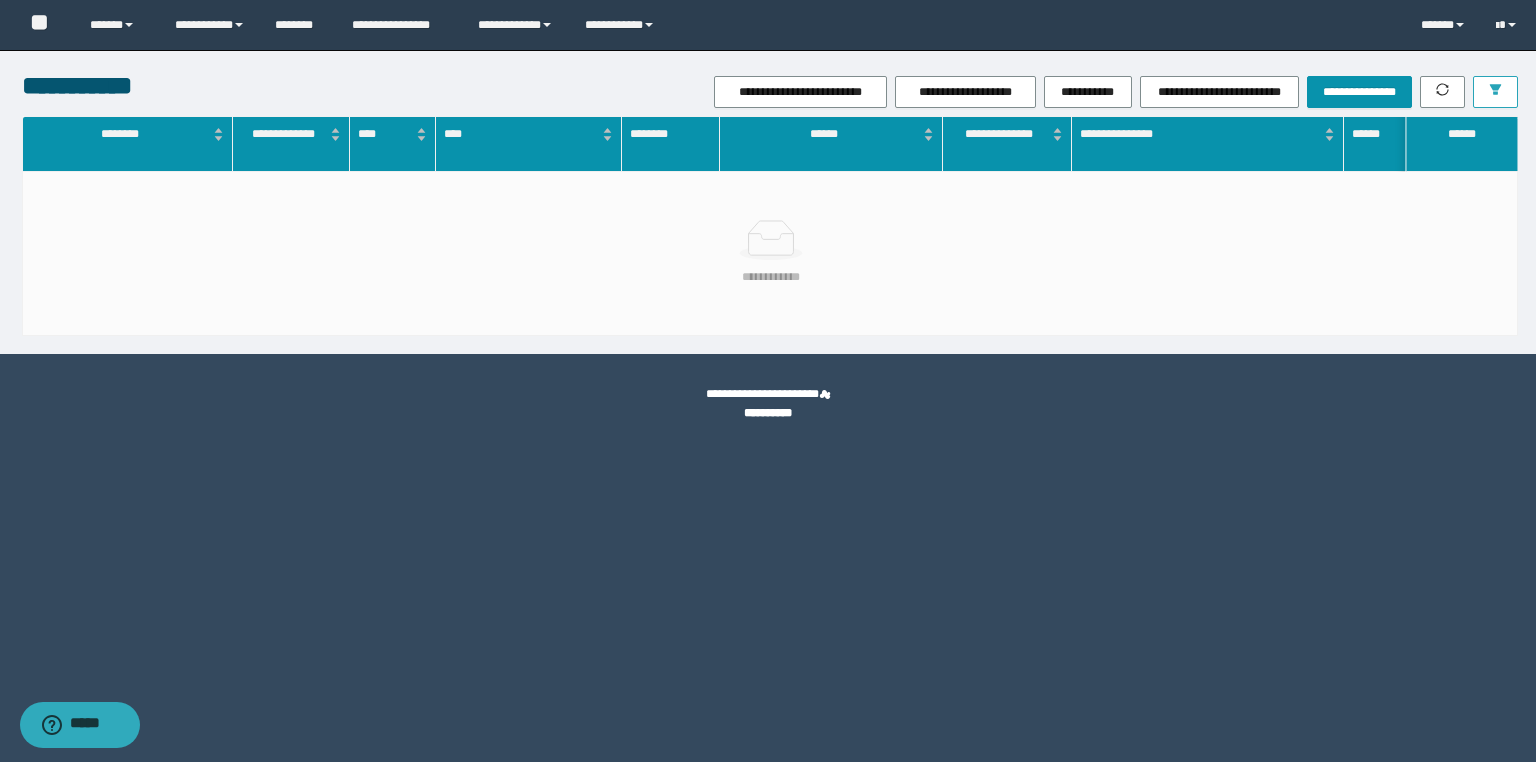 click at bounding box center (1495, 92) 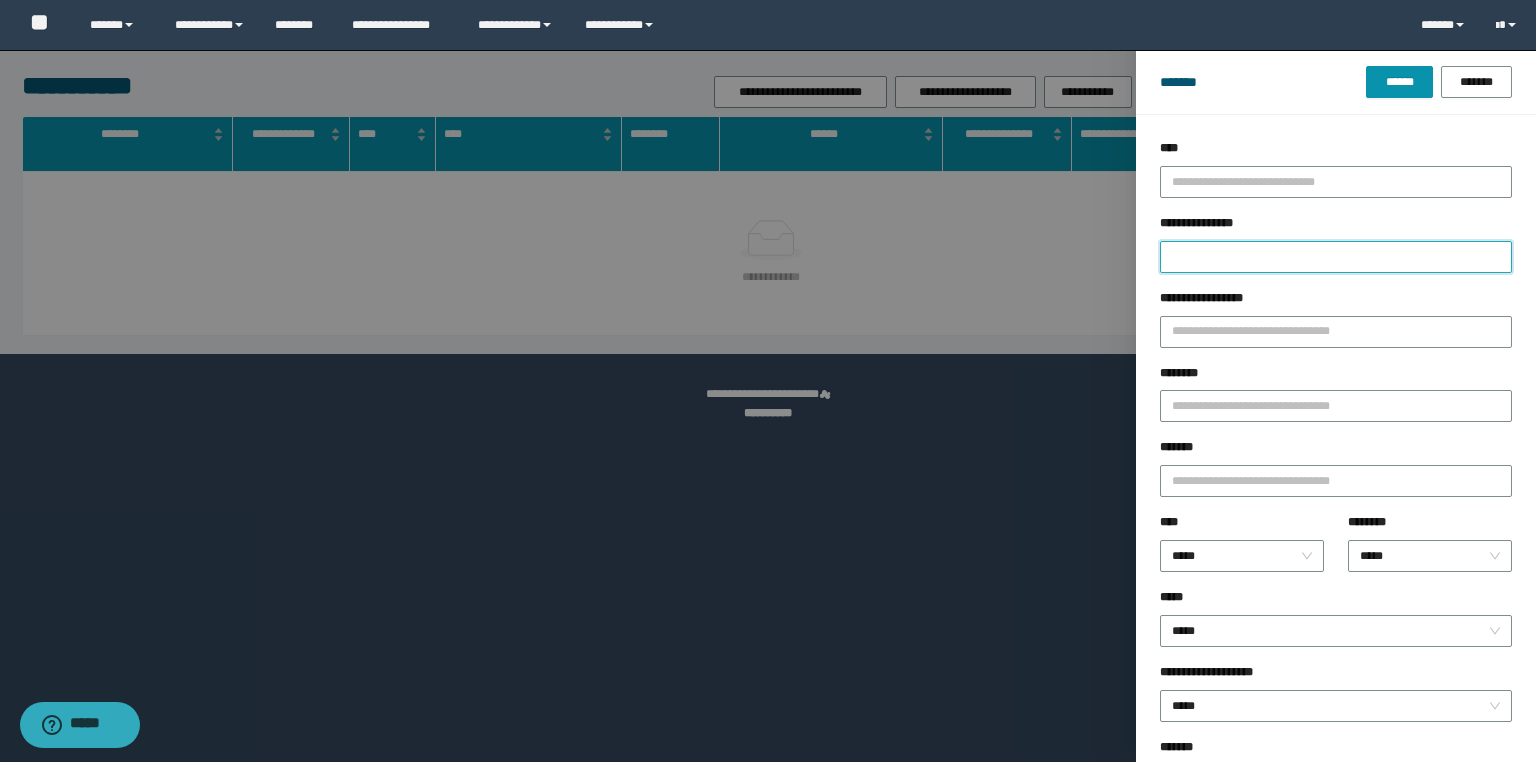 click on "**********" at bounding box center (1336, 257) 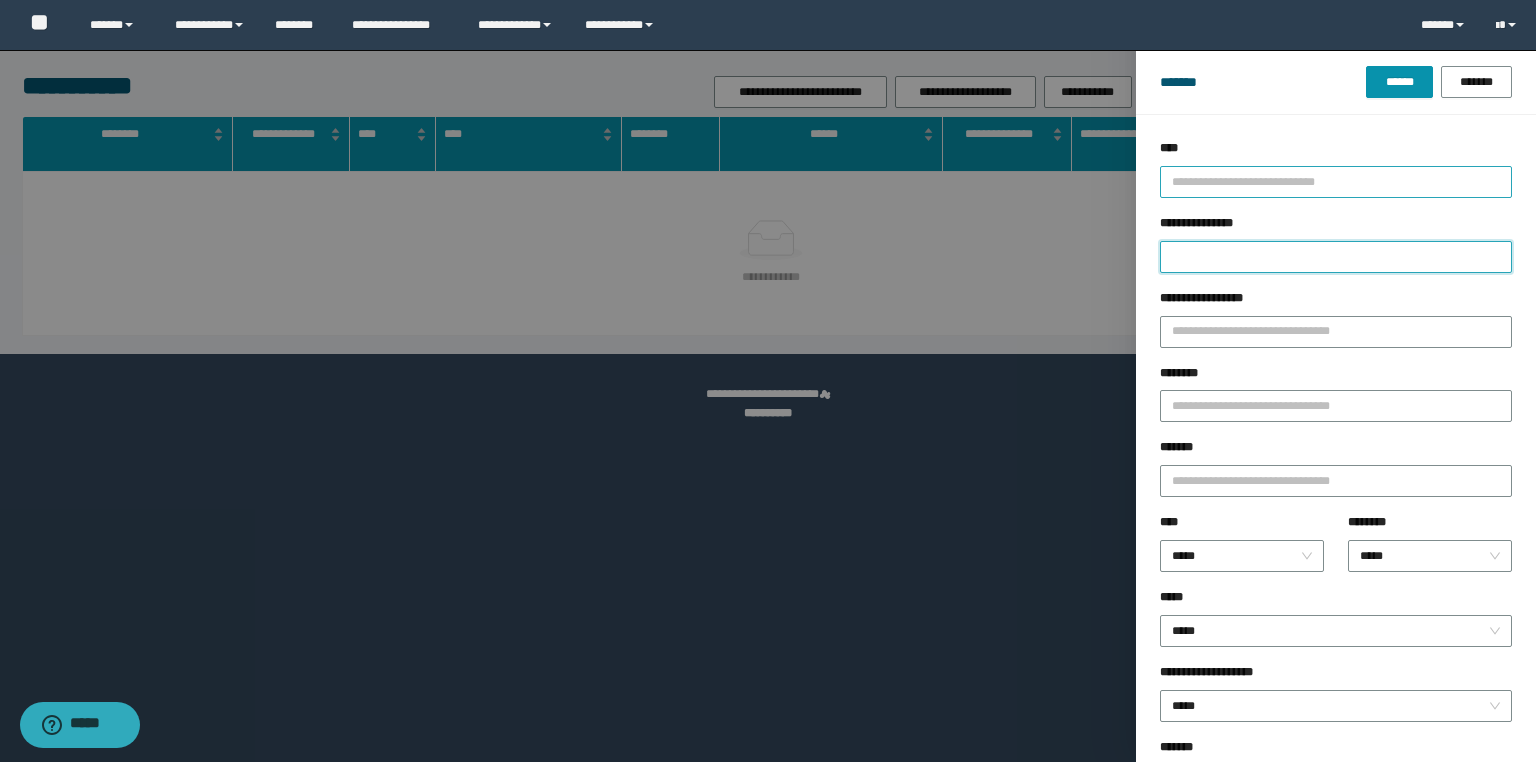 paste on "**********" 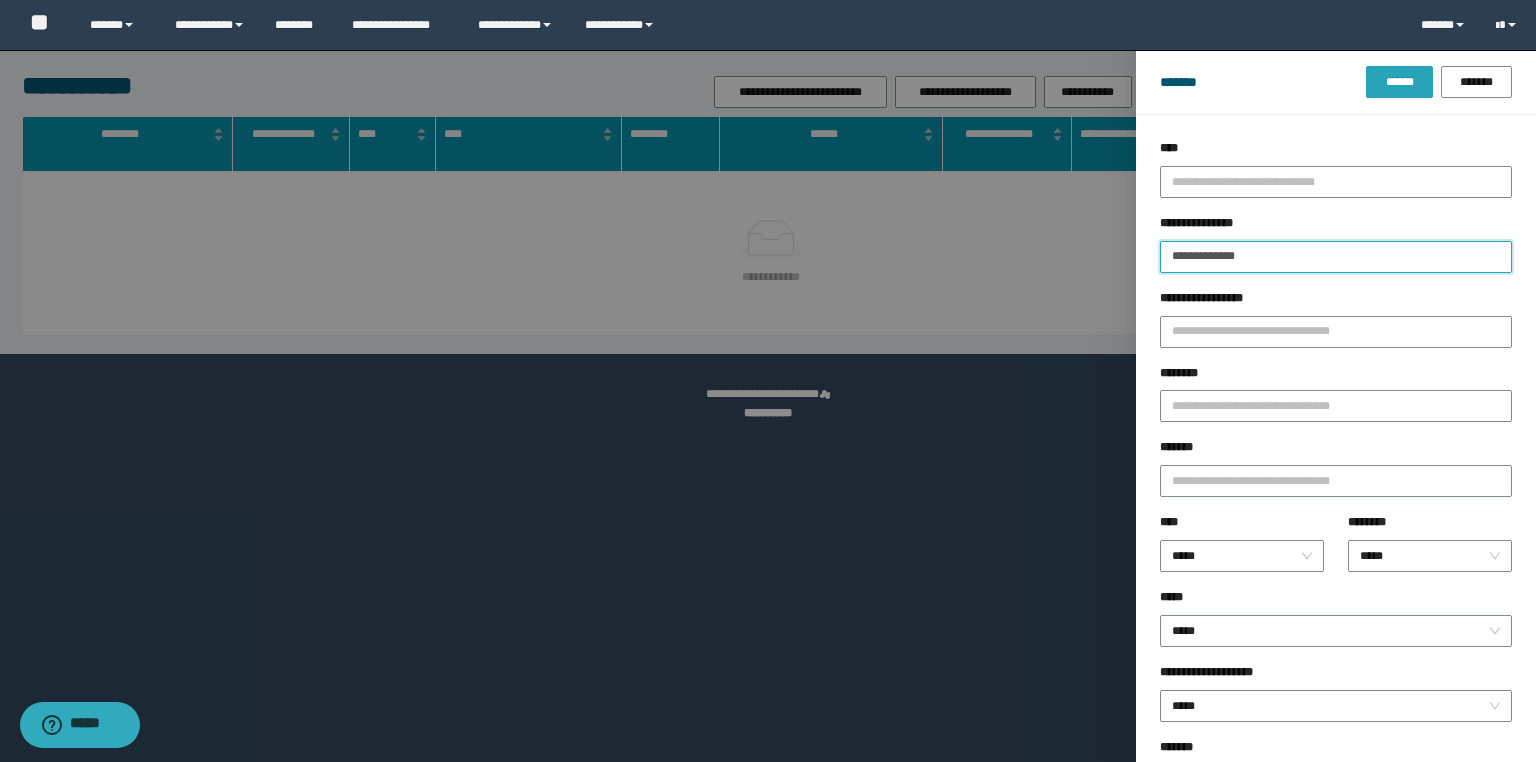 type on "**********" 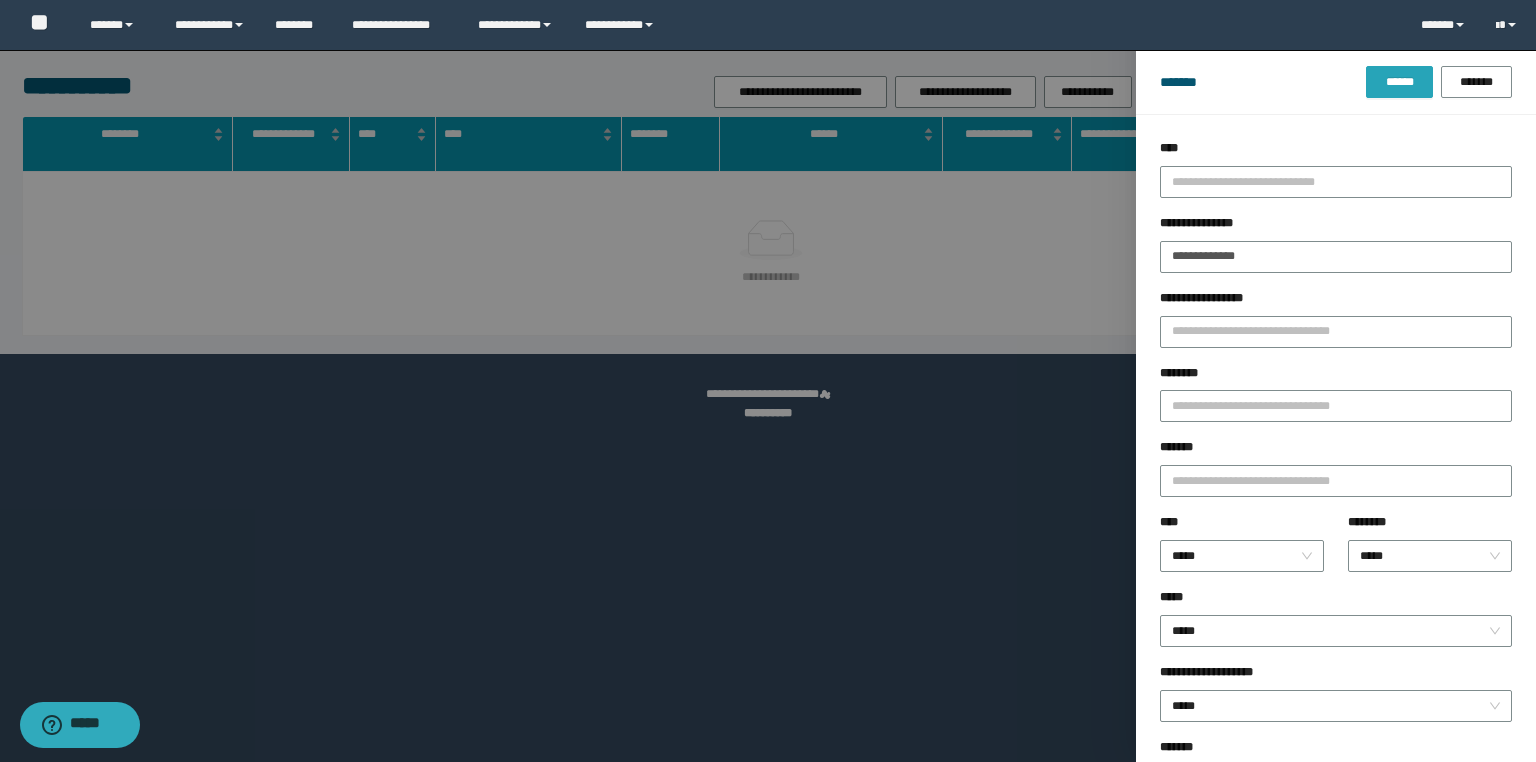 click on "******" at bounding box center (1399, 82) 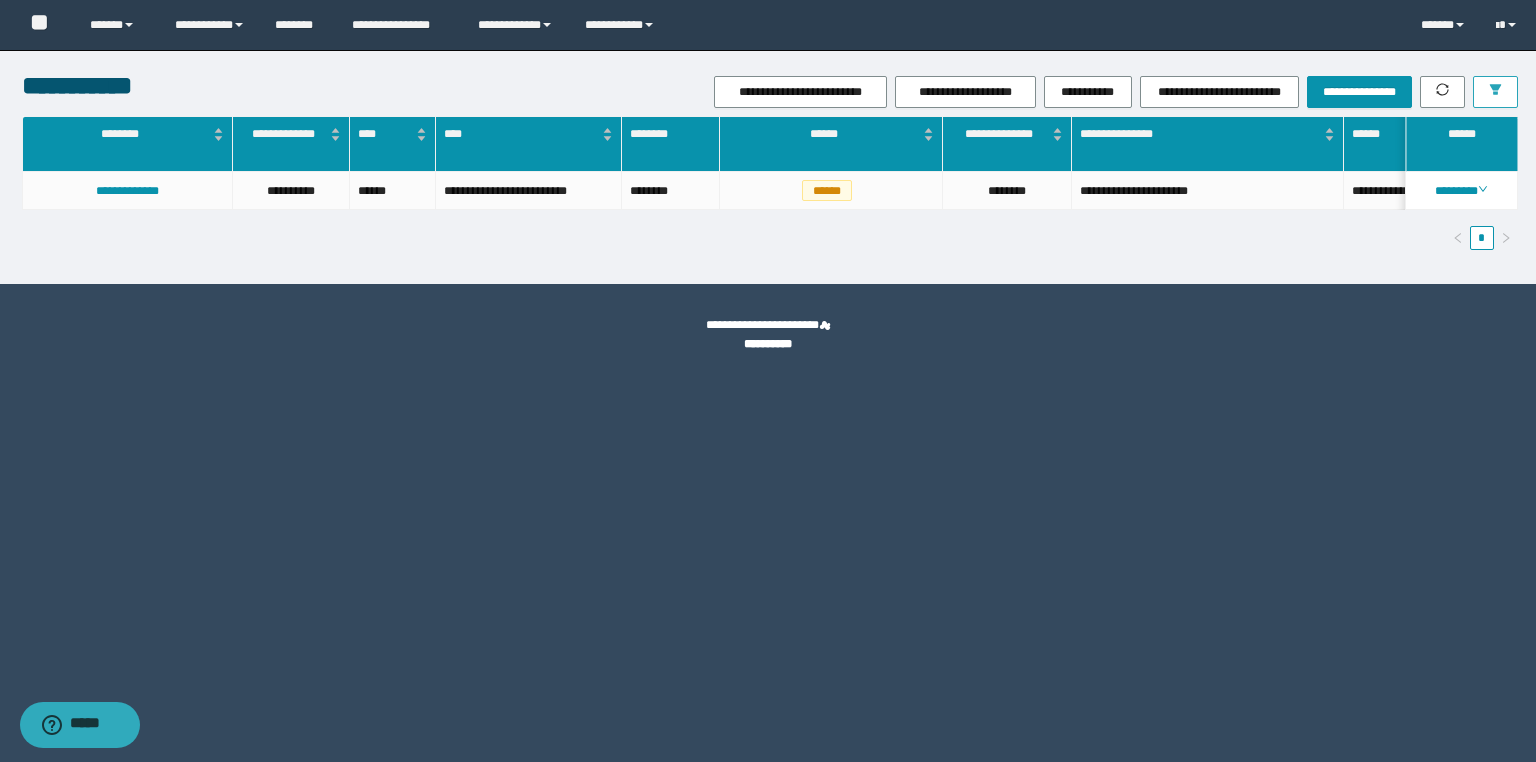 type 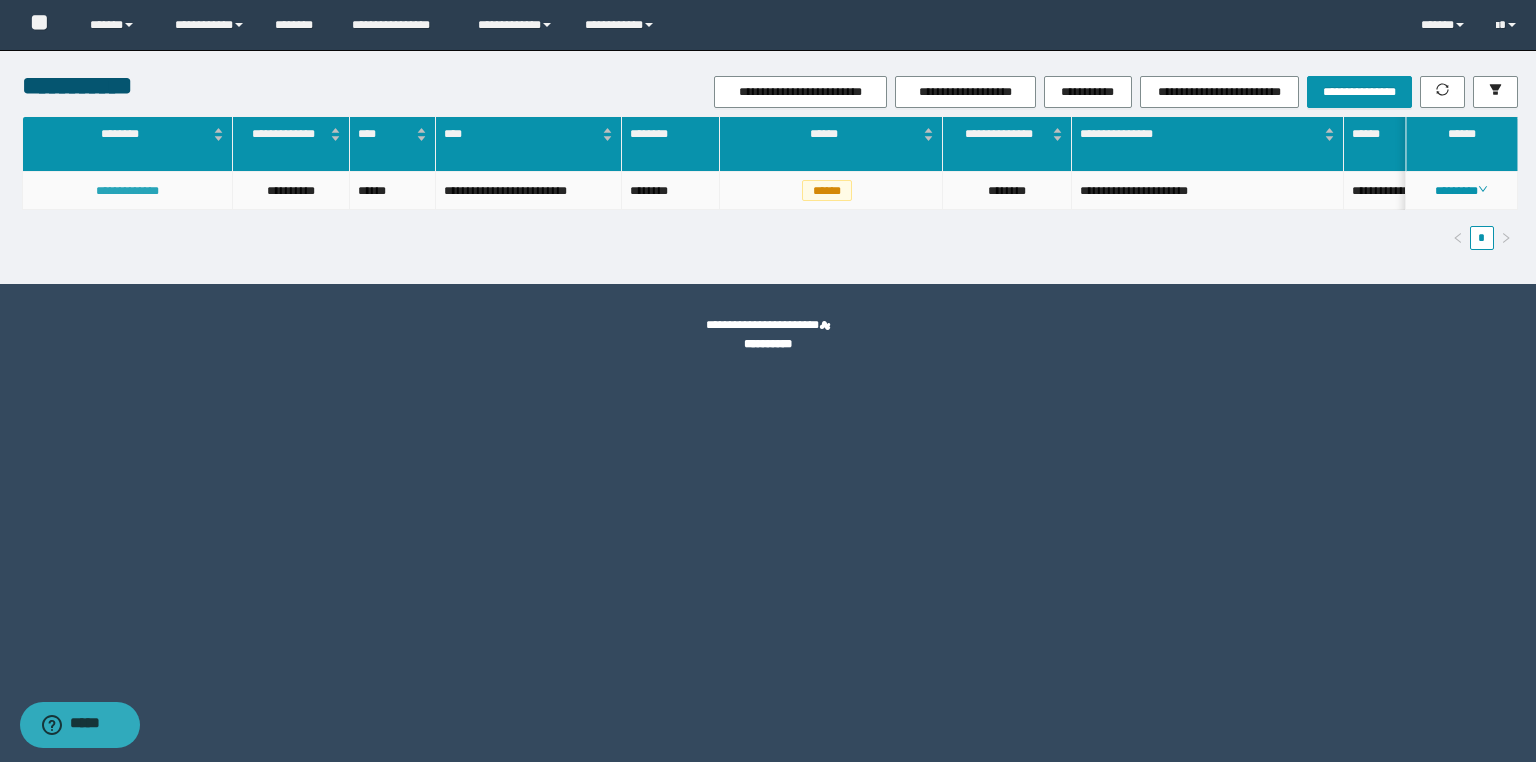 click on "**********" at bounding box center [127, 191] 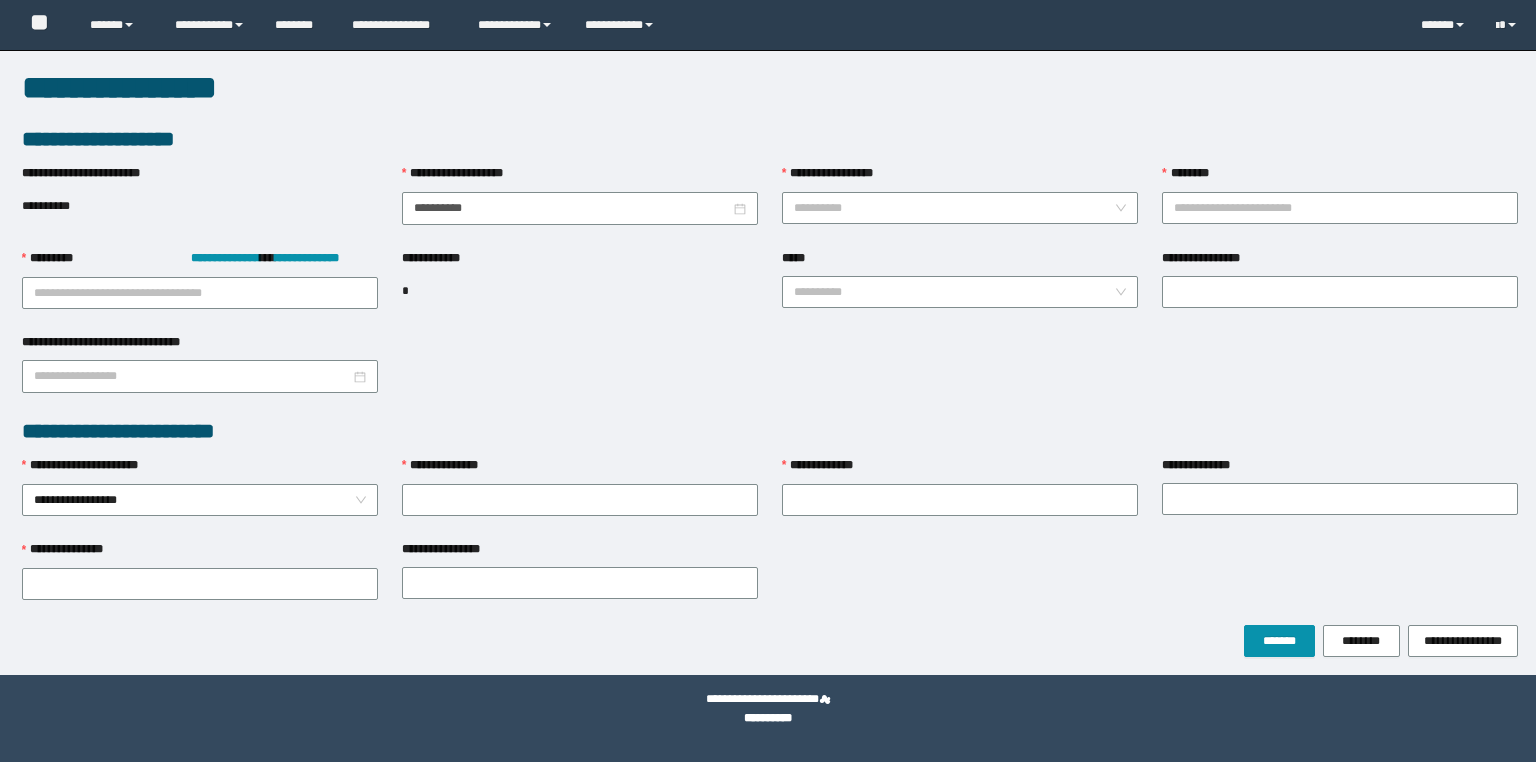 scroll, scrollTop: 0, scrollLeft: 0, axis: both 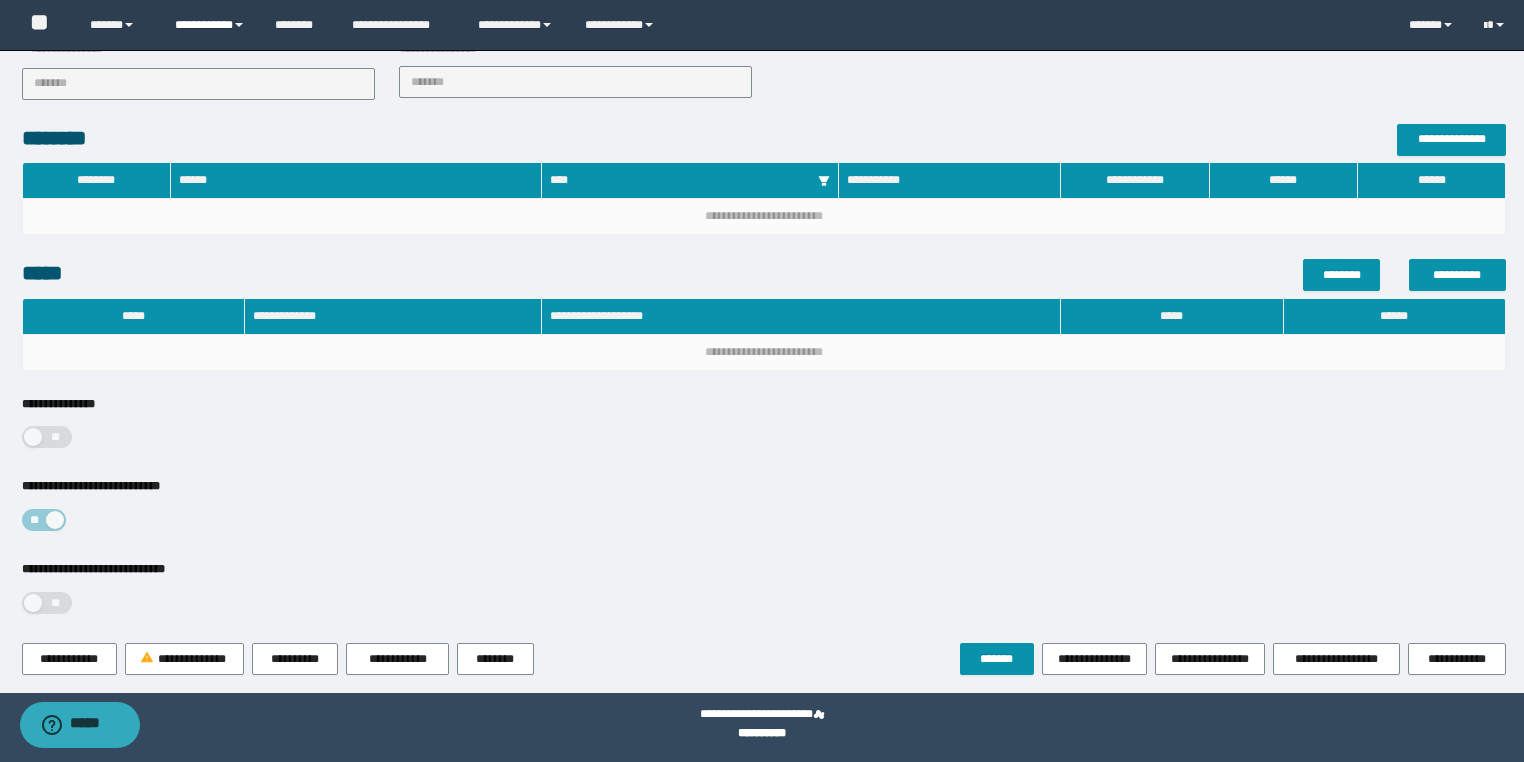click on "**********" at bounding box center [210, 25] 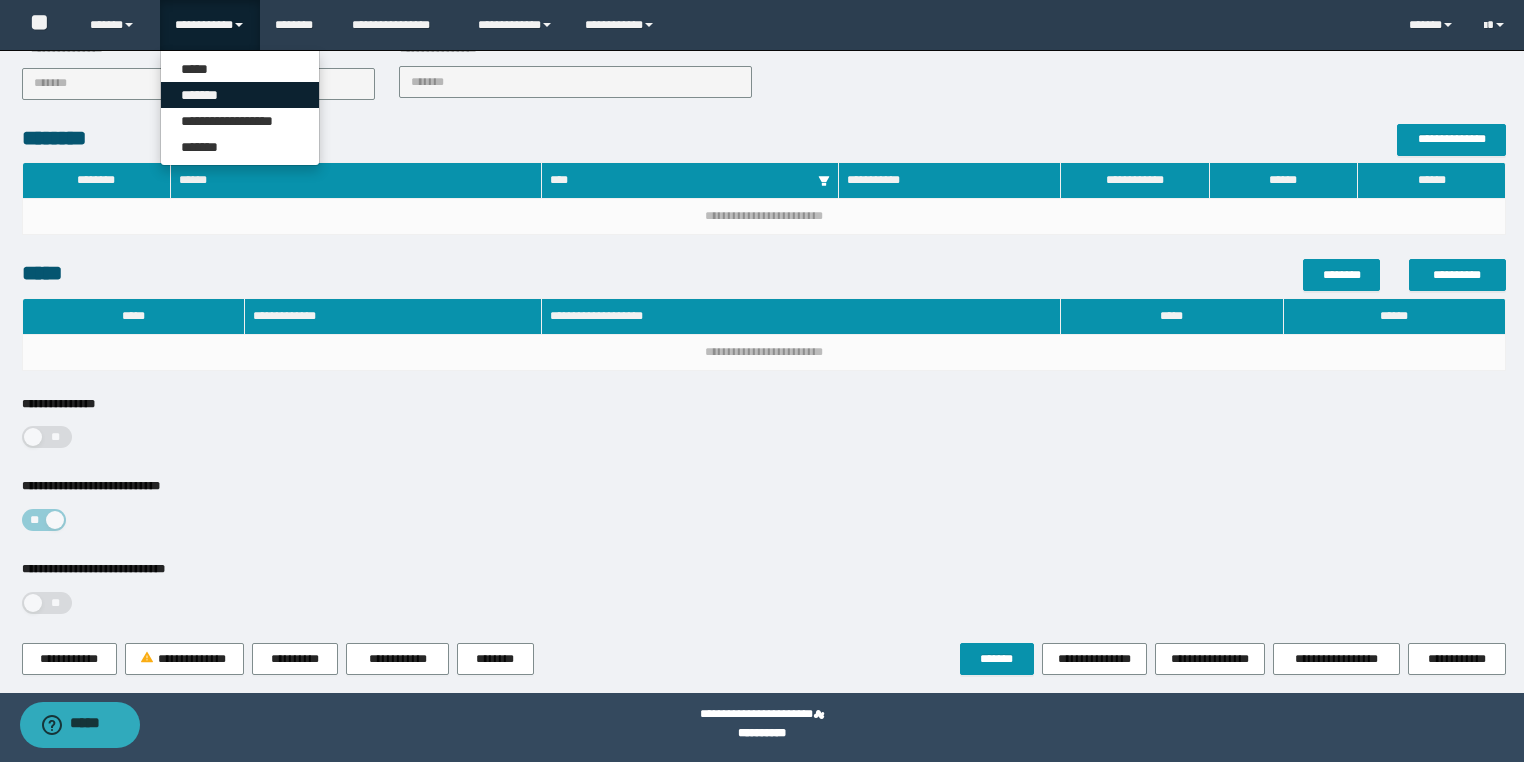 click on "*******" at bounding box center [240, 95] 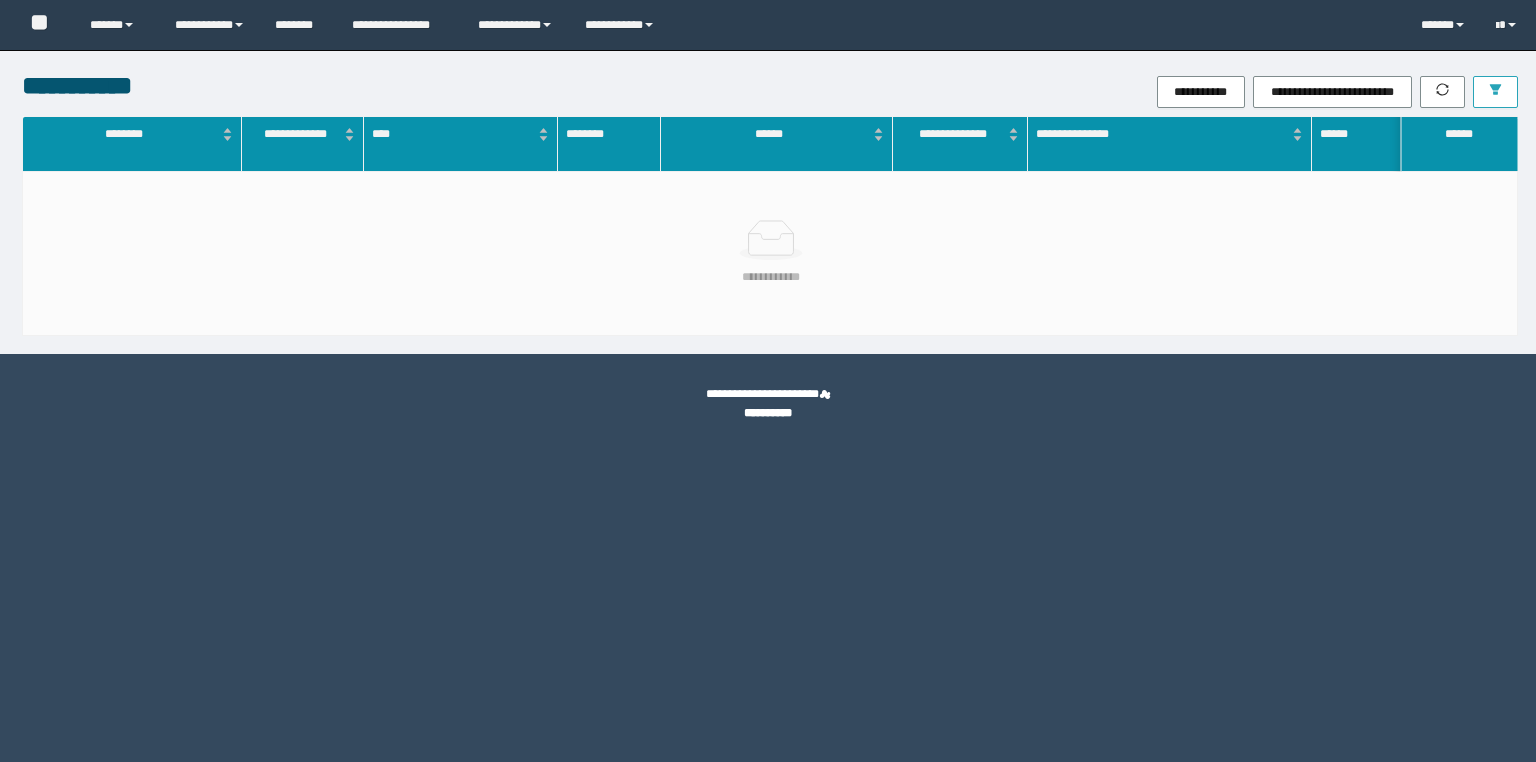 scroll, scrollTop: 0, scrollLeft: 0, axis: both 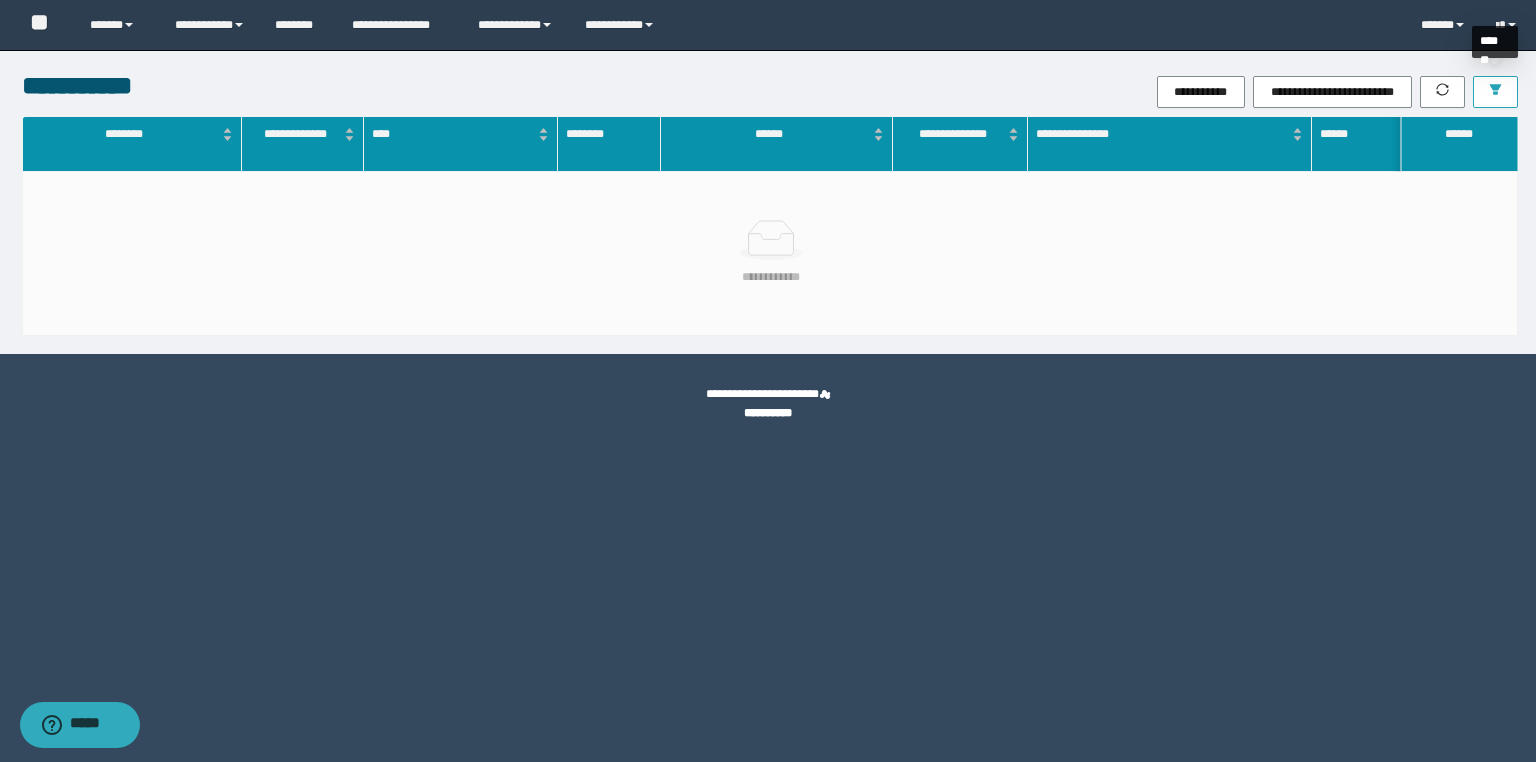 click at bounding box center [1495, 92] 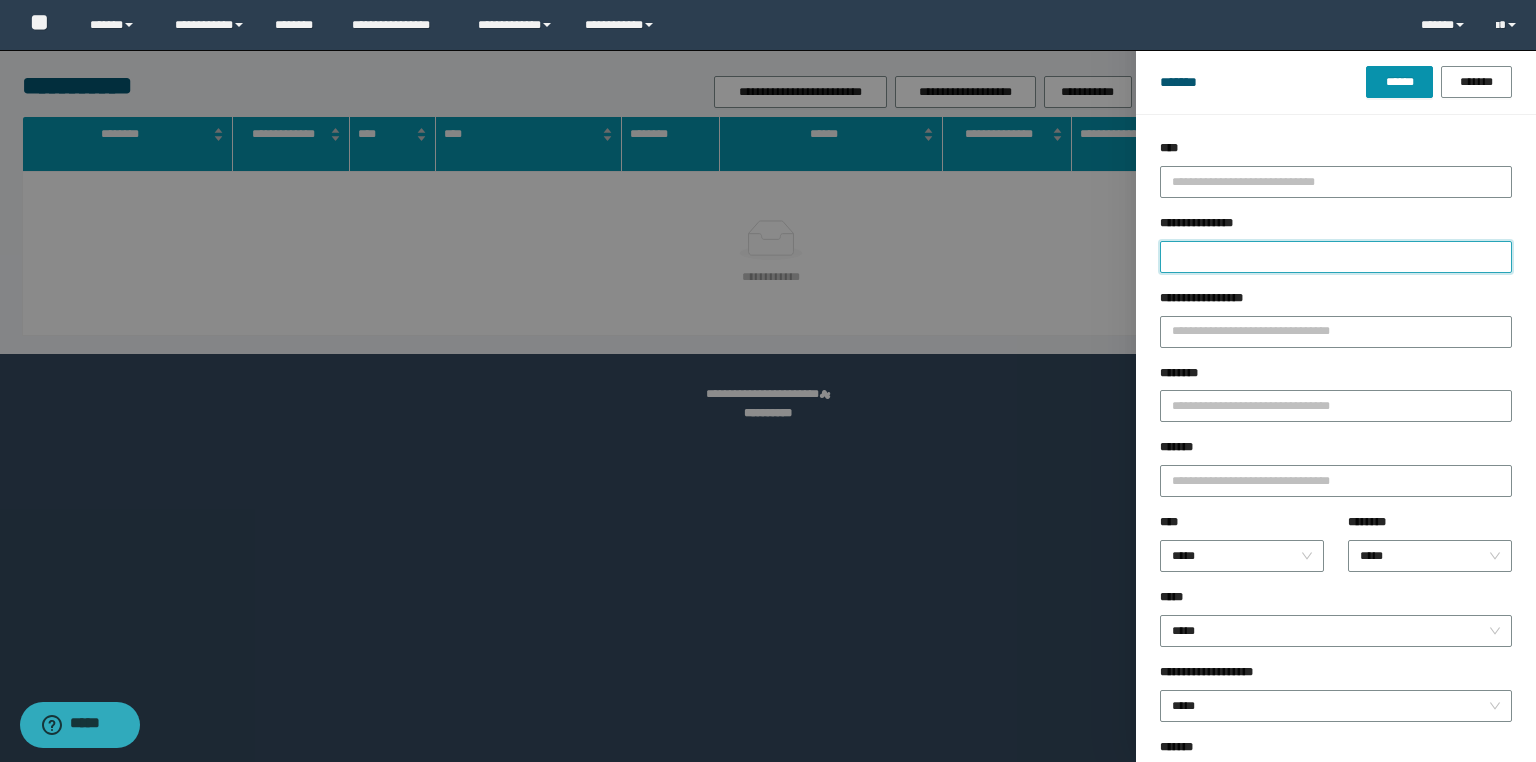 click on "**********" at bounding box center [1336, 257] 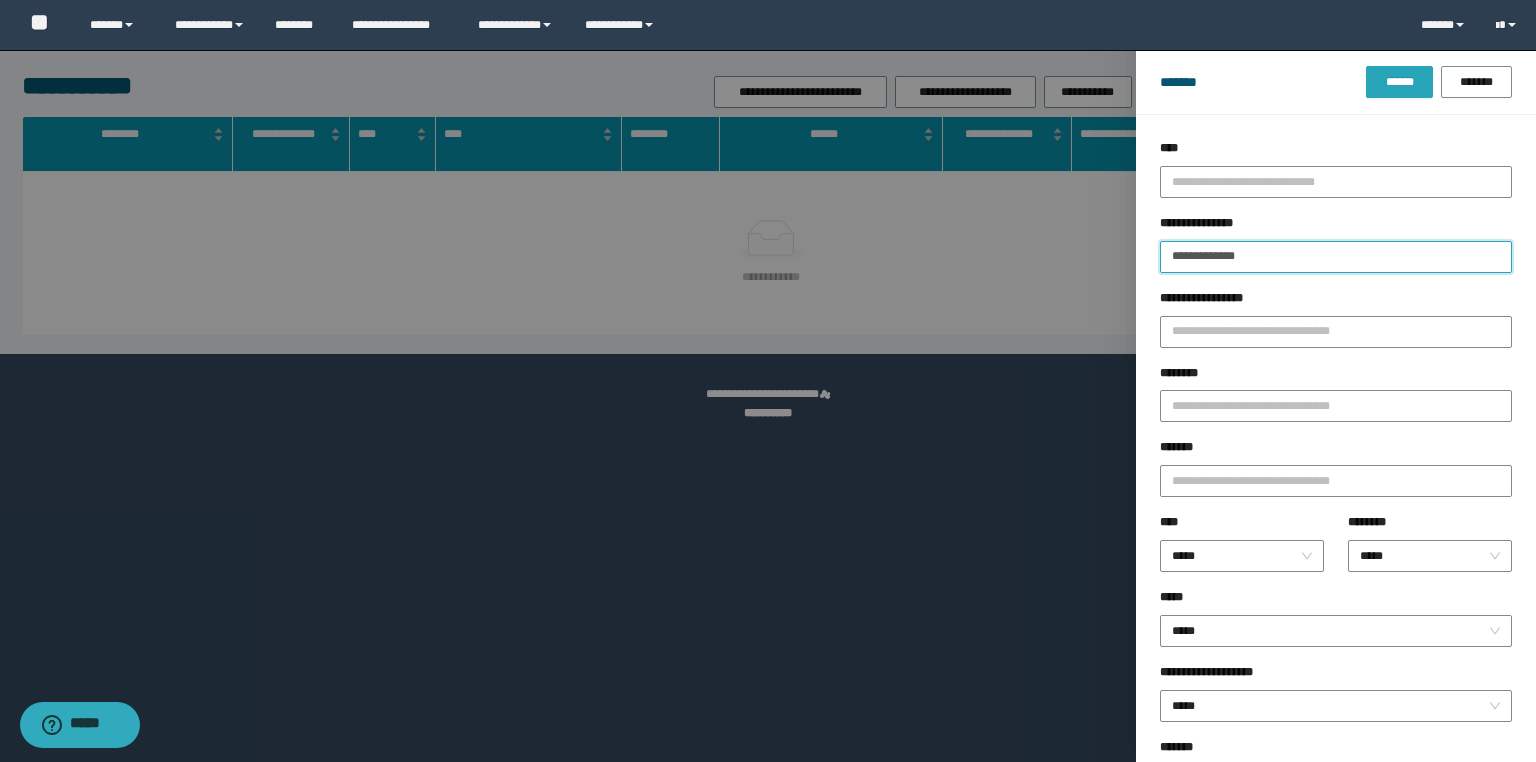 type on "**********" 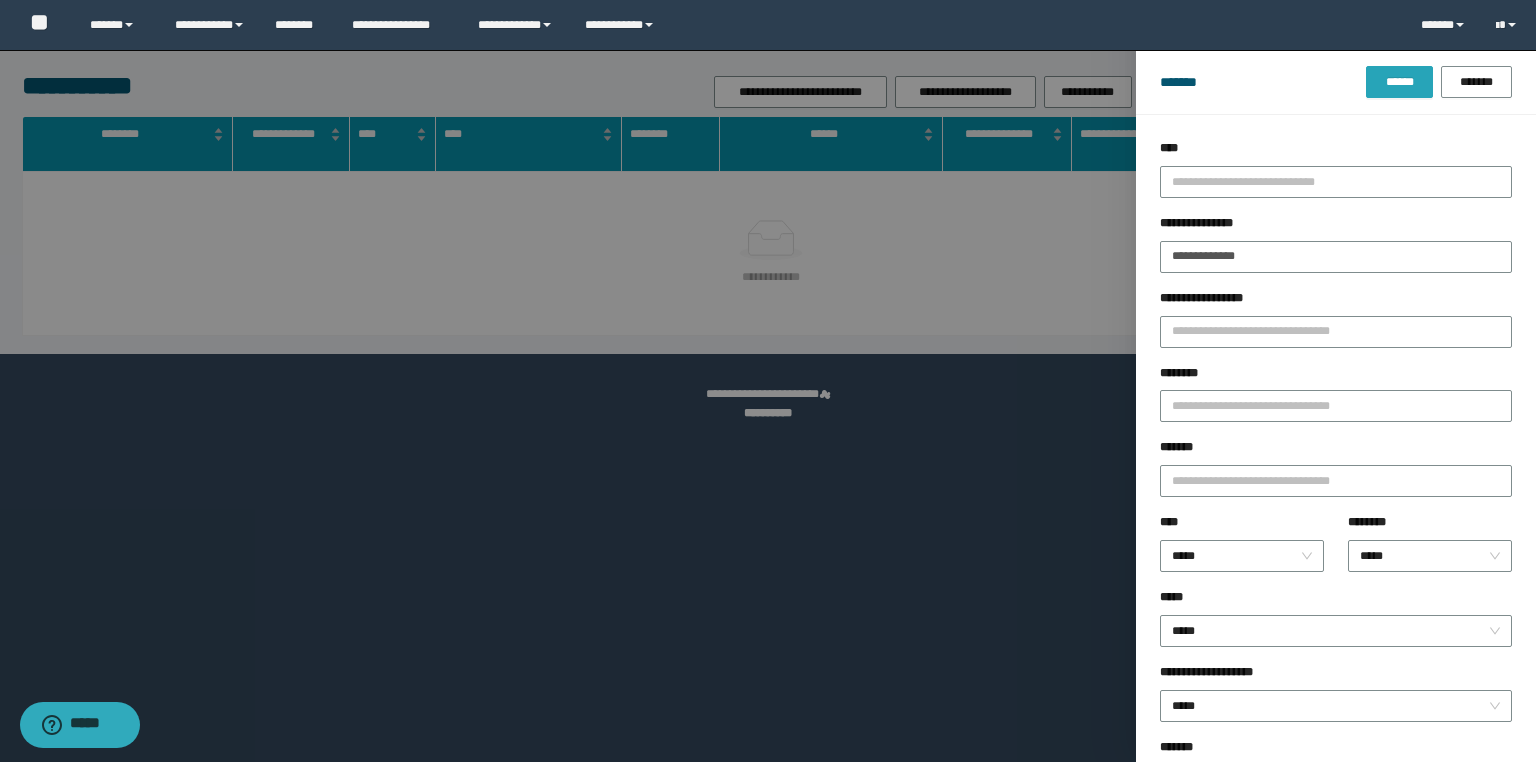 click on "******" at bounding box center (1399, 82) 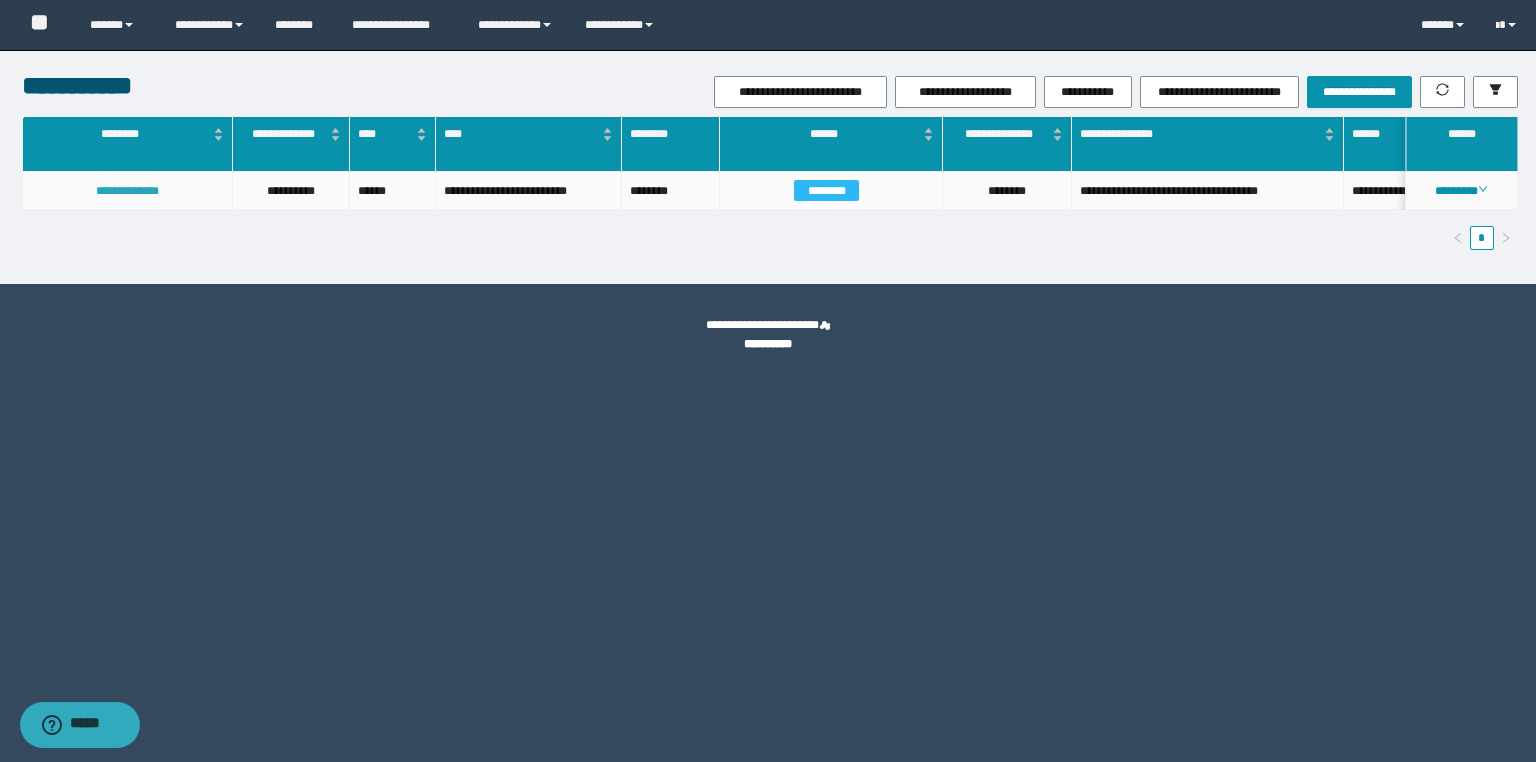 click on "**********" at bounding box center (127, 191) 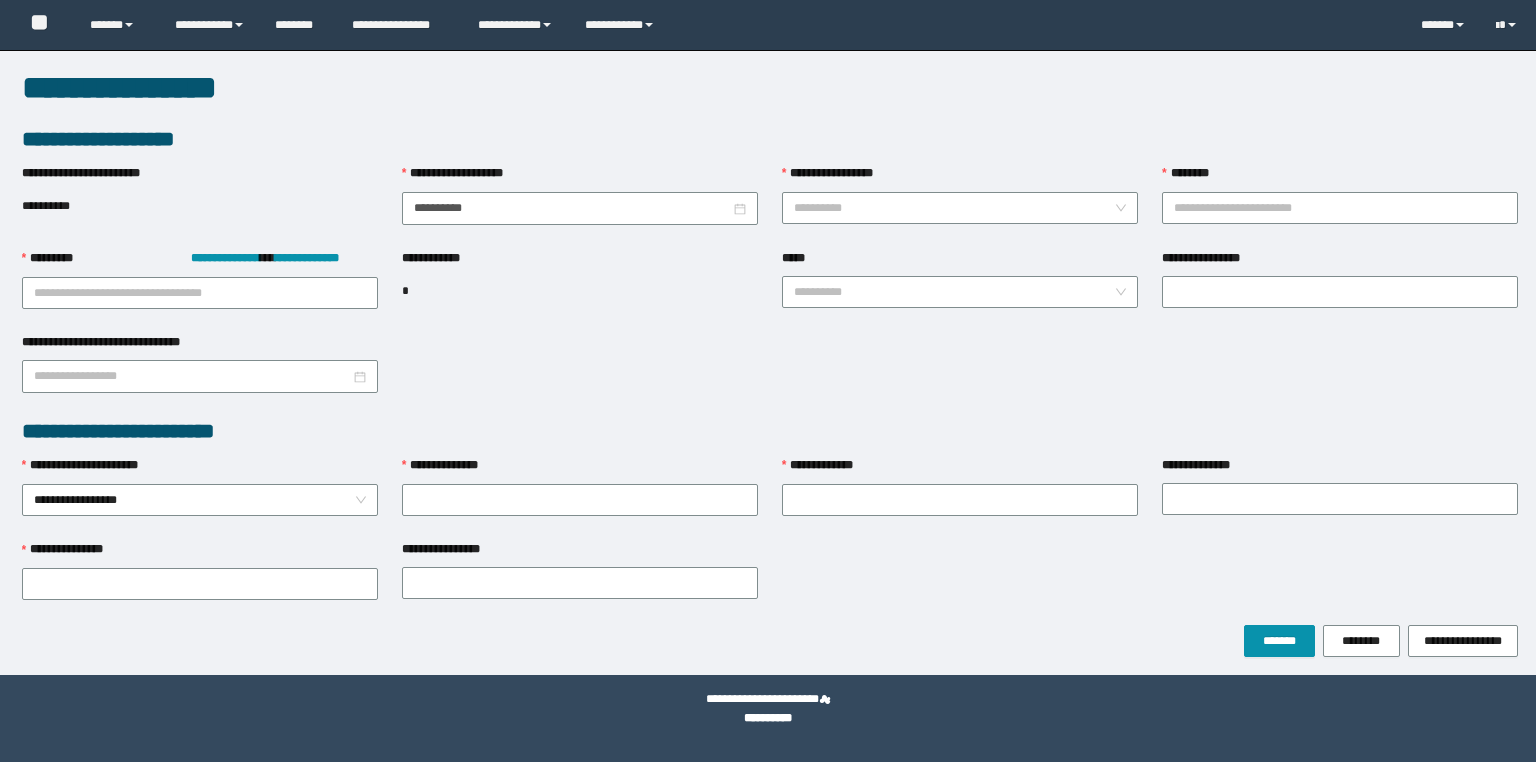 scroll, scrollTop: 0, scrollLeft: 0, axis: both 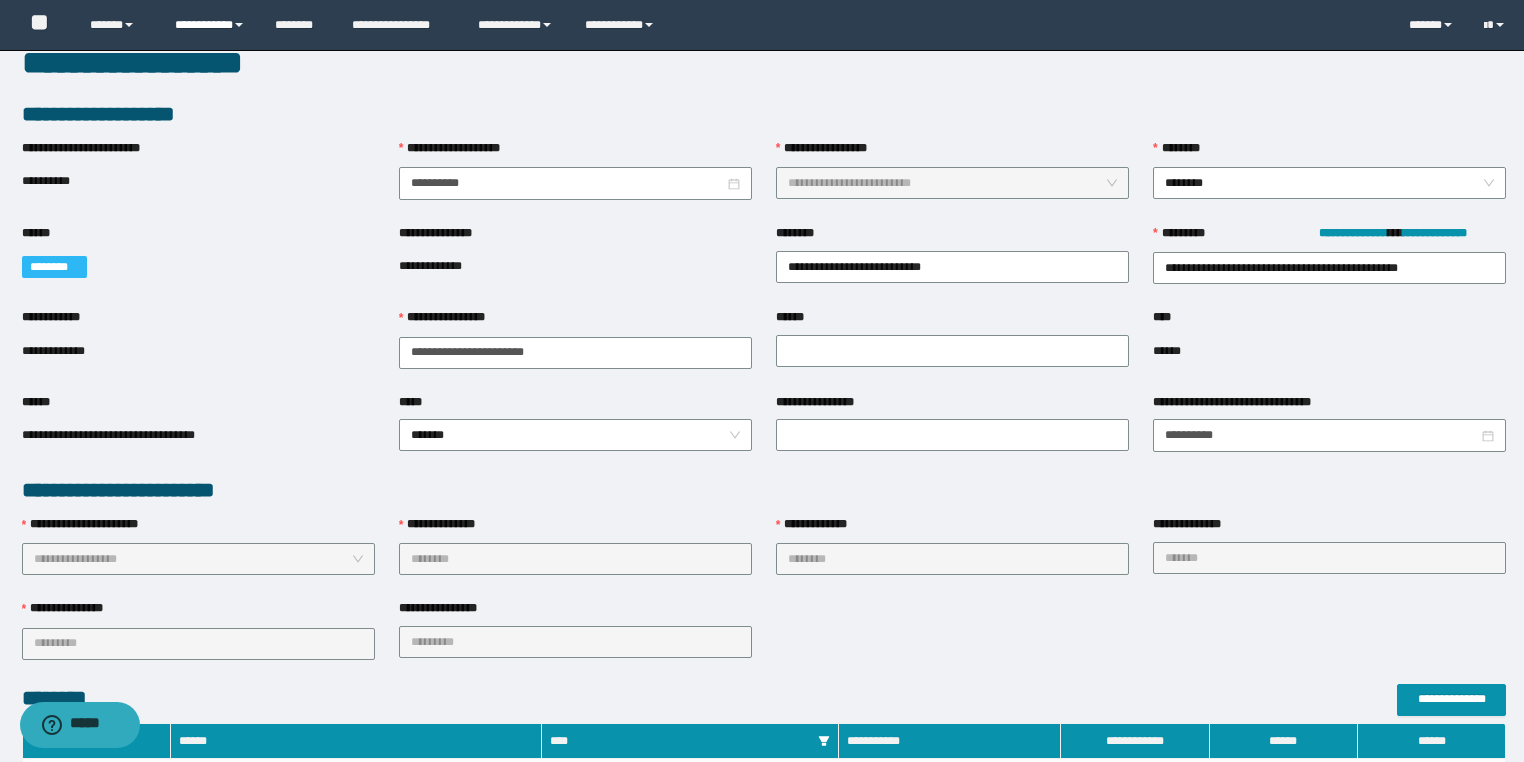 click on "**********" at bounding box center [210, 25] 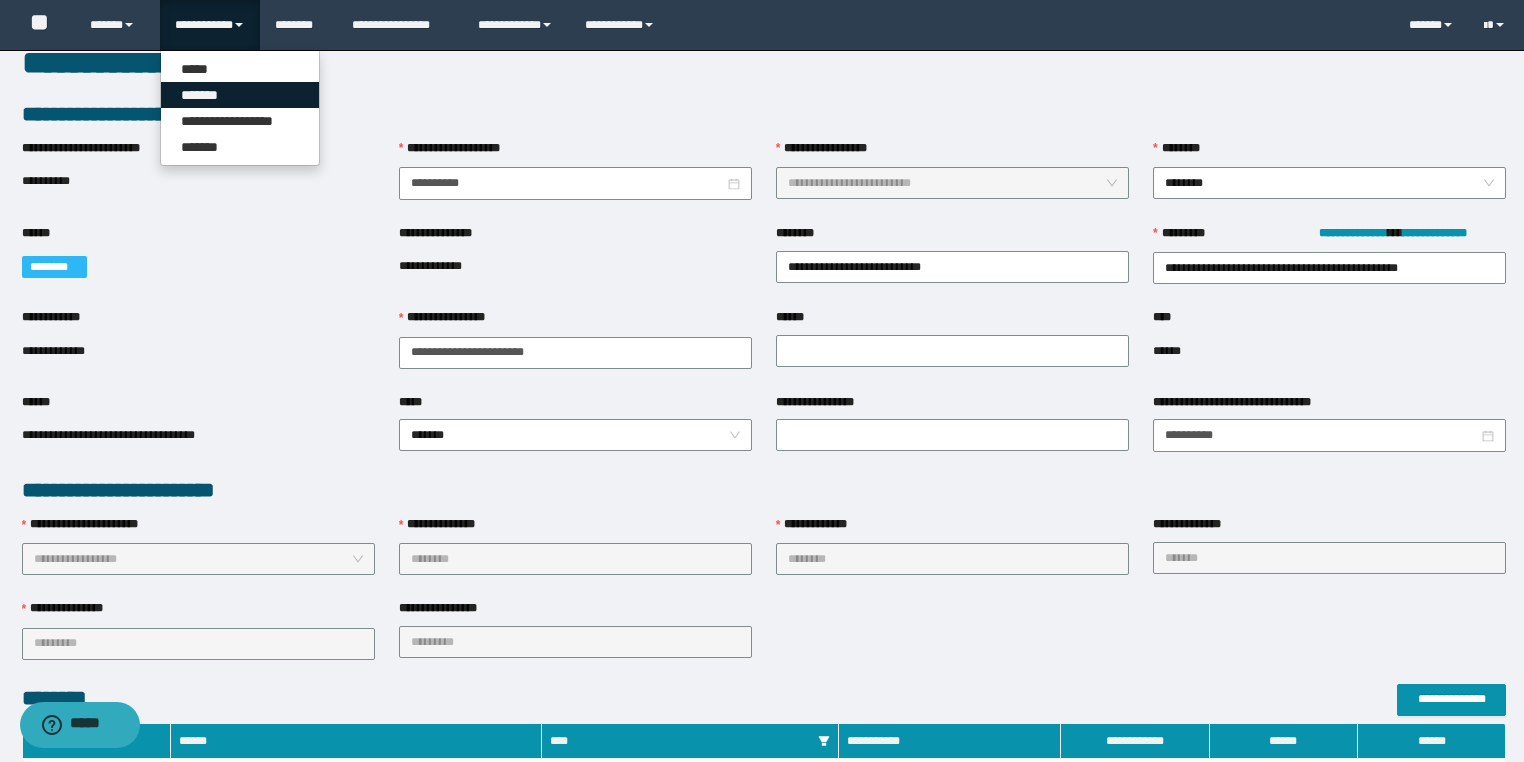 click on "*******" at bounding box center (240, 95) 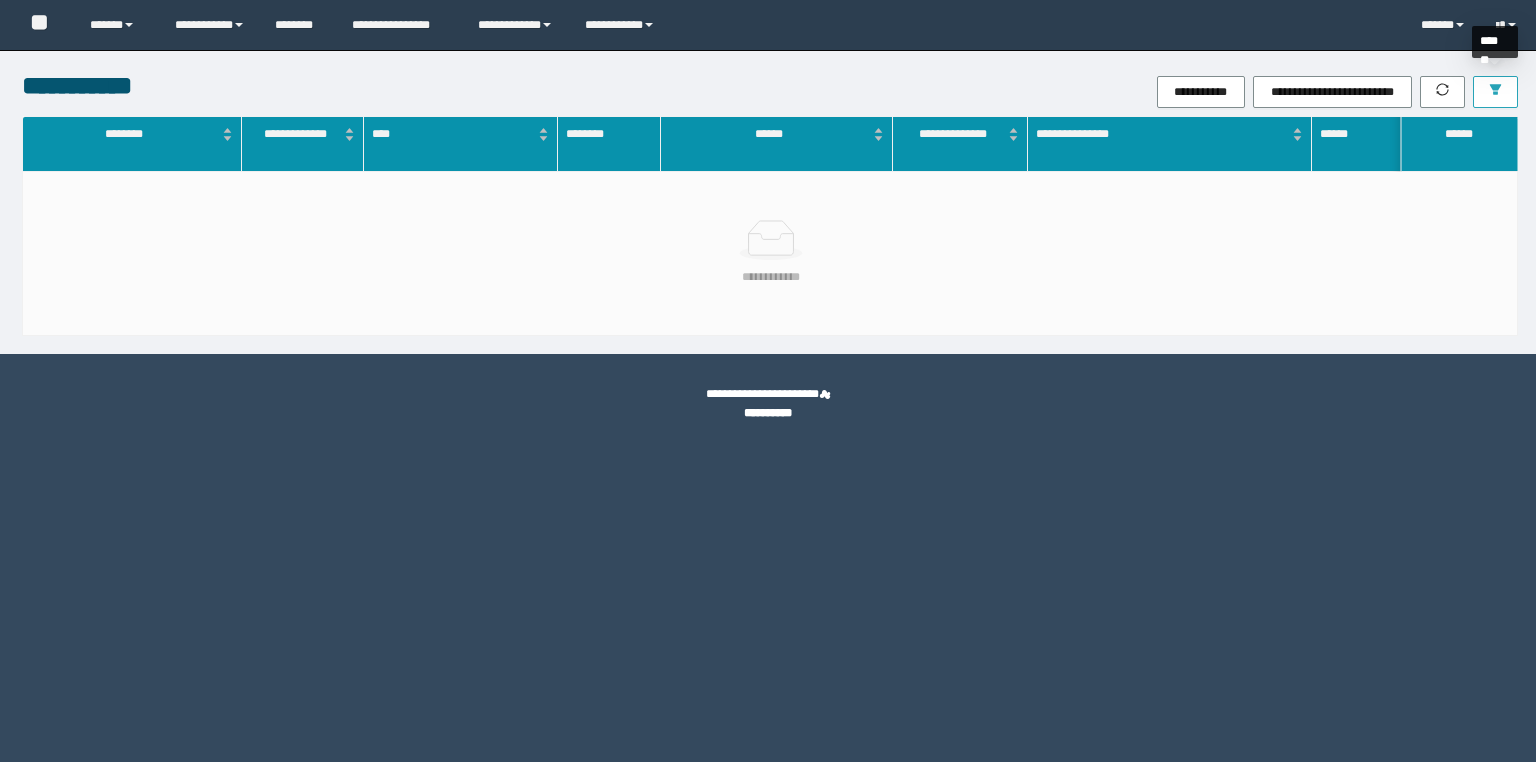 scroll, scrollTop: 0, scrollLeft: 0, axis: both 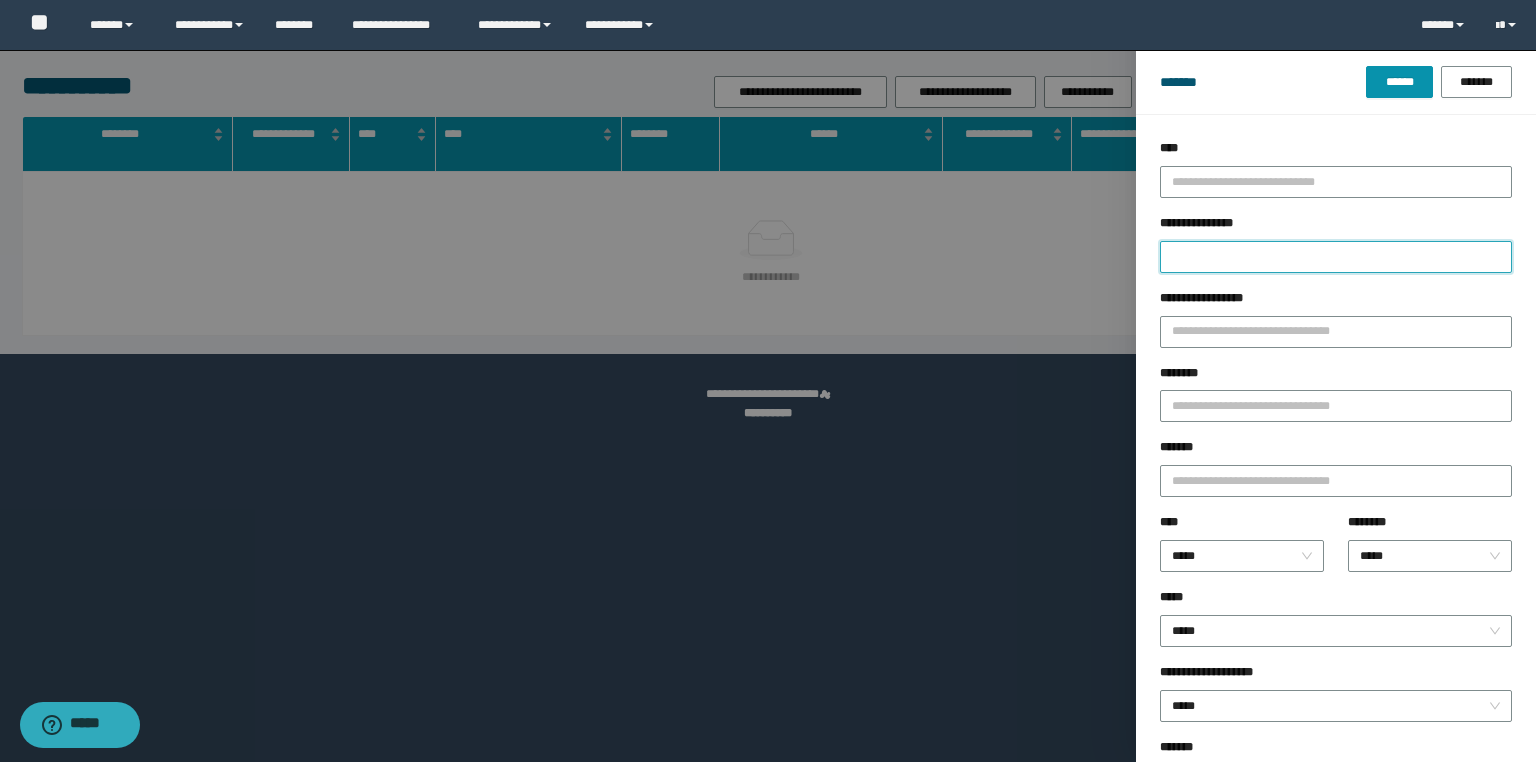 click on "**********" at bounding box center (1336, 257) 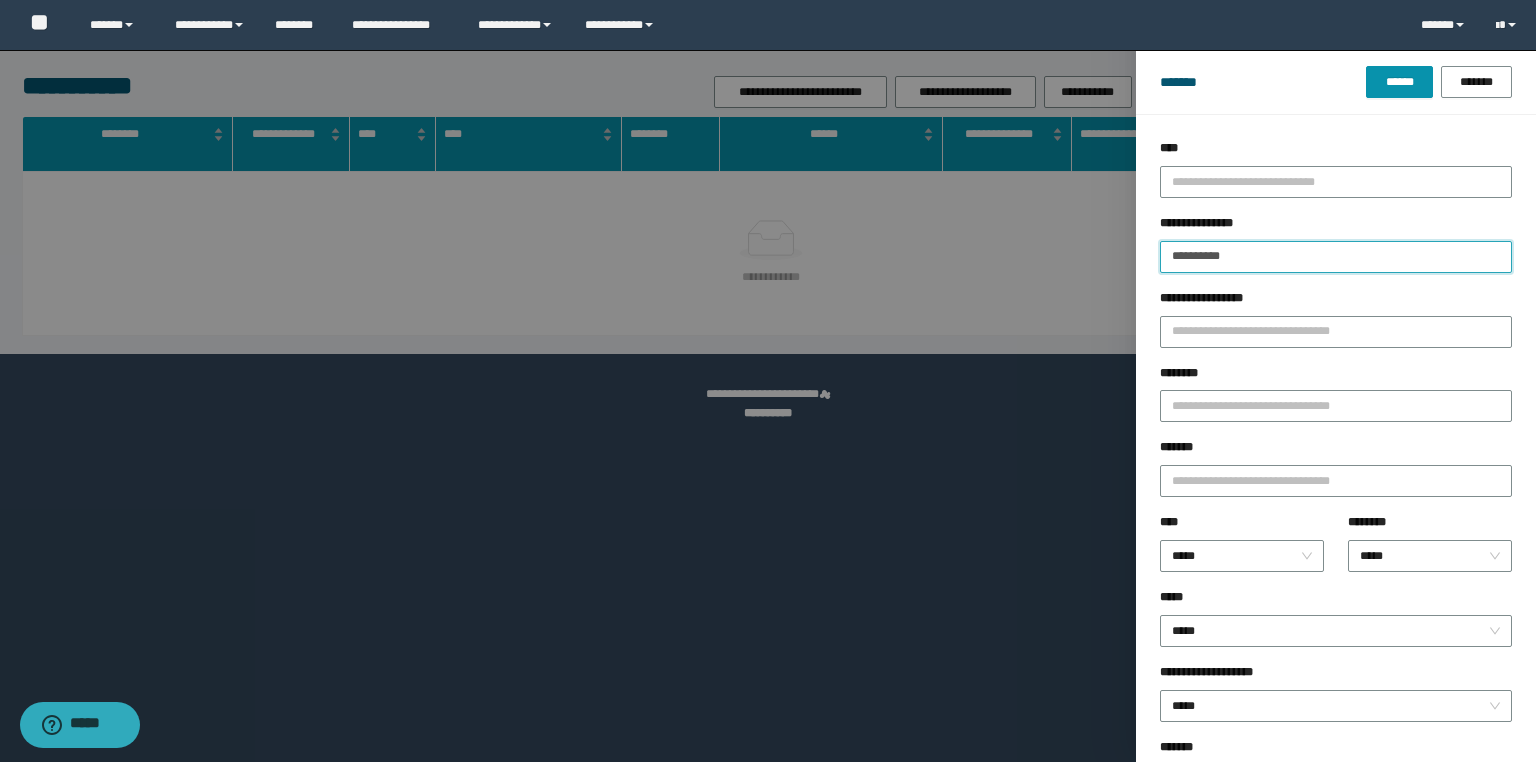 drag, startPoint x: 1260, startPoint y: 257, endPoint x: 1102, endPoint y: 264, distance: 158.15498 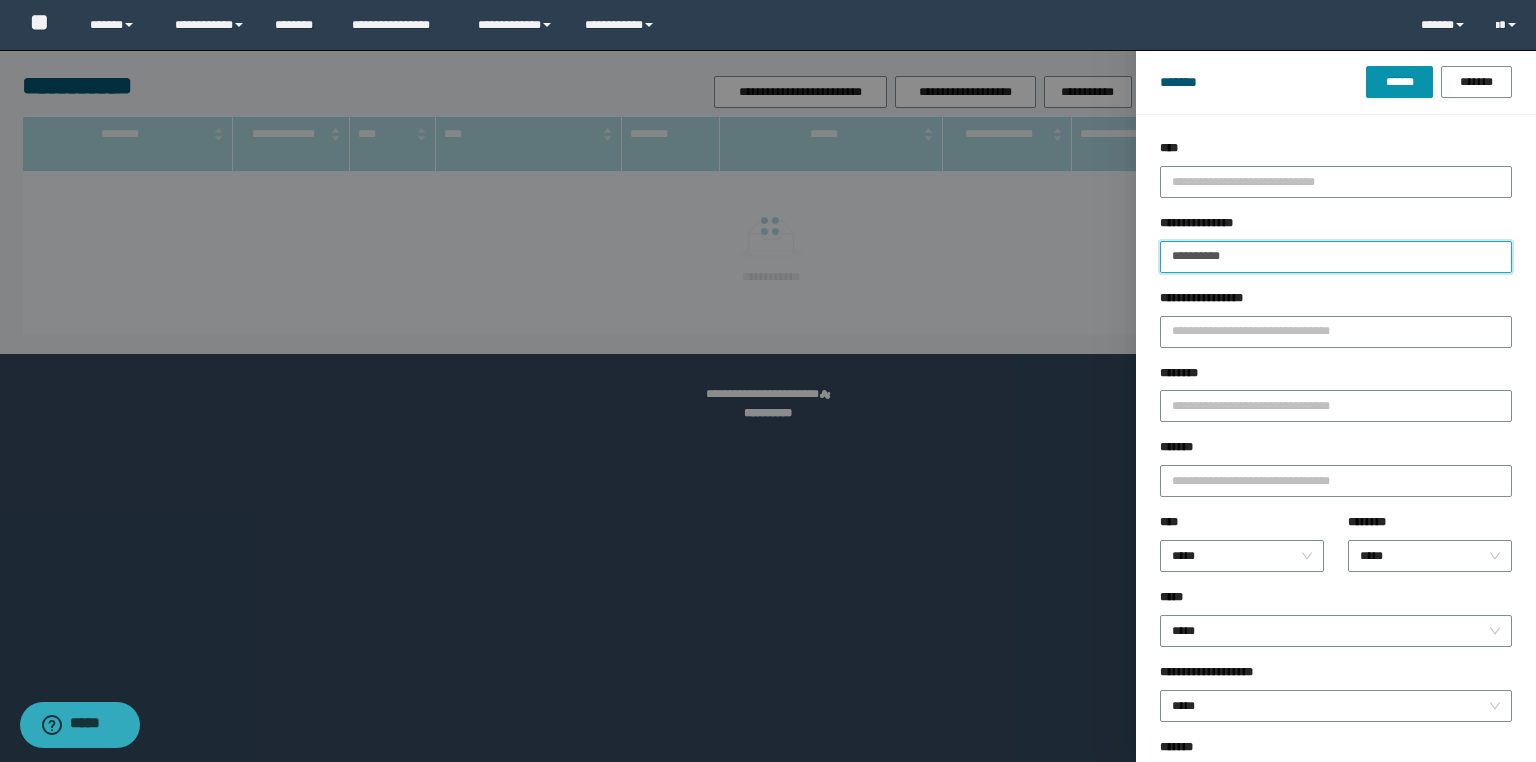 type 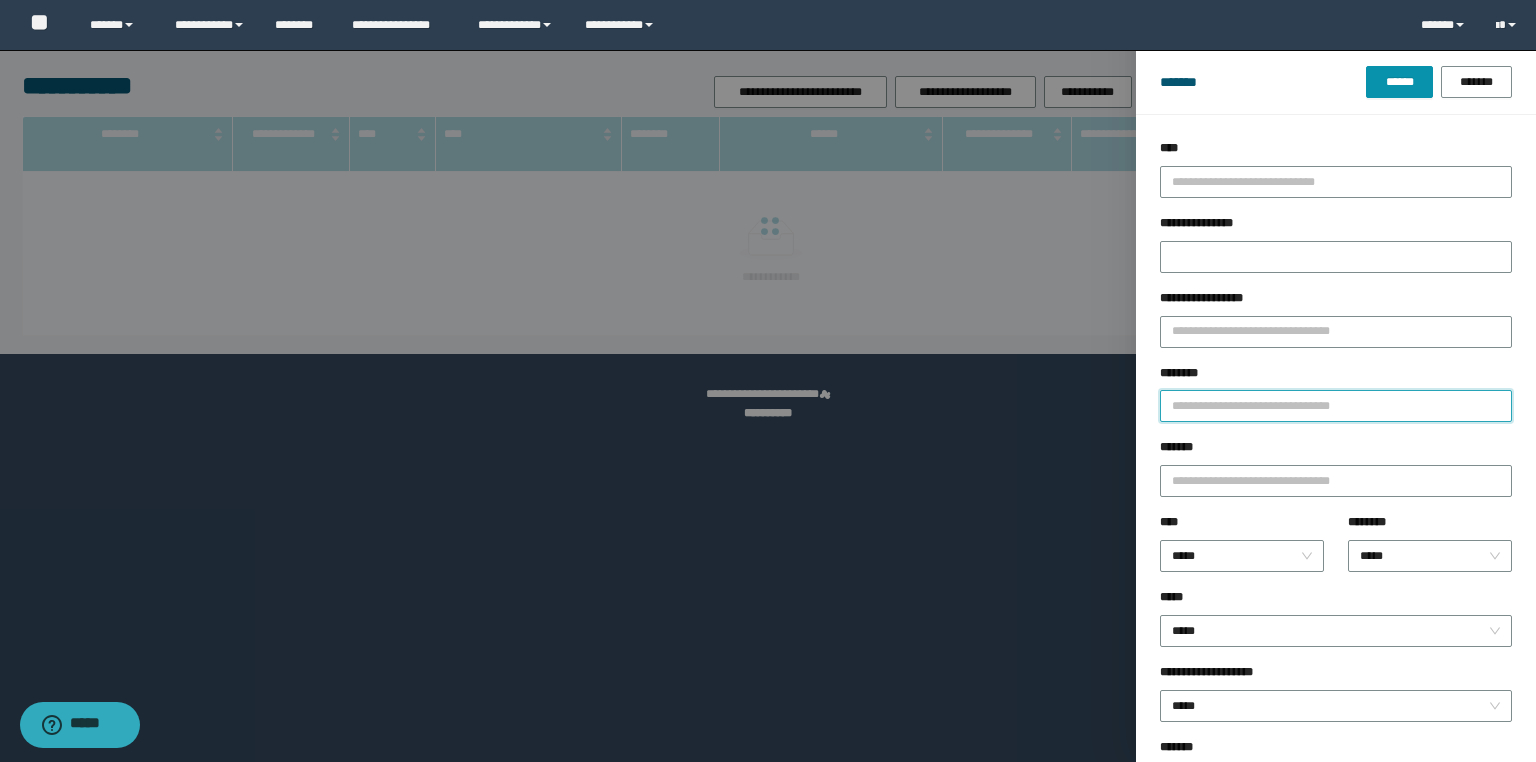 click on "********" at bounding box center (1336, 406) 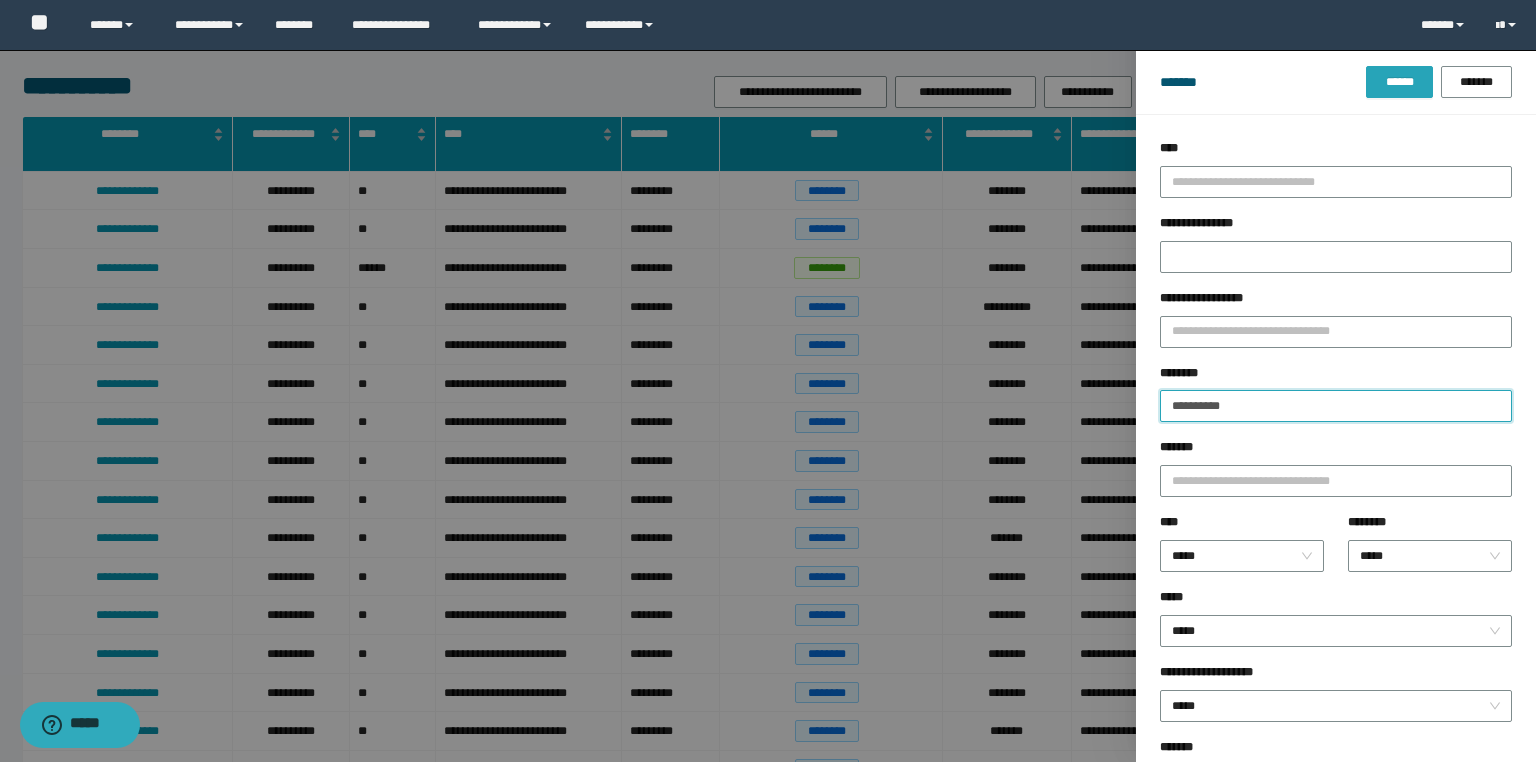 type on "**********" 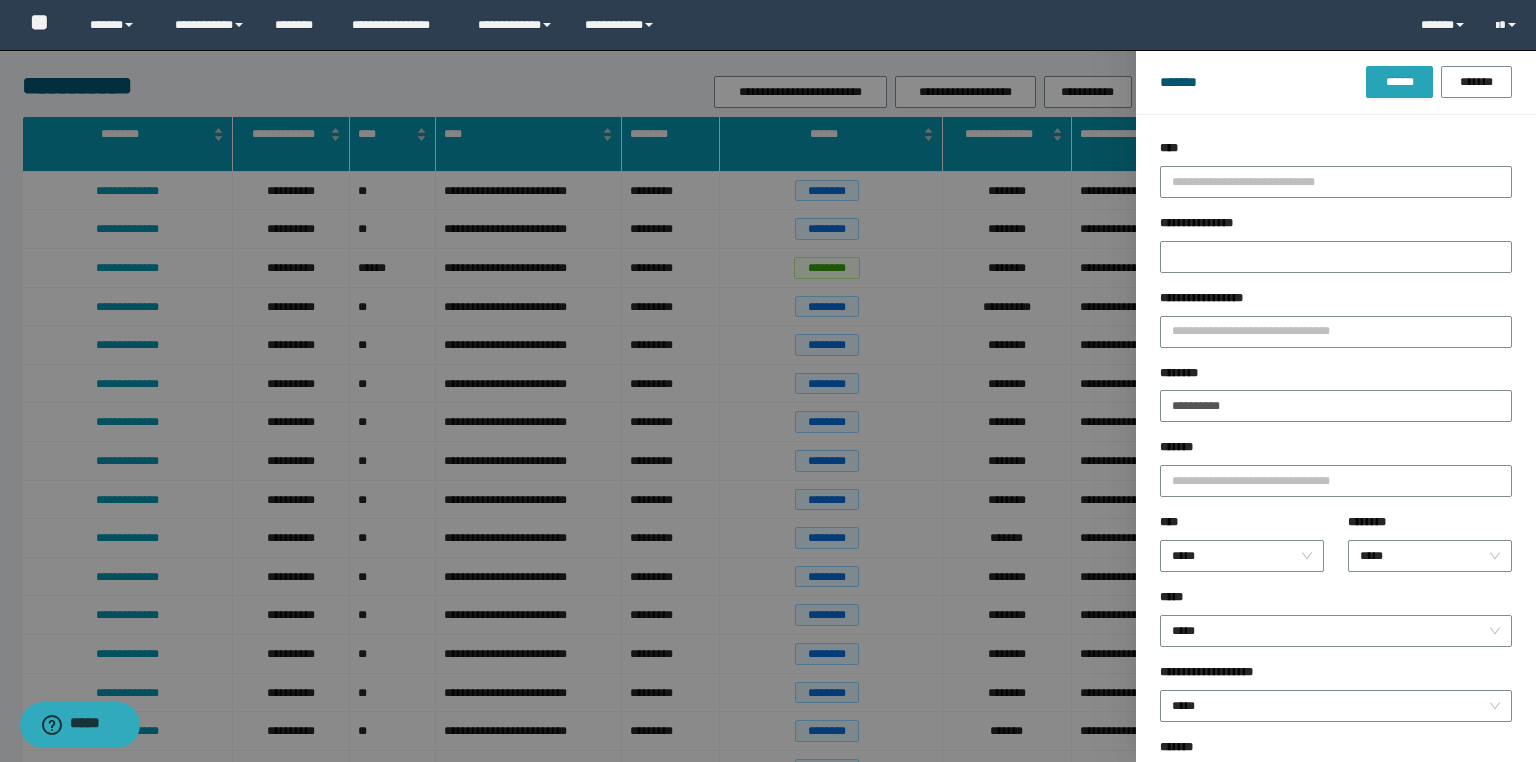 click on "******" at bounding box center (1399, 82) 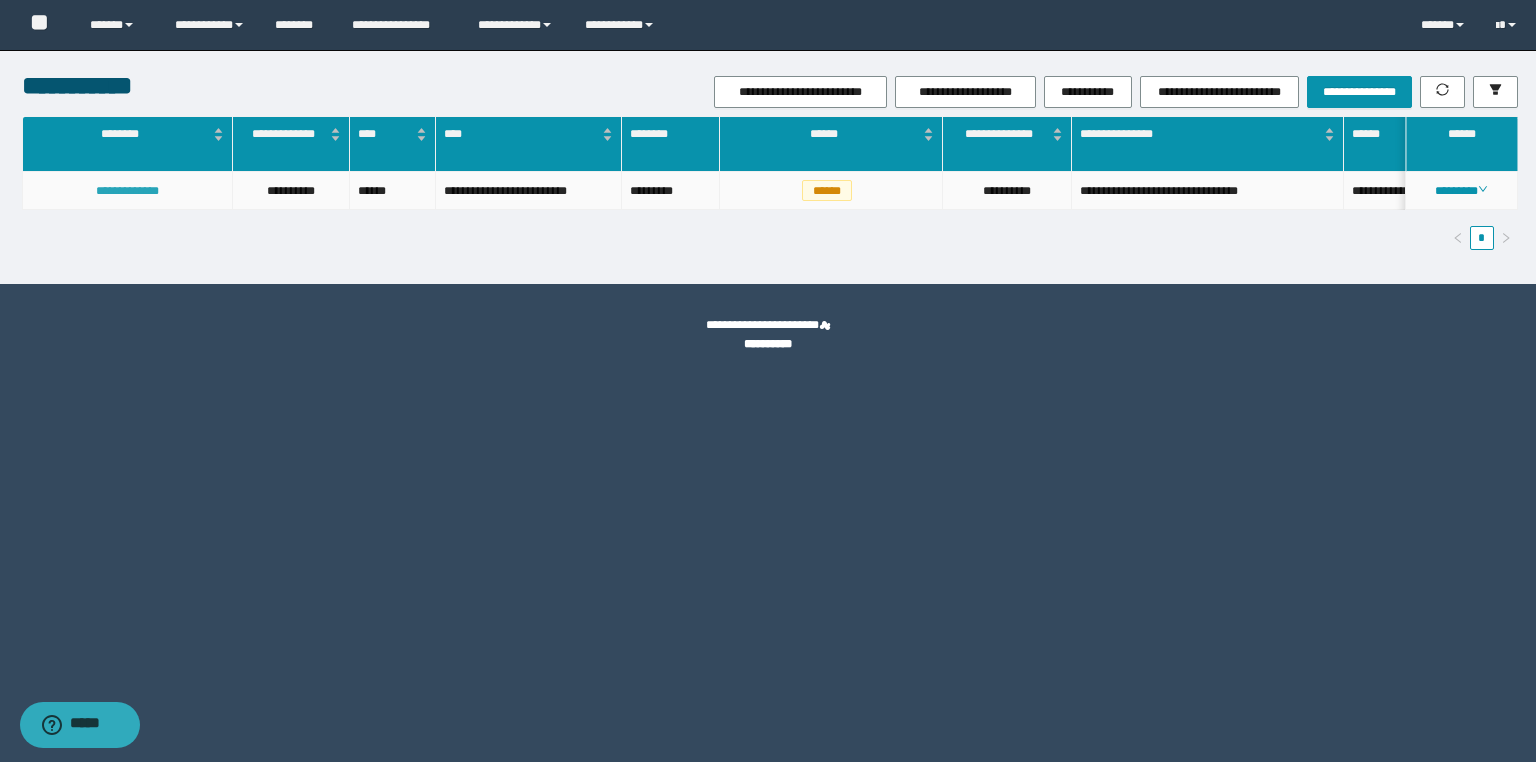 click on "**********" at bounding box center (127, 191) 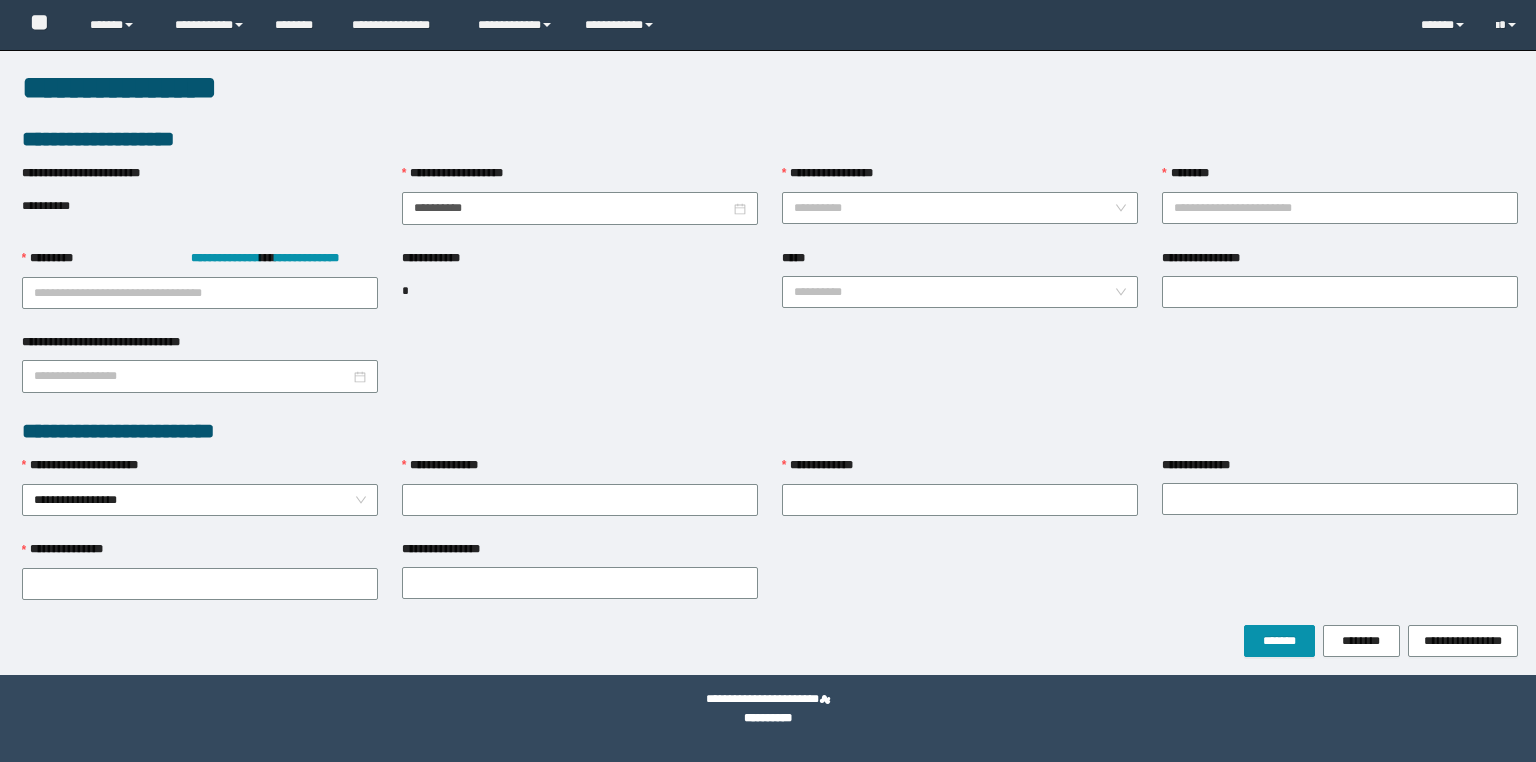 scroll, scrollTop: 0, scrollLeft: 0, axis: both 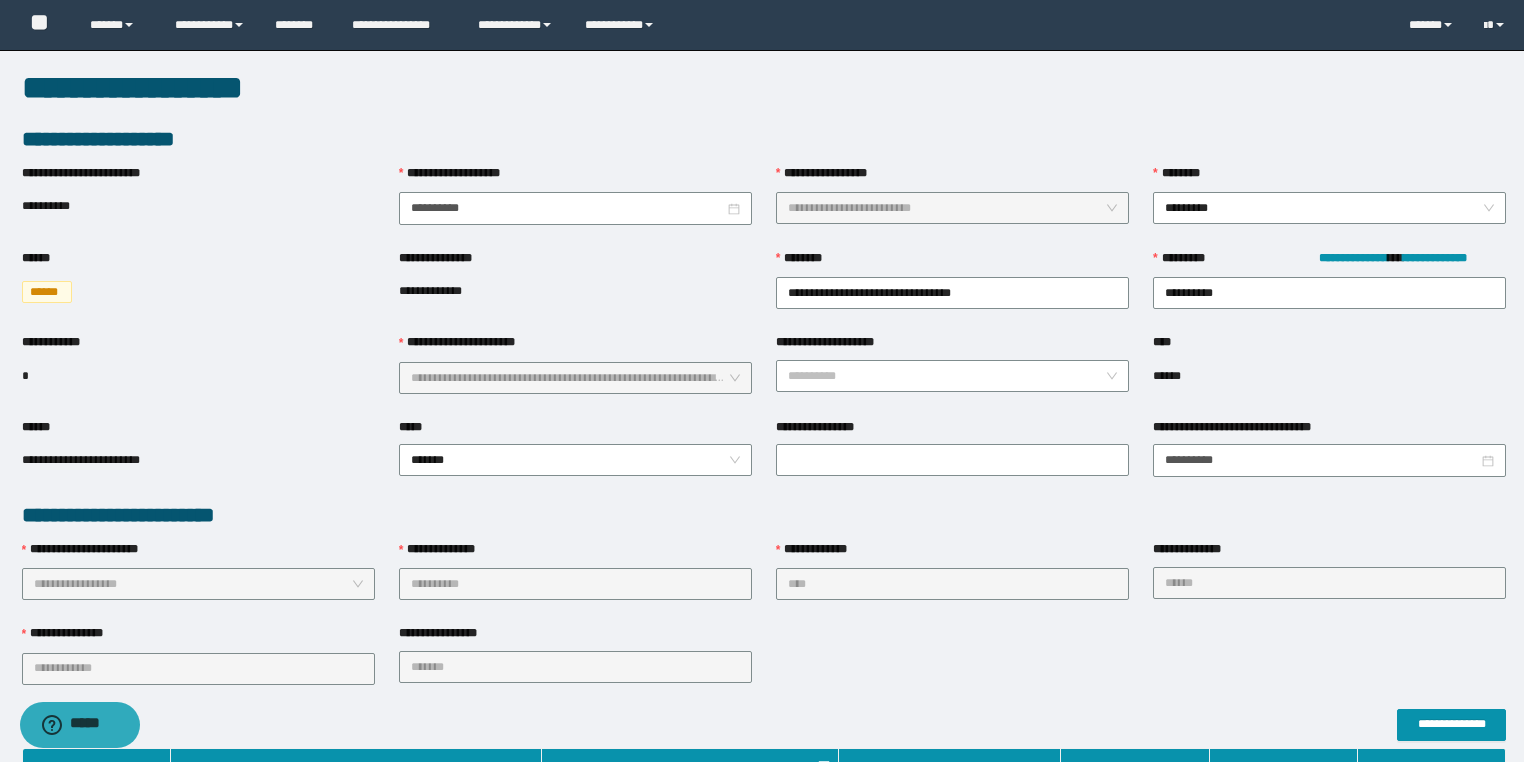 click on "**********" at bounding box center (764, 582) 